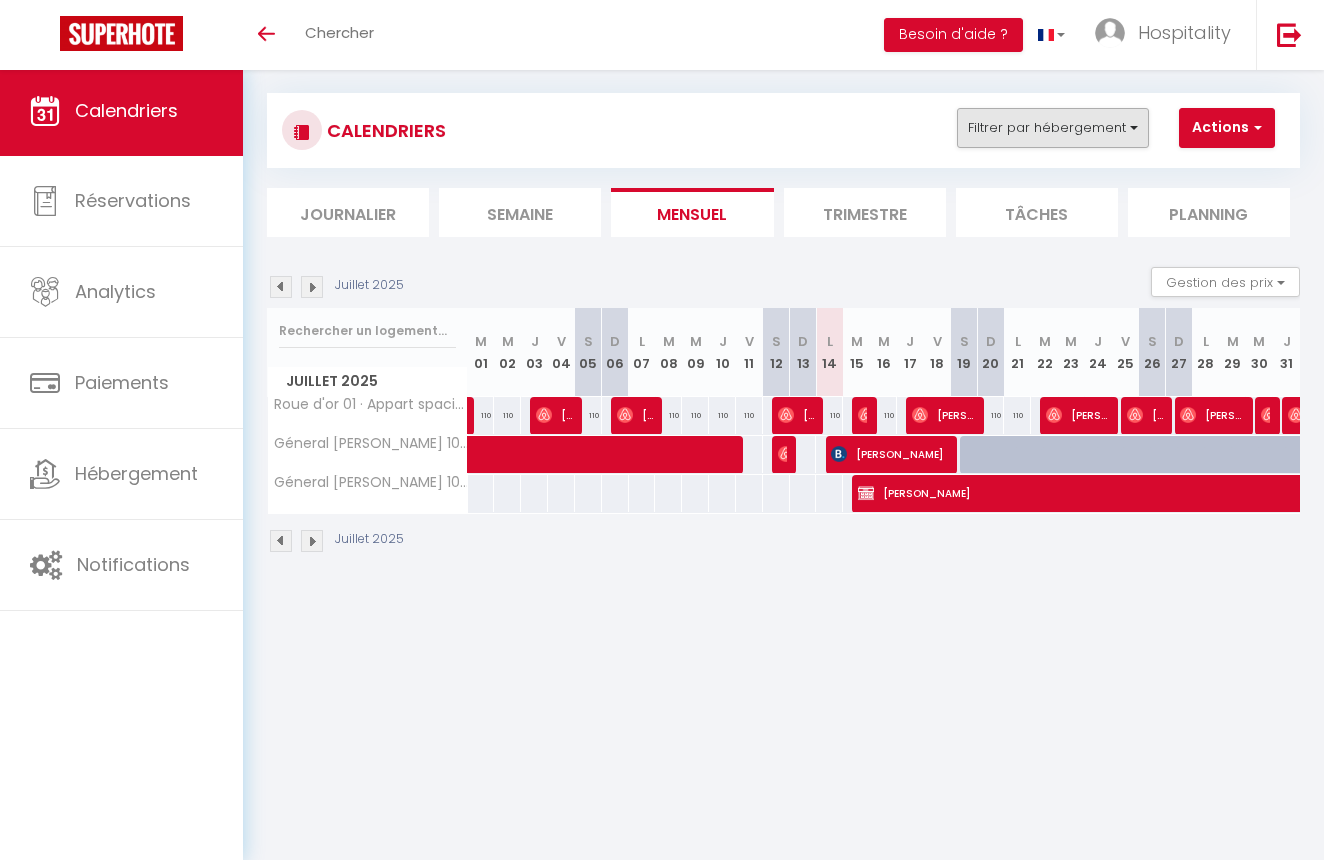 scroll, scrollTop: 0, scrollLeft: 0, axis: both 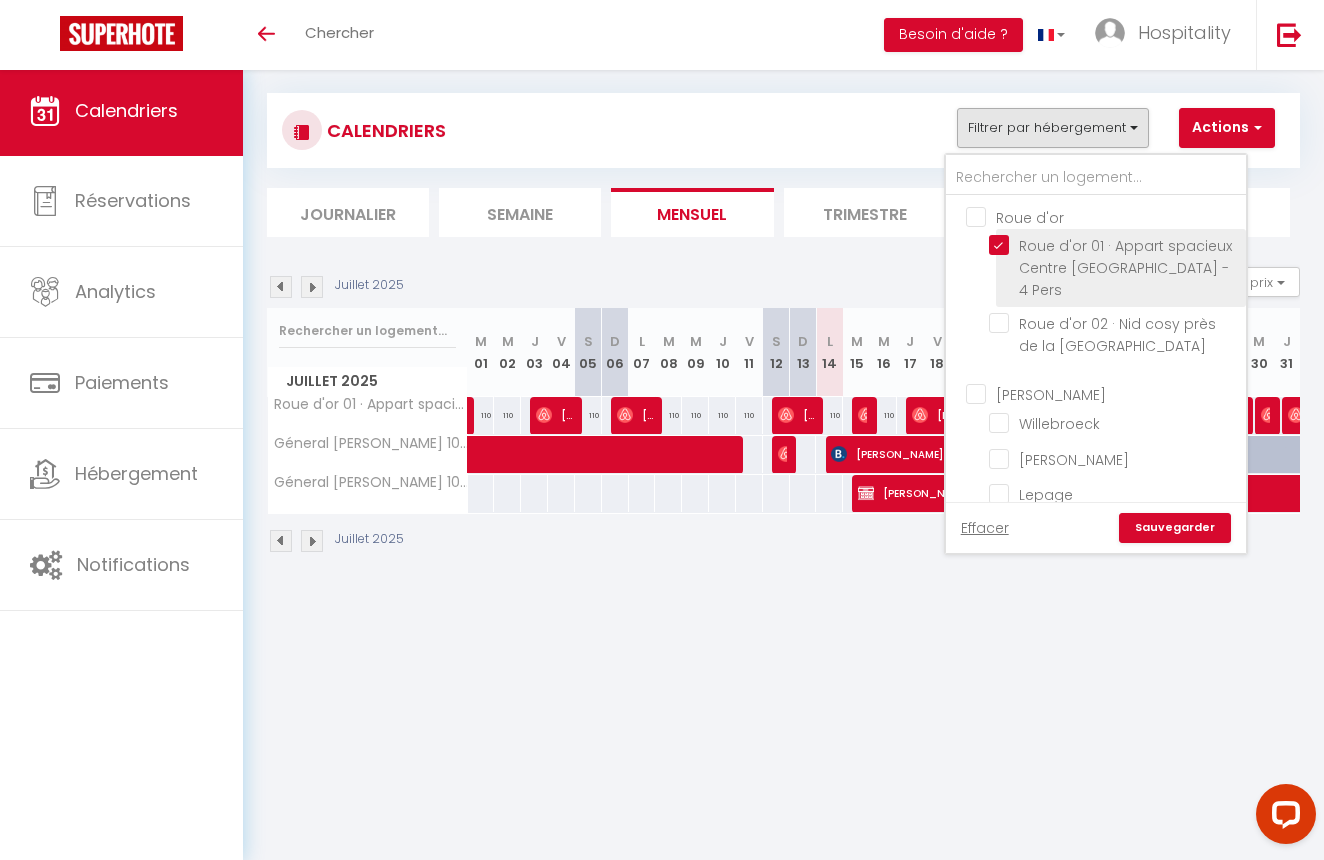 click on "Roue d'or 01 · Appart spacieux Centre [GEOGRAPHIC_DATA] - 4 Pers" at bounding box center [1114, 245] 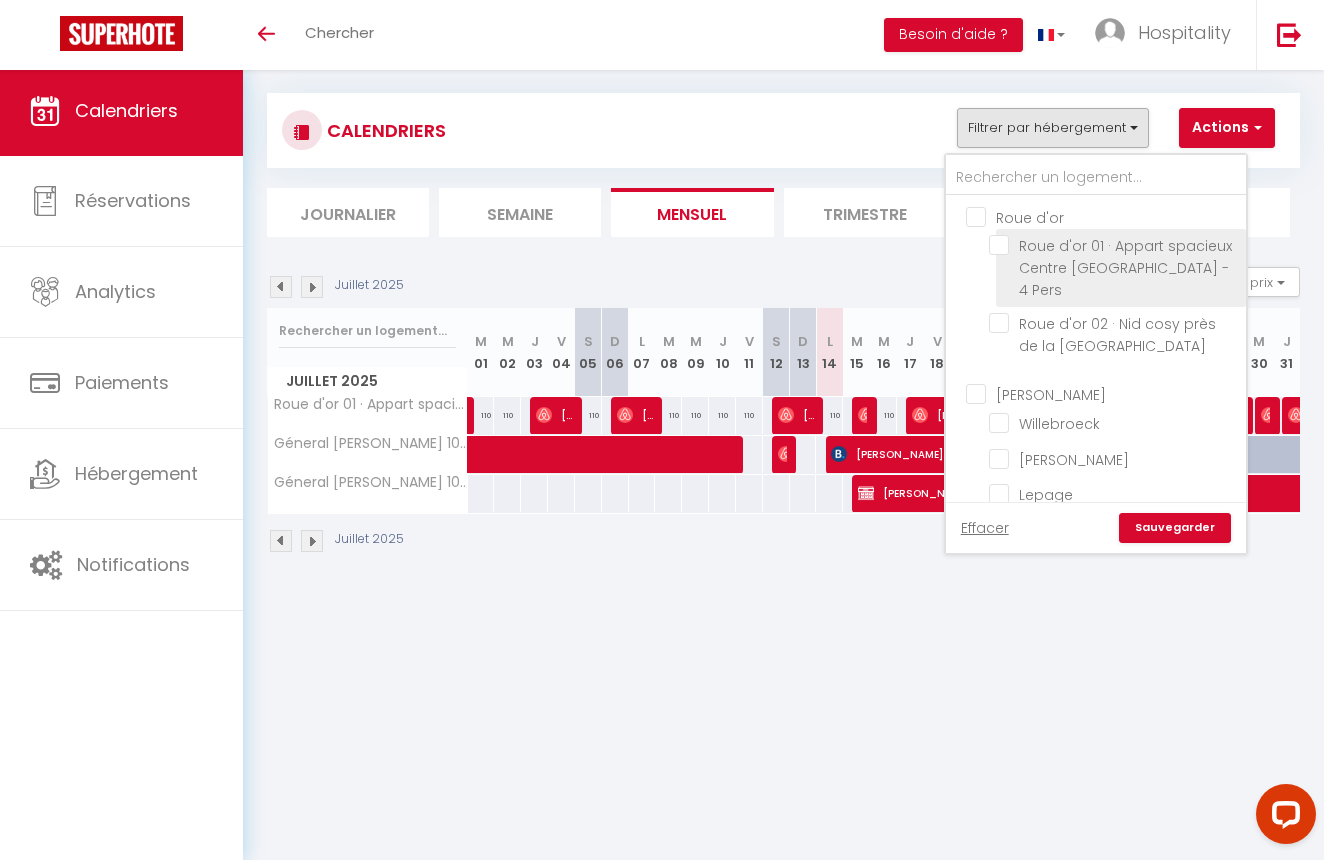 checkbox on "false" 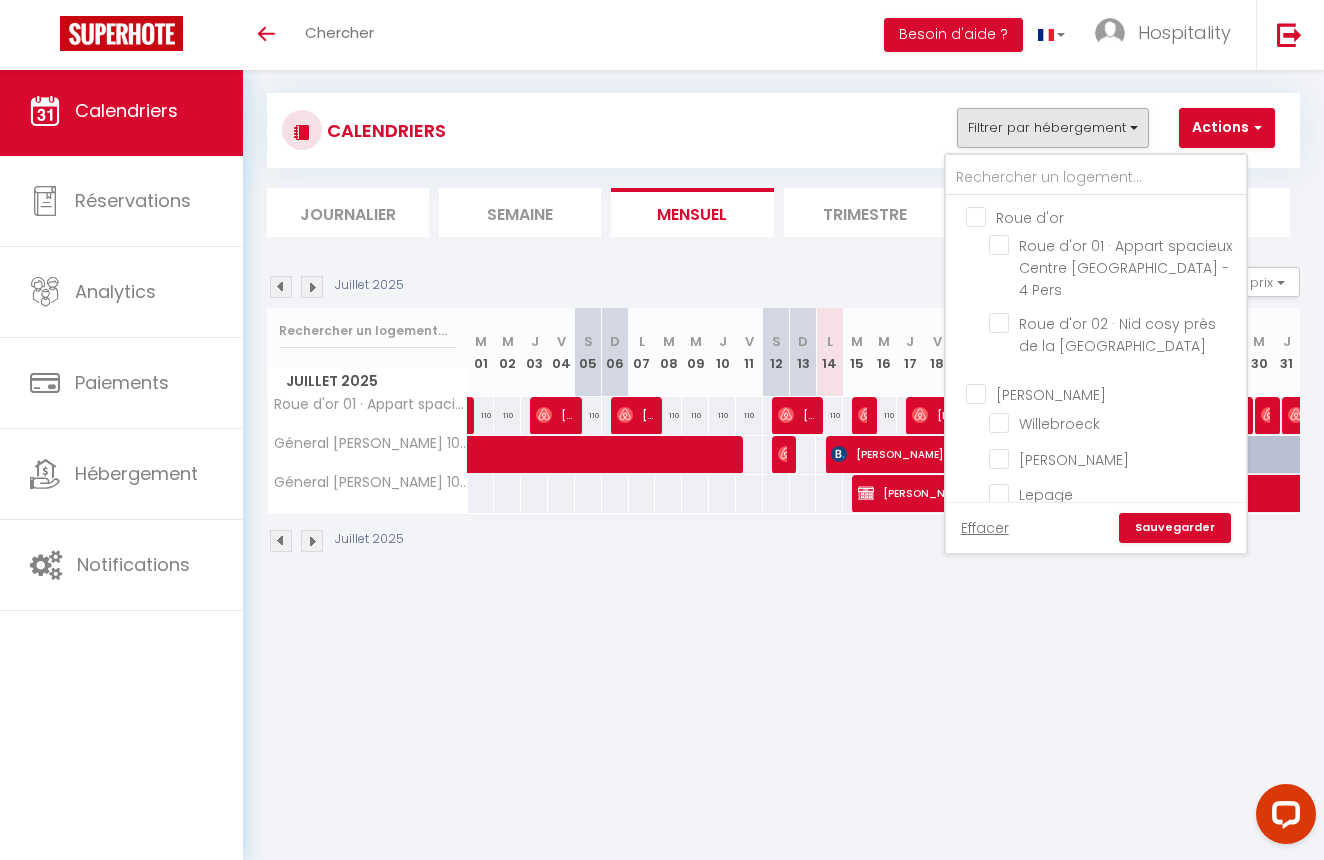 scroll, scrollTop: 0, scrollLeft: 0, axis: both 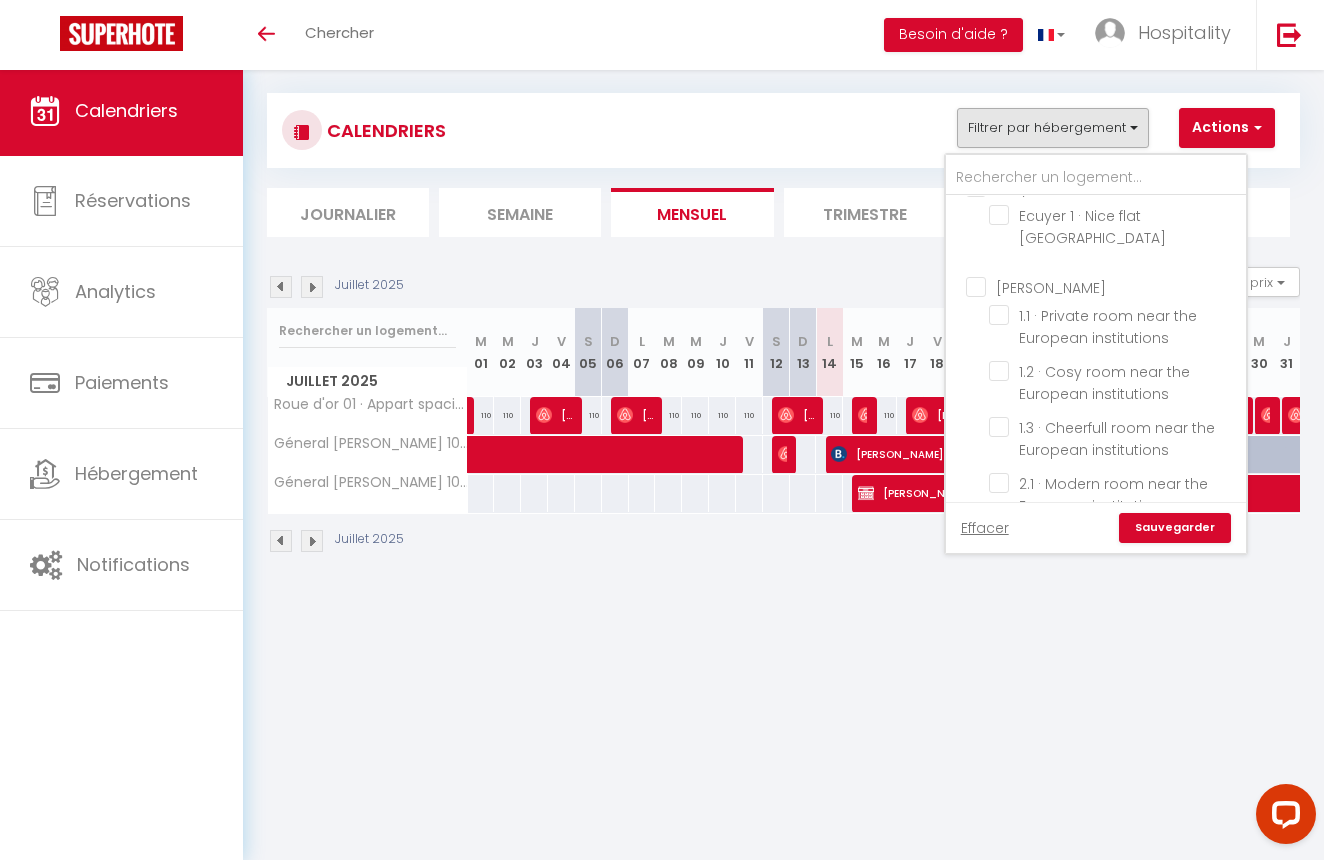 click on "[PERSON_NAME]" at bounding box center [1116, 285] 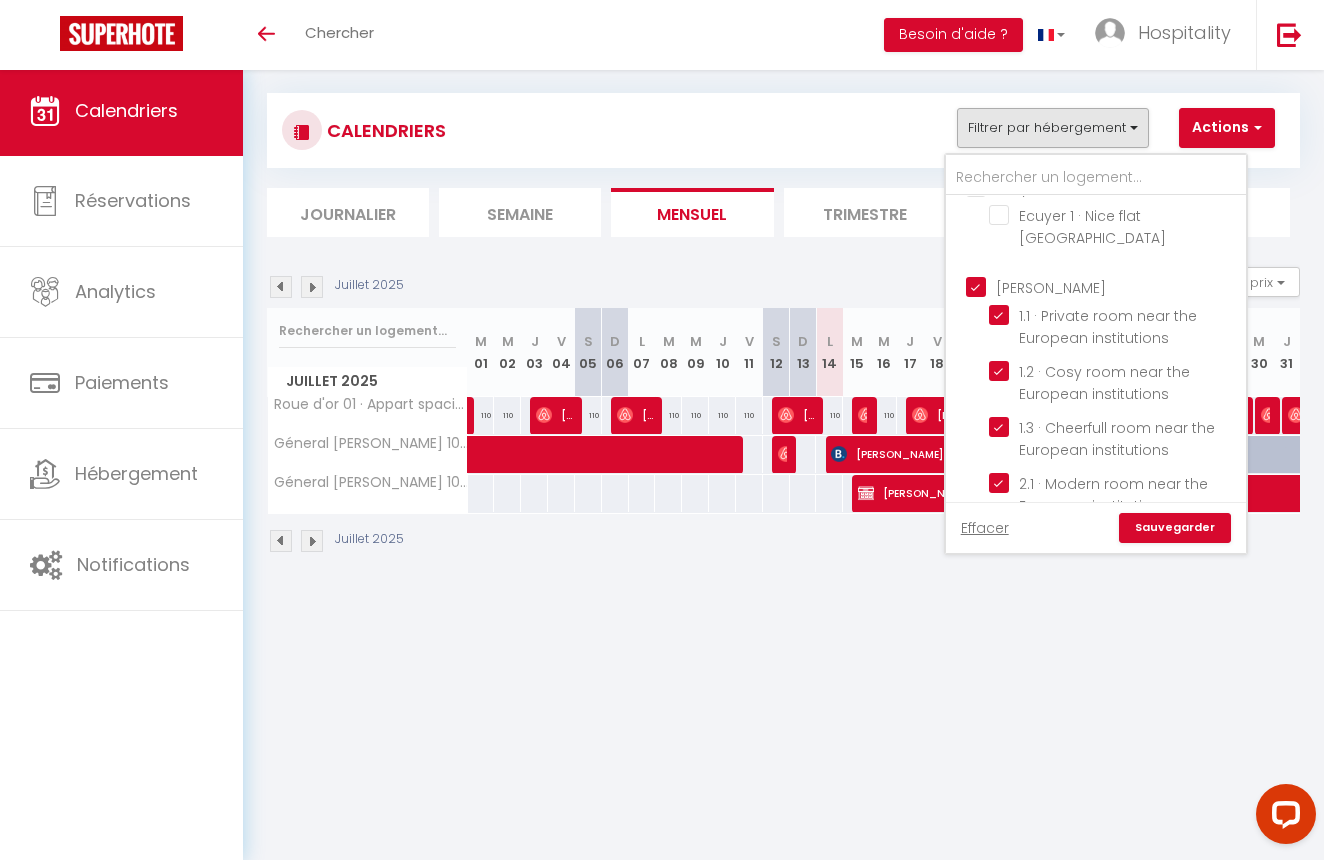 checkbox on "false" 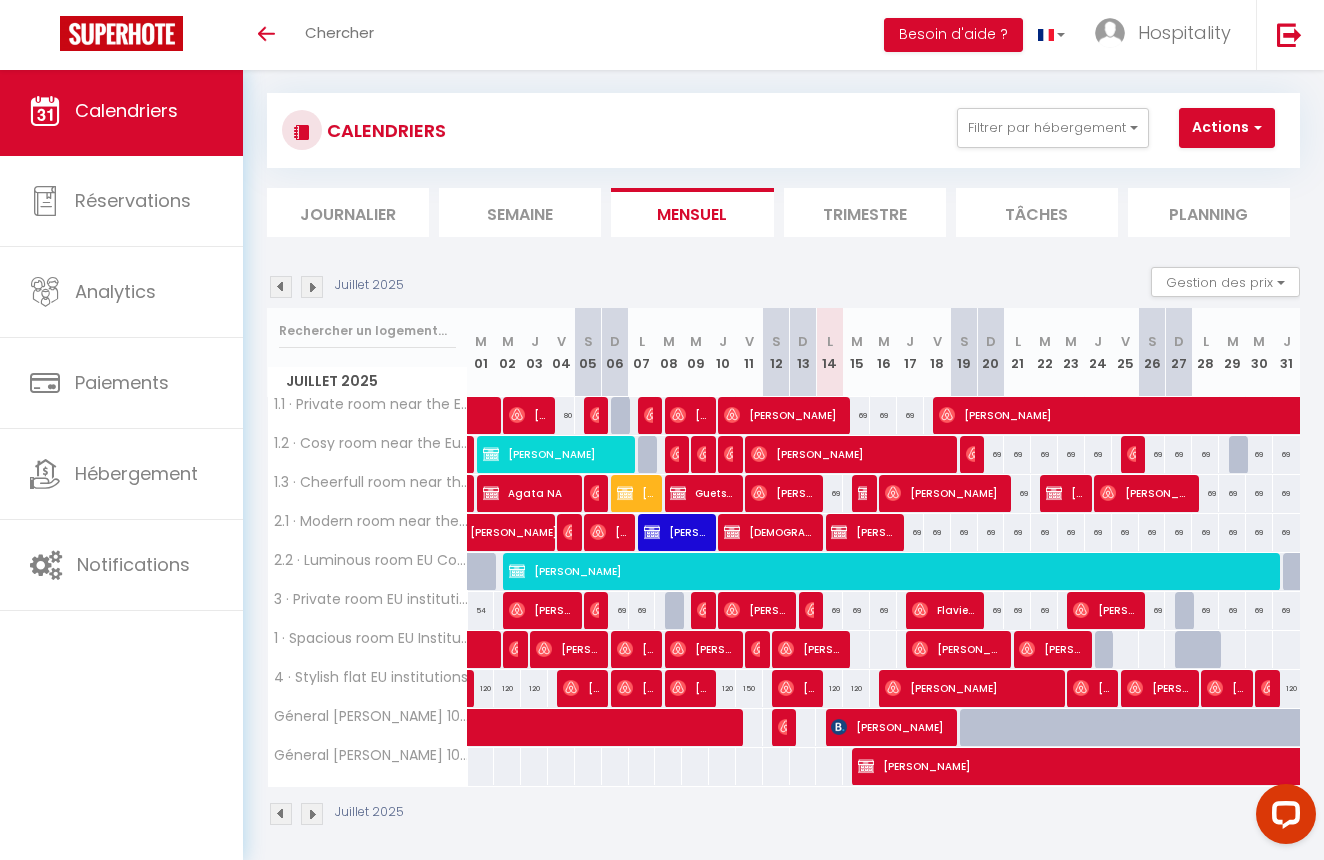 click at bounding box center [651, 455] 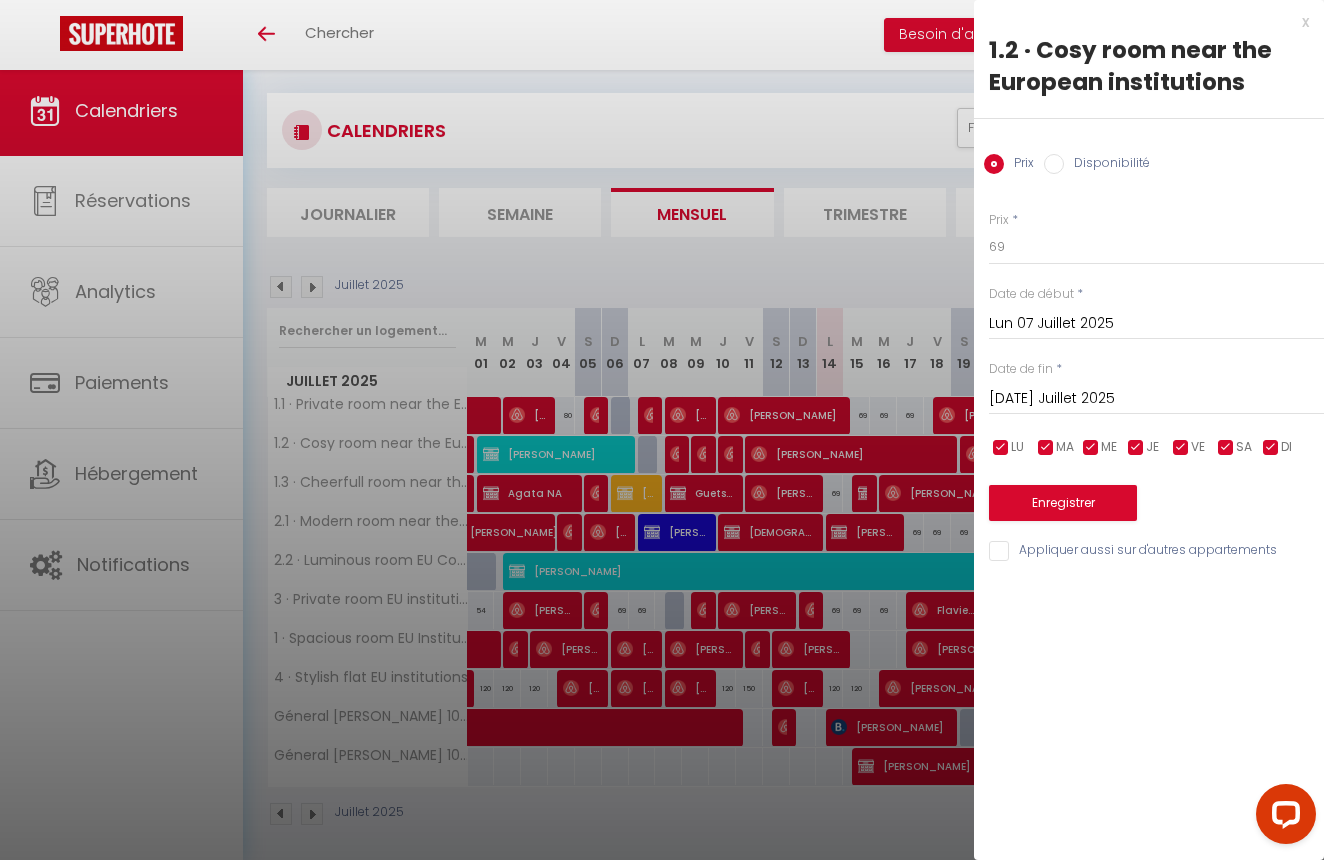 click on "x" at bounding box center [1141, 22] 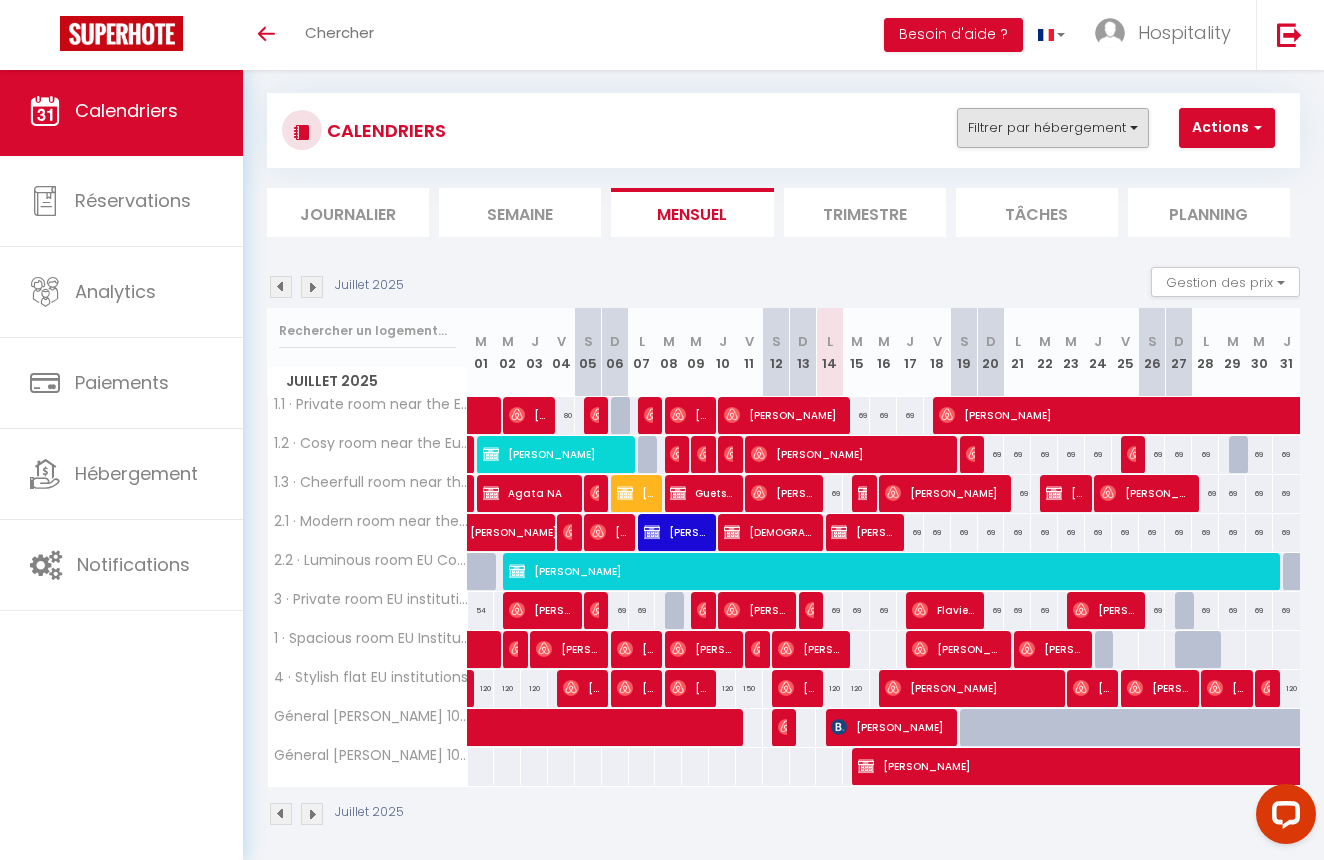 click on "Filtrer par hébergement" at bounding box center [1053, 128] 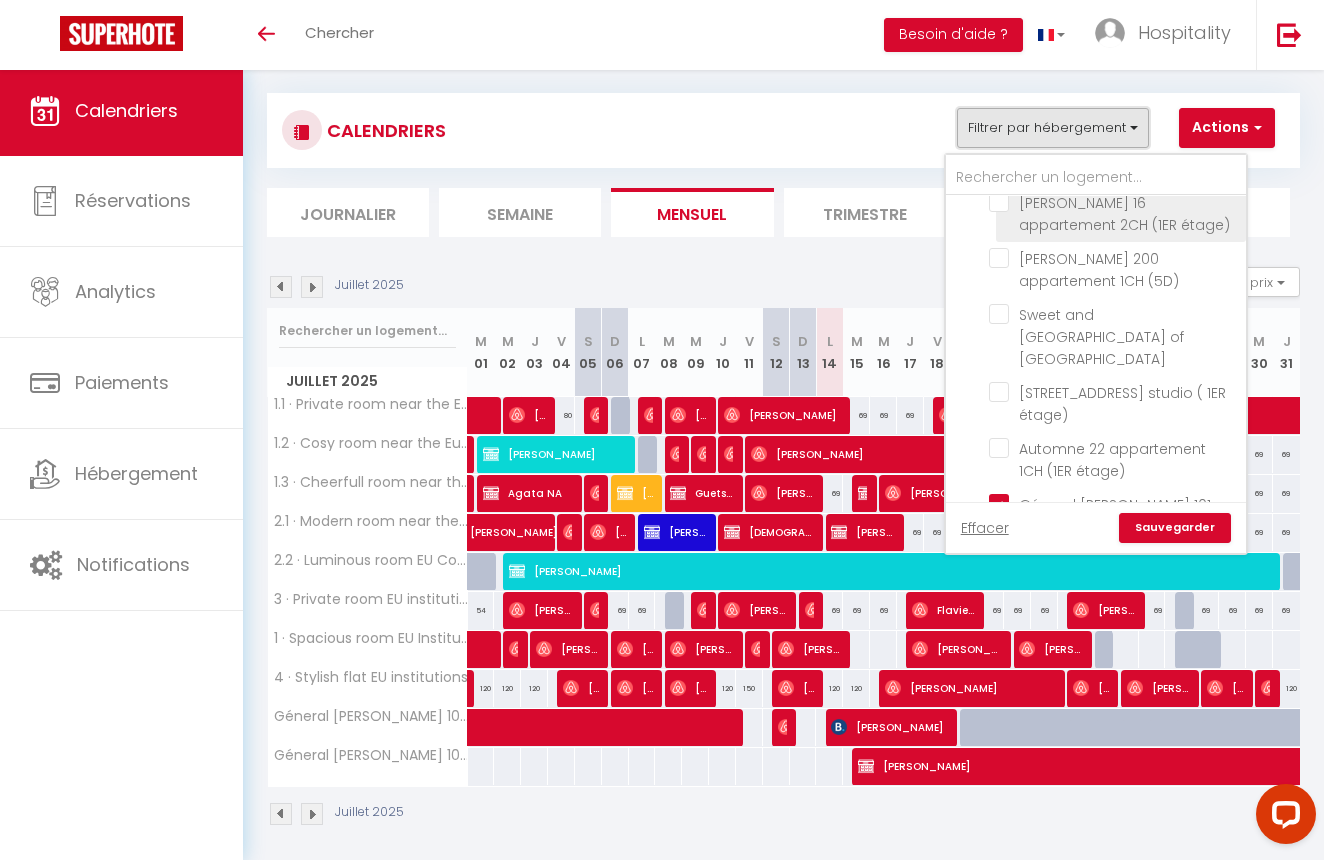 scroll, scrollTop: 2418, scrollLeft: 0, axis: vertical 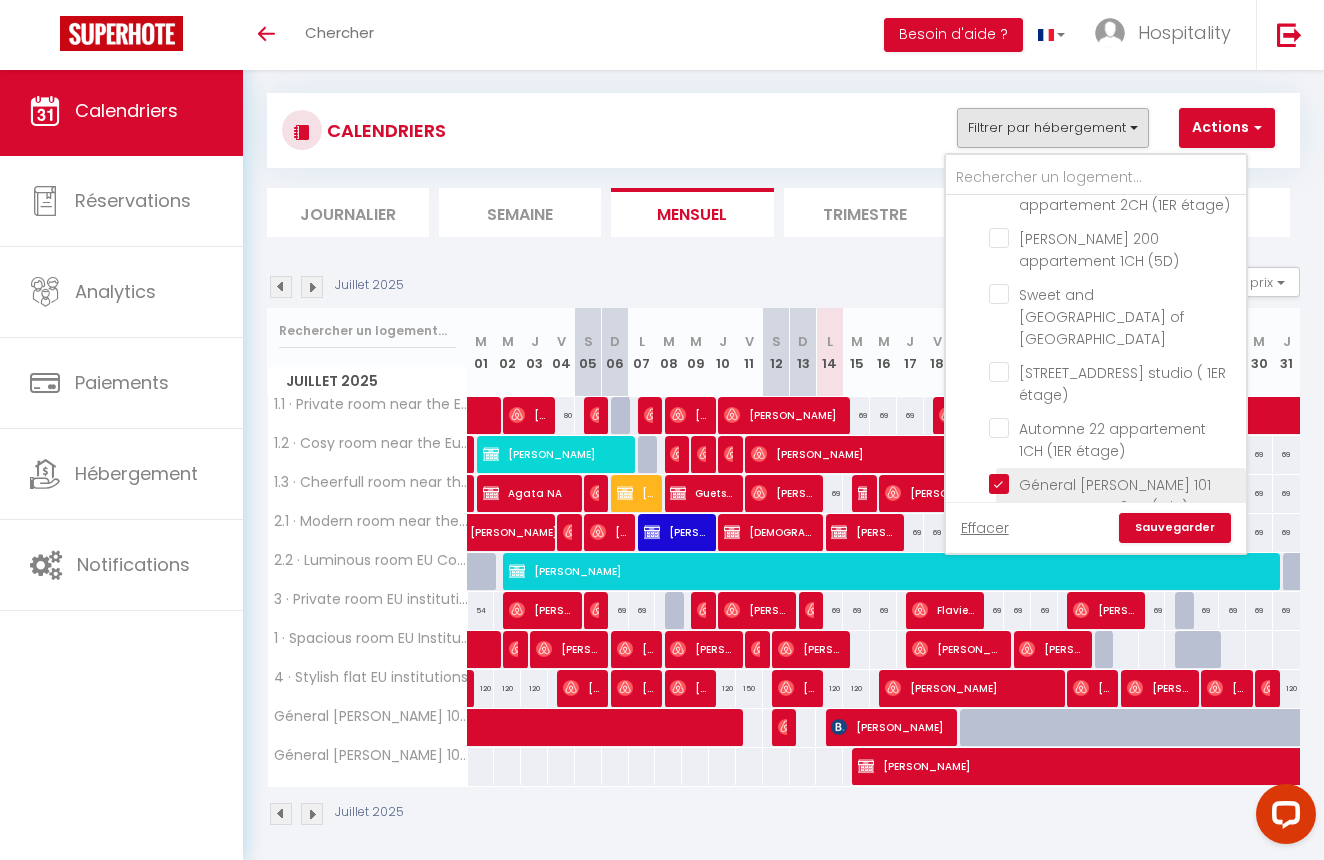 click on "Géneral [PERSON_NAME] 101 appartement 2CH (rdc)" at bounding box center [1114, 484] 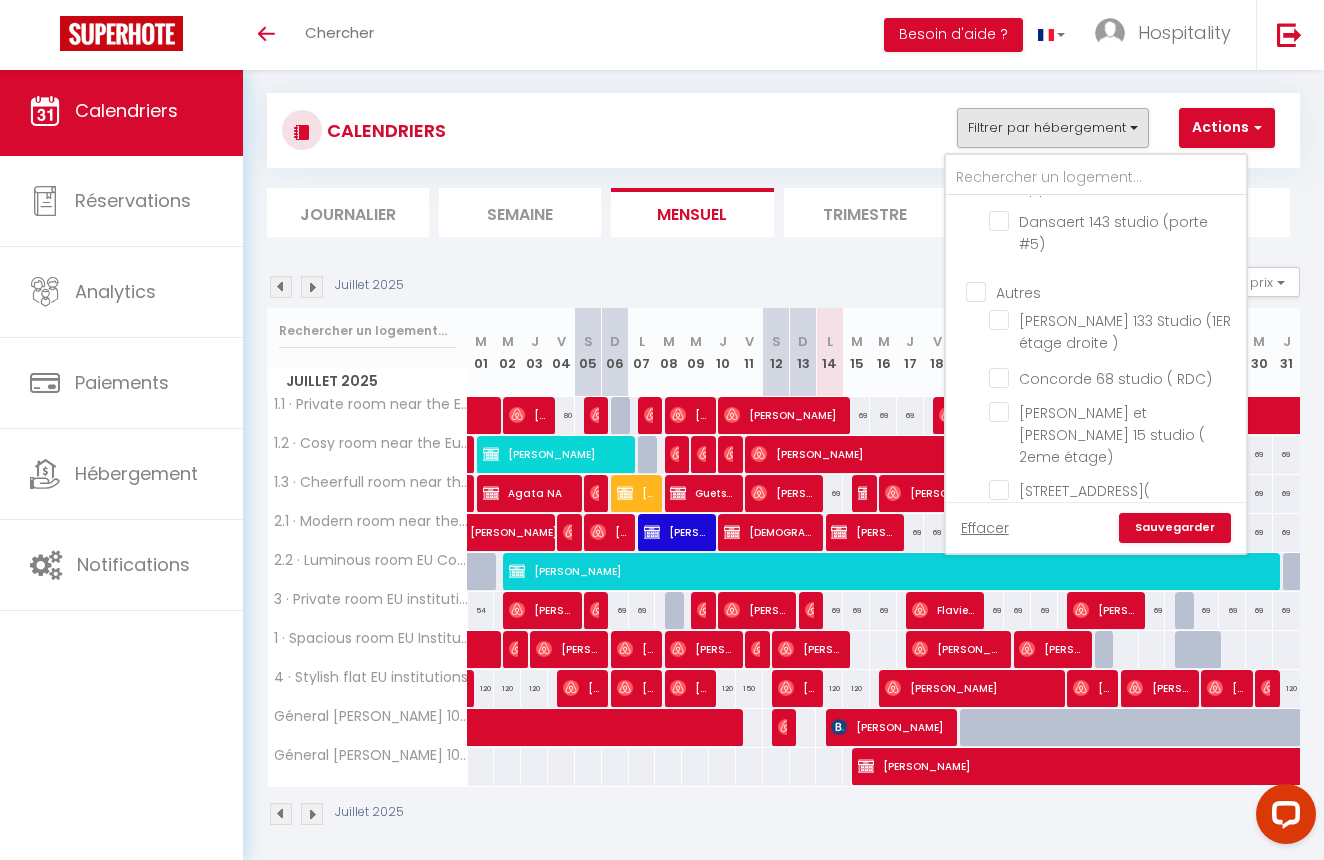 scroll, scrollTop: 3314, scrollLeft: 0, axis: vertical 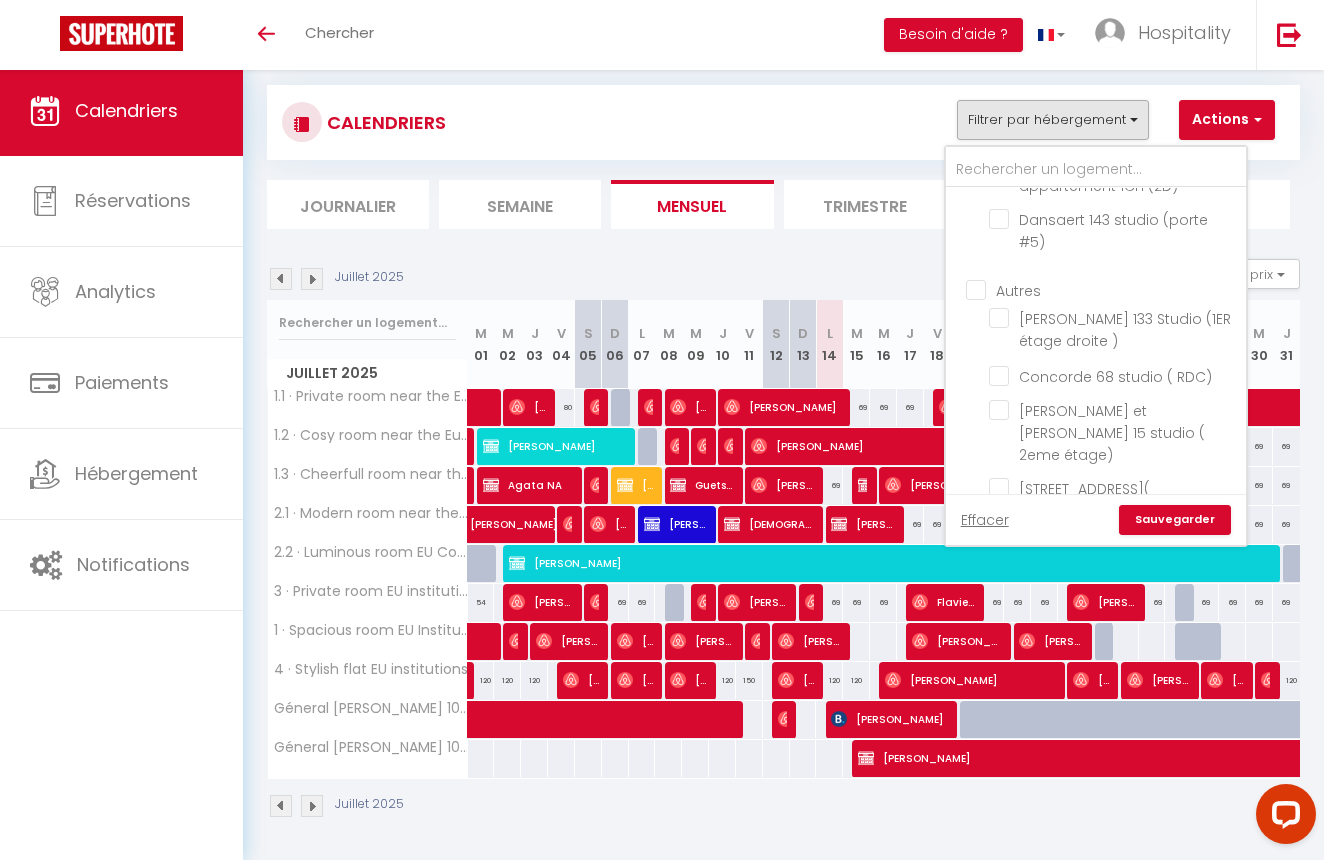 click on "Sauvegarder" at bounding box center [1175, 520] 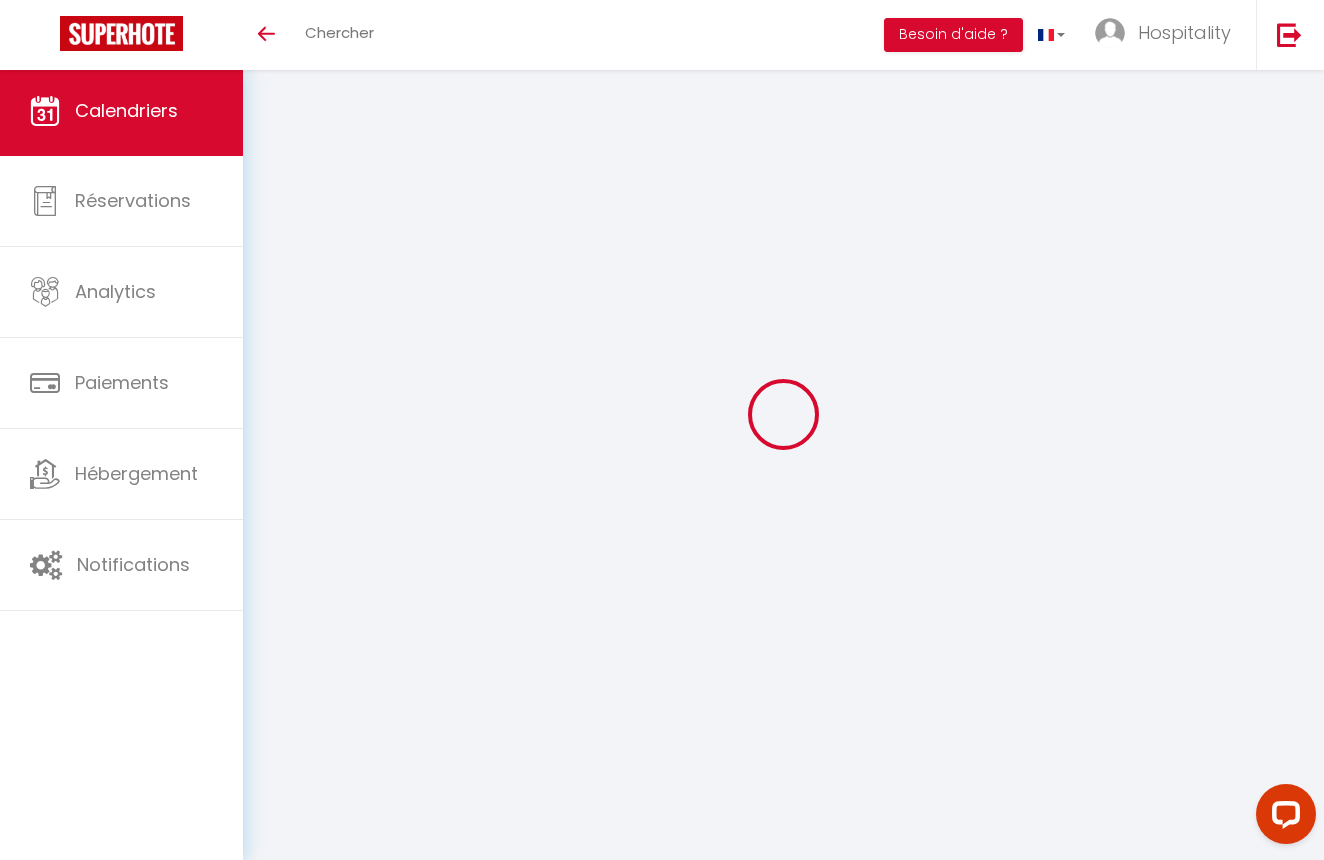 scroll, scrollTop: 0, scrollLeft: 0, axis: both 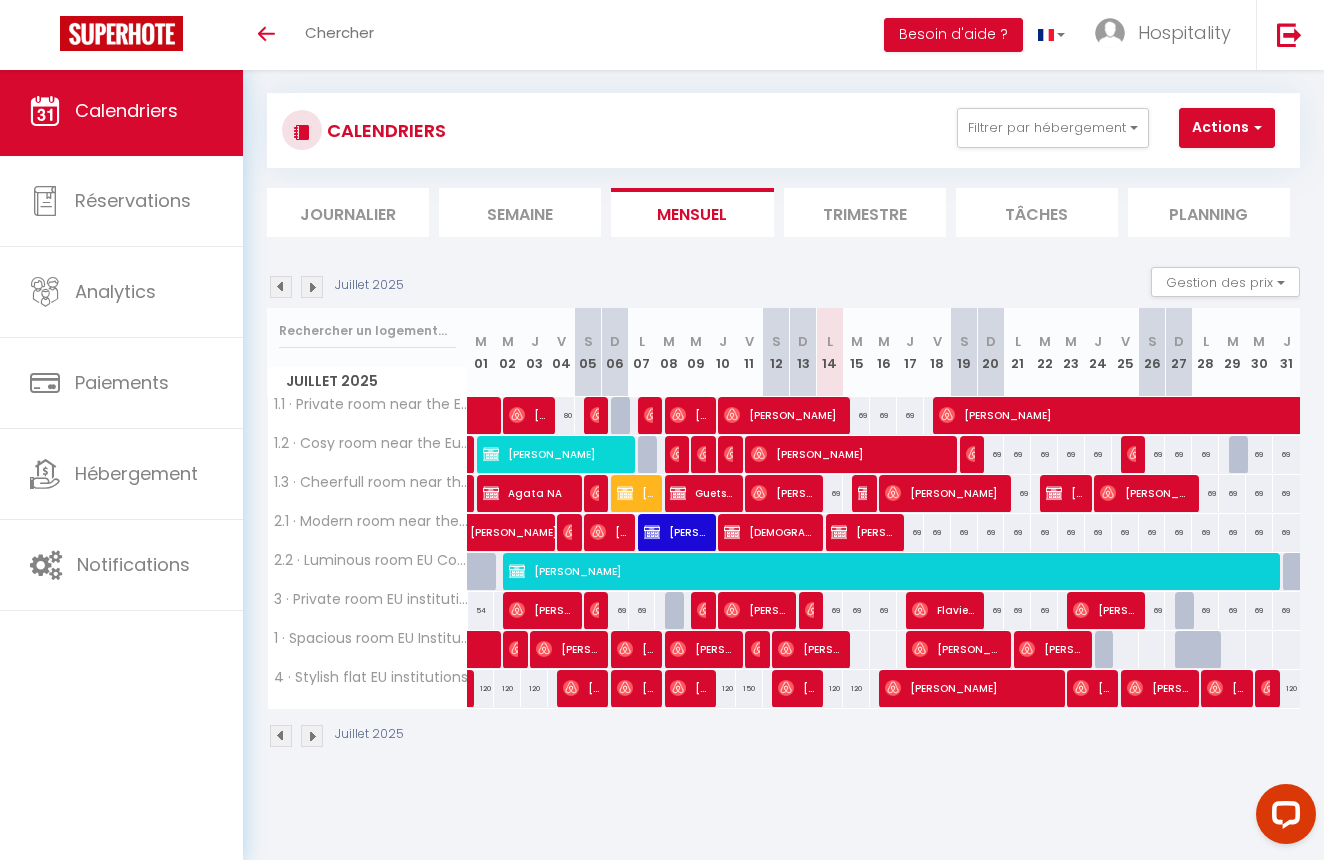 click on "69" at bounding box center (829, 610) 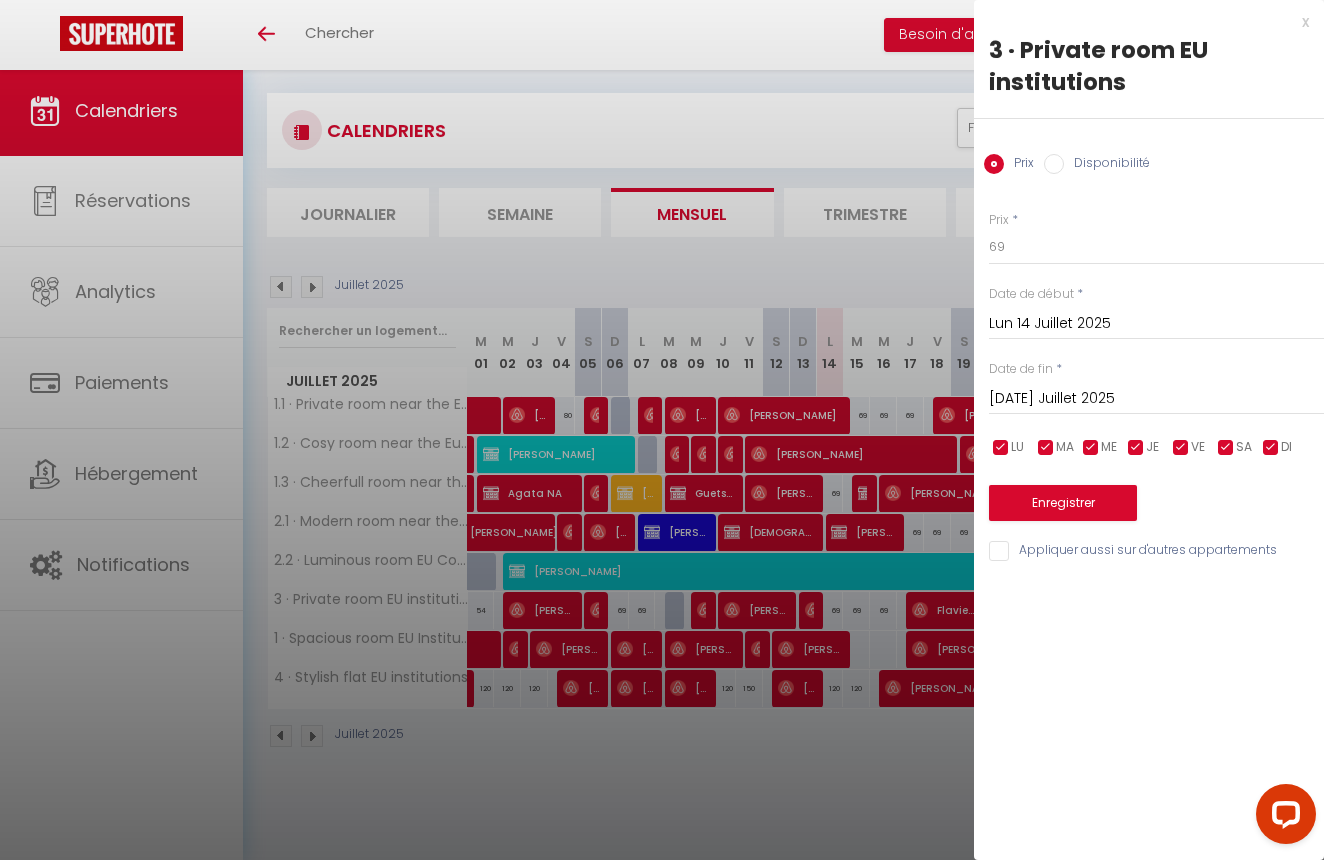 click on "x" at bounding box center [1141, 22] 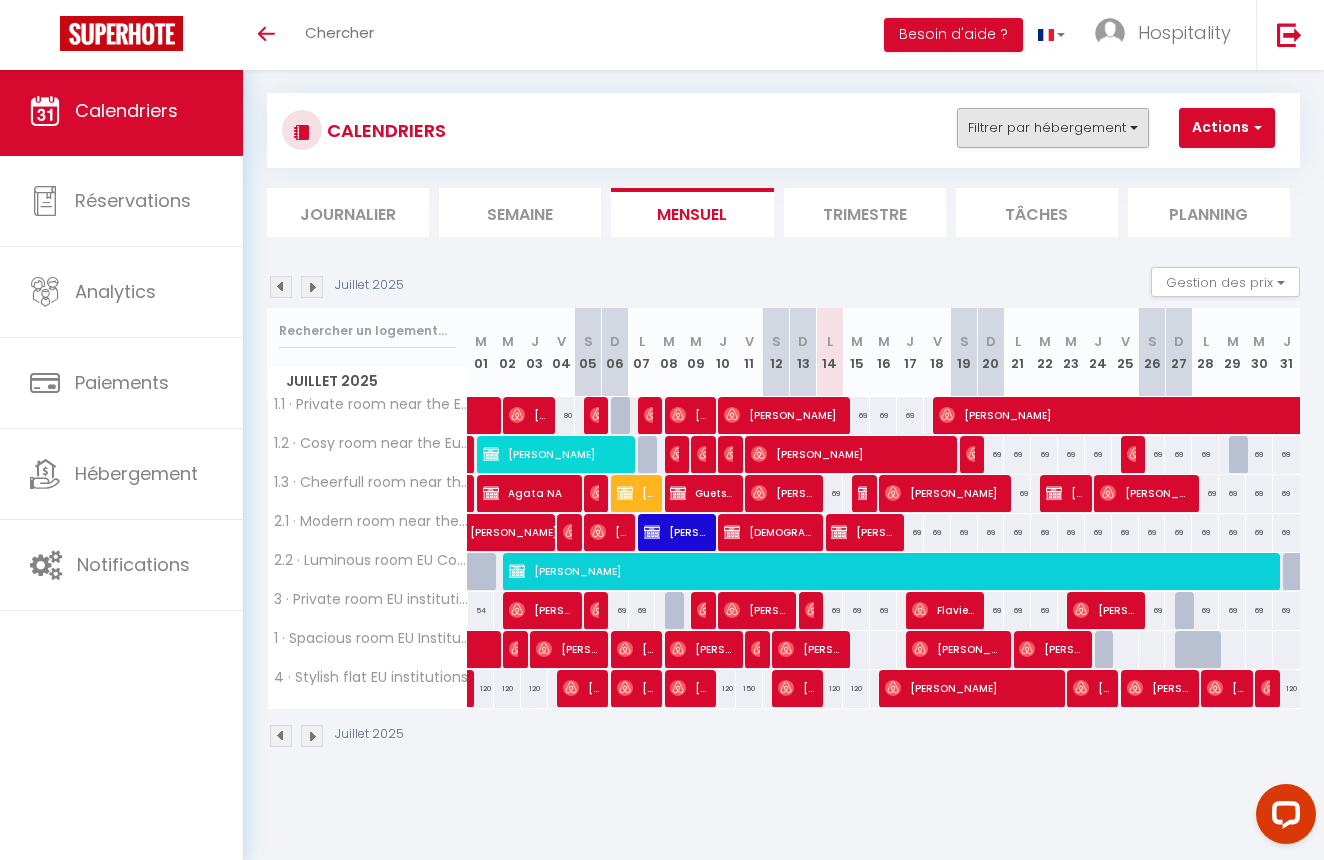 click on "Filtrer par hébergement" at bounding box center (1053, 128) 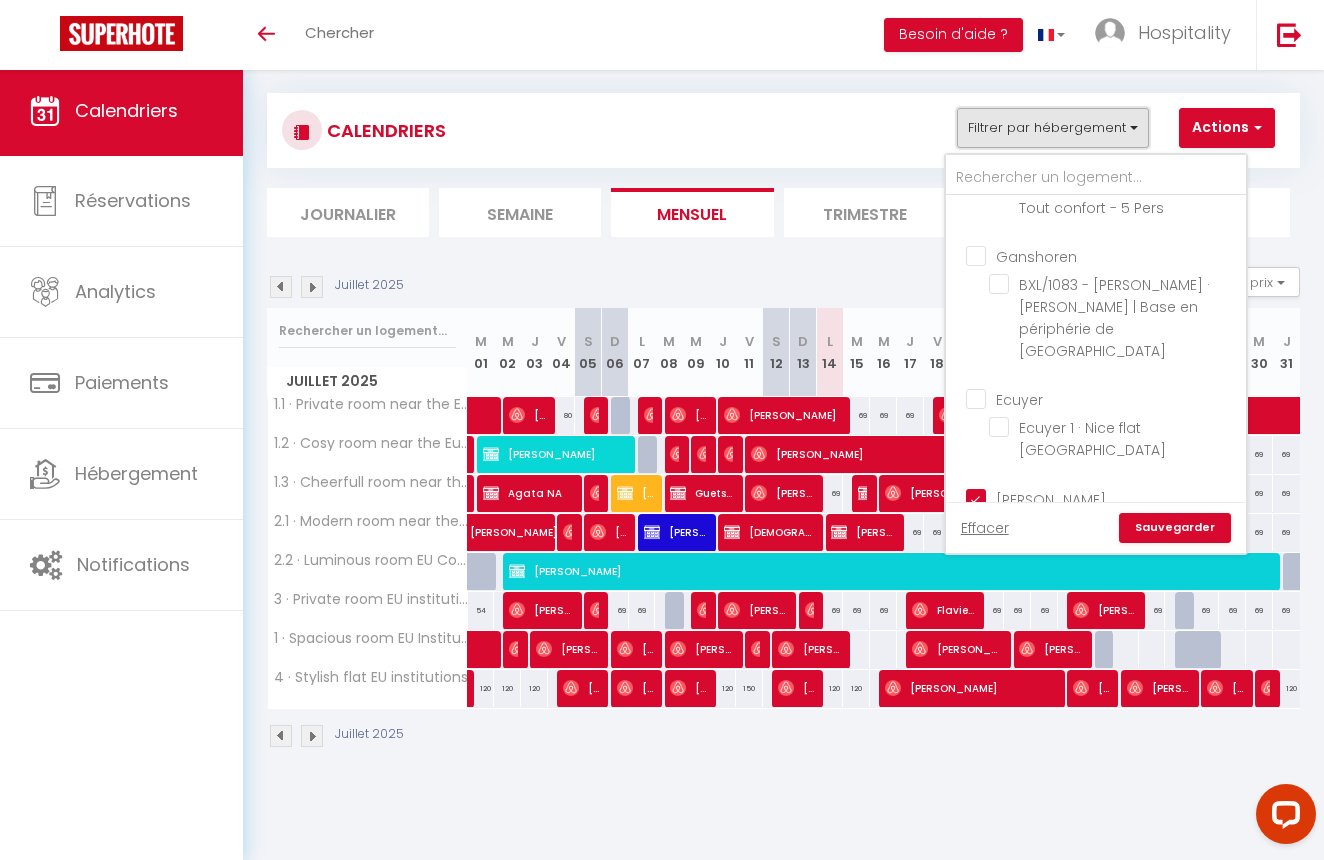 scroll, scrollTop: 1380, scrollLeft: 0, axis: vertical 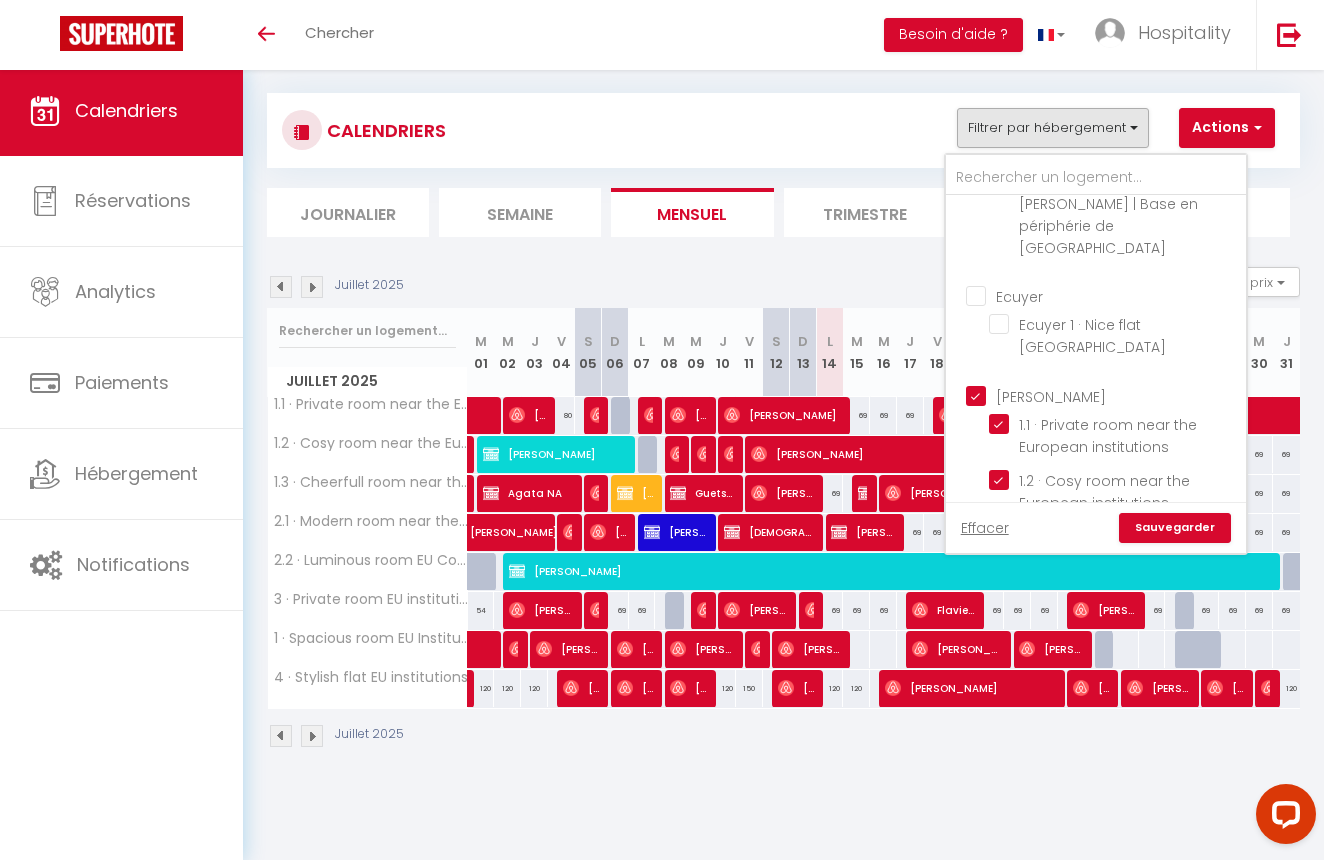 click on "[PERSON_NAME]" at bounding box center (1116, 394) 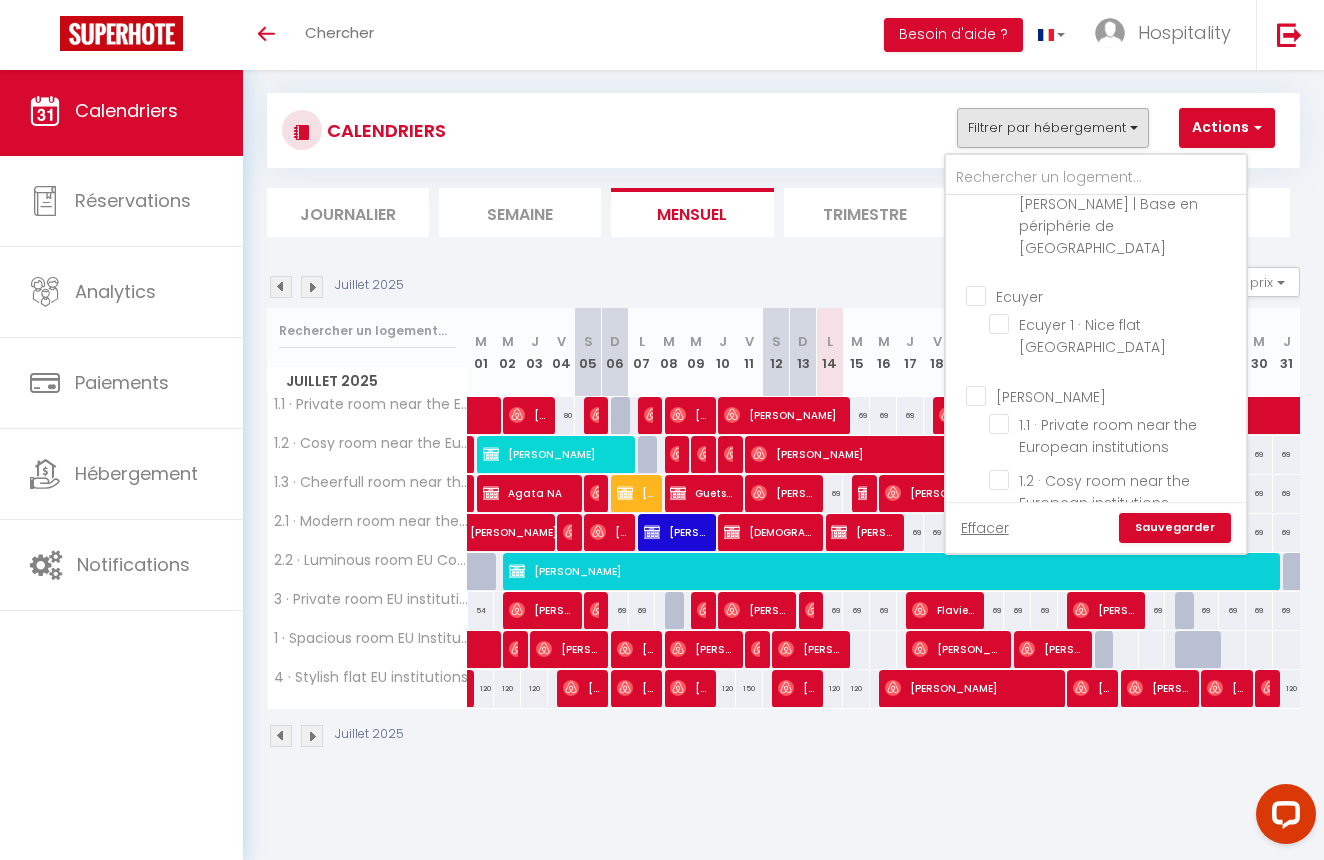 checkbox on "false" 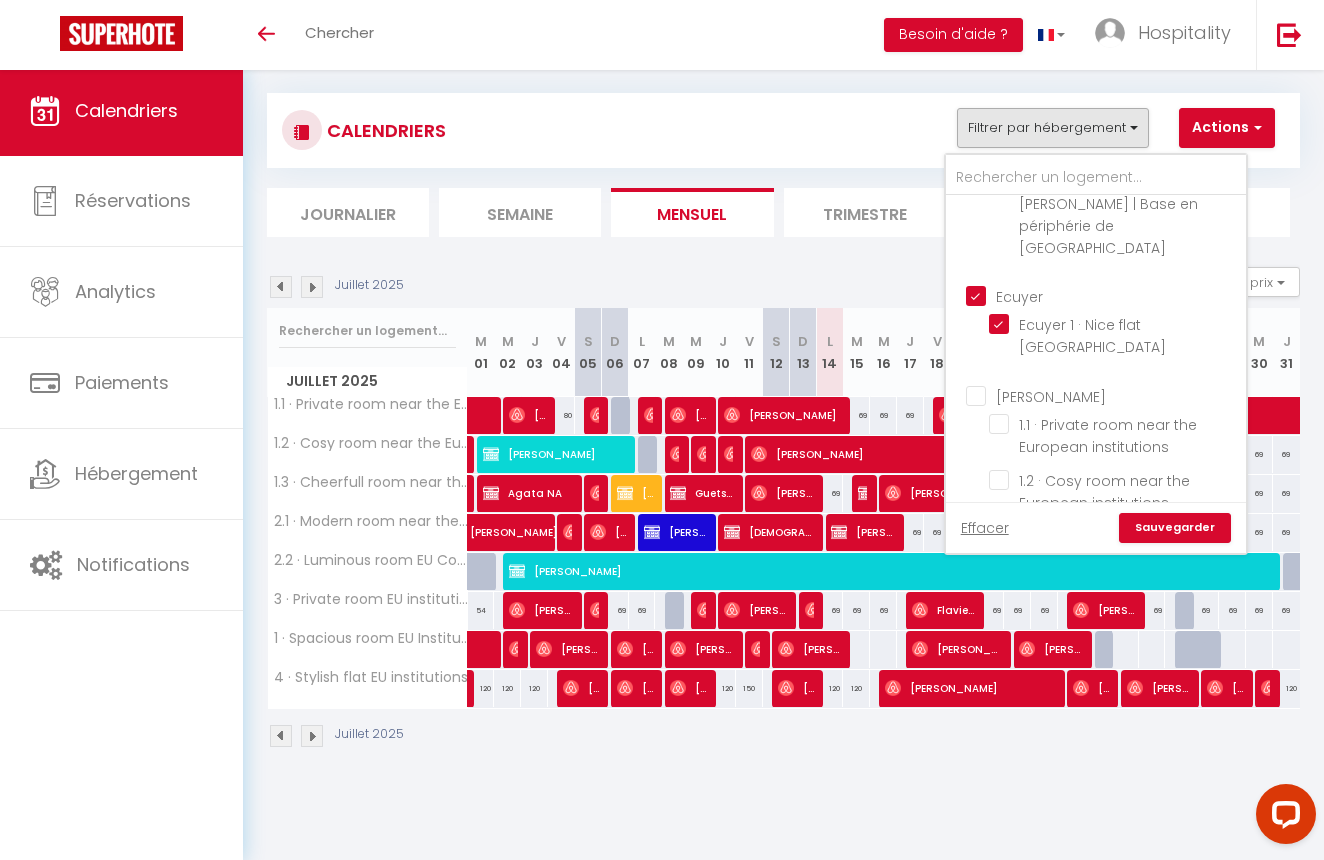 checkbox on "false" 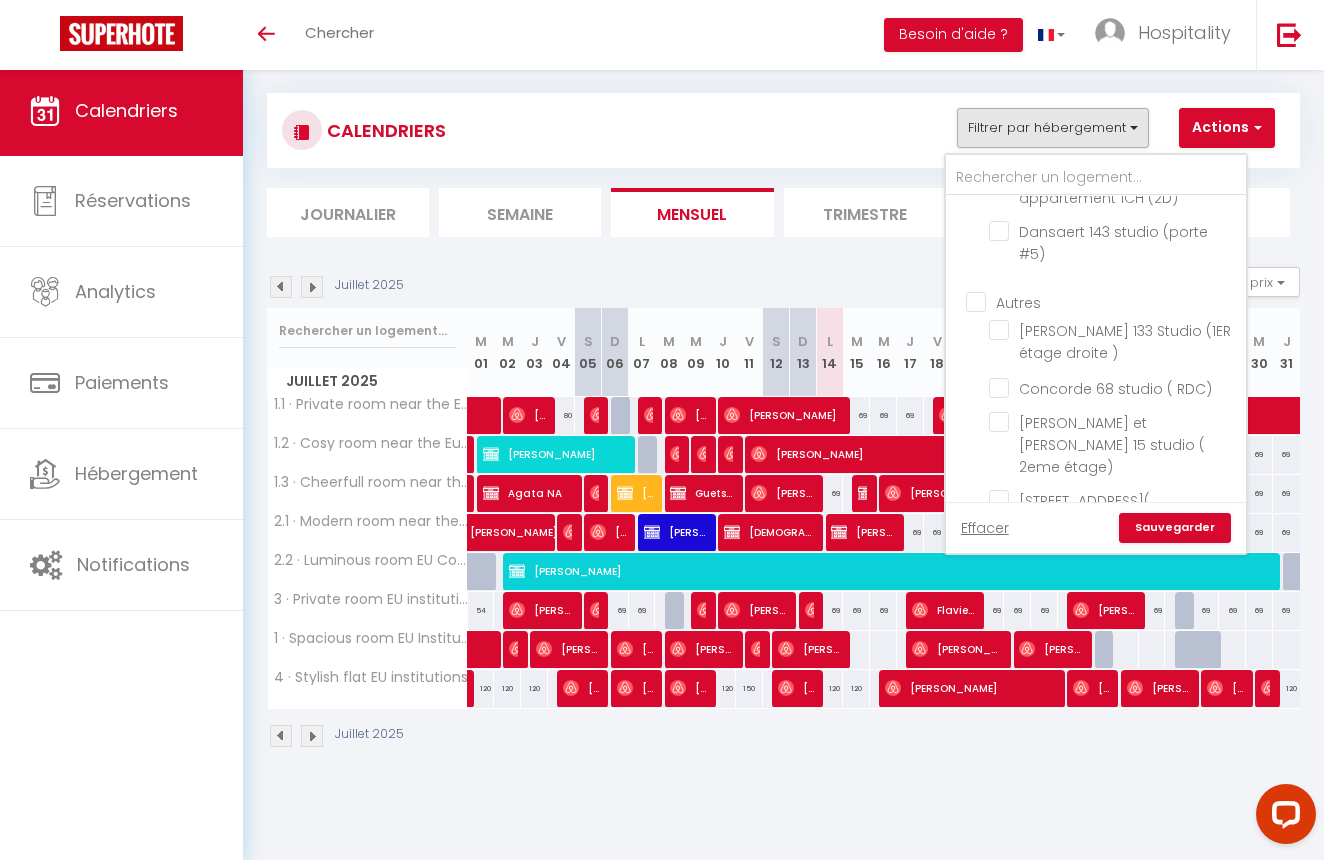 scroll, scrollTop: 3315, scrollLeft: 0, axis: vertical 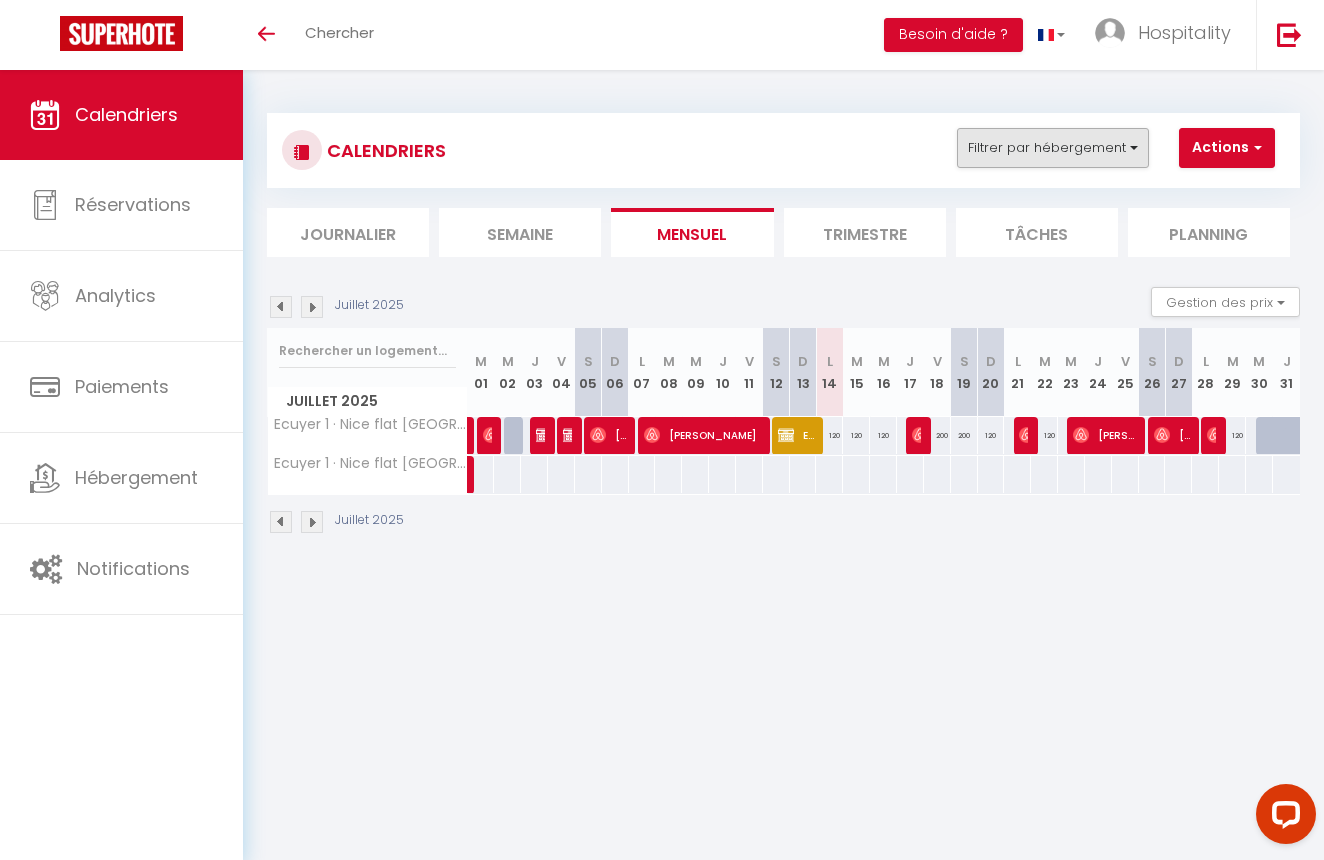 click on "Filtrer par hébergement" at bounding box center (1053, 148) 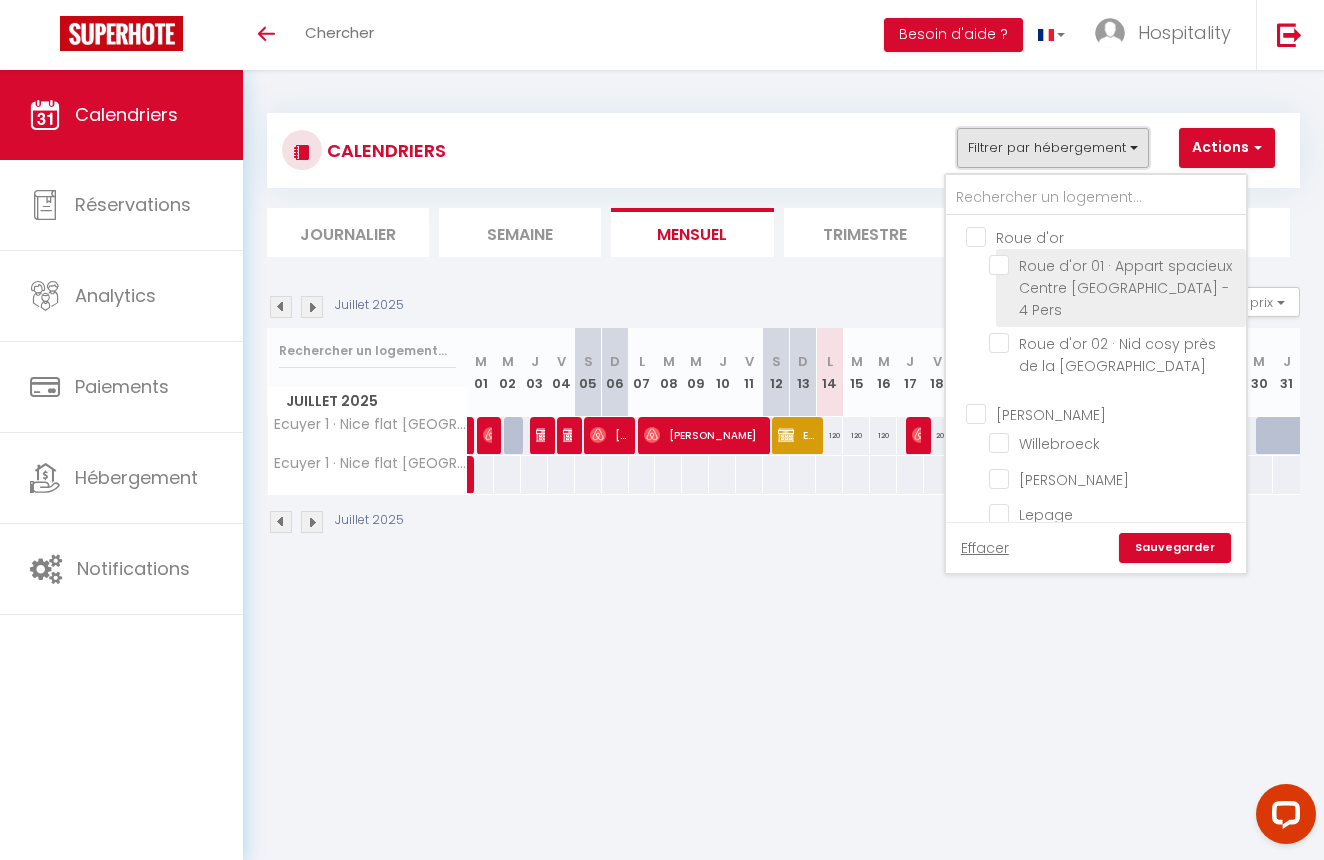 scroll, scrollTop: -1, scrollLeft: 0, axis: vertical 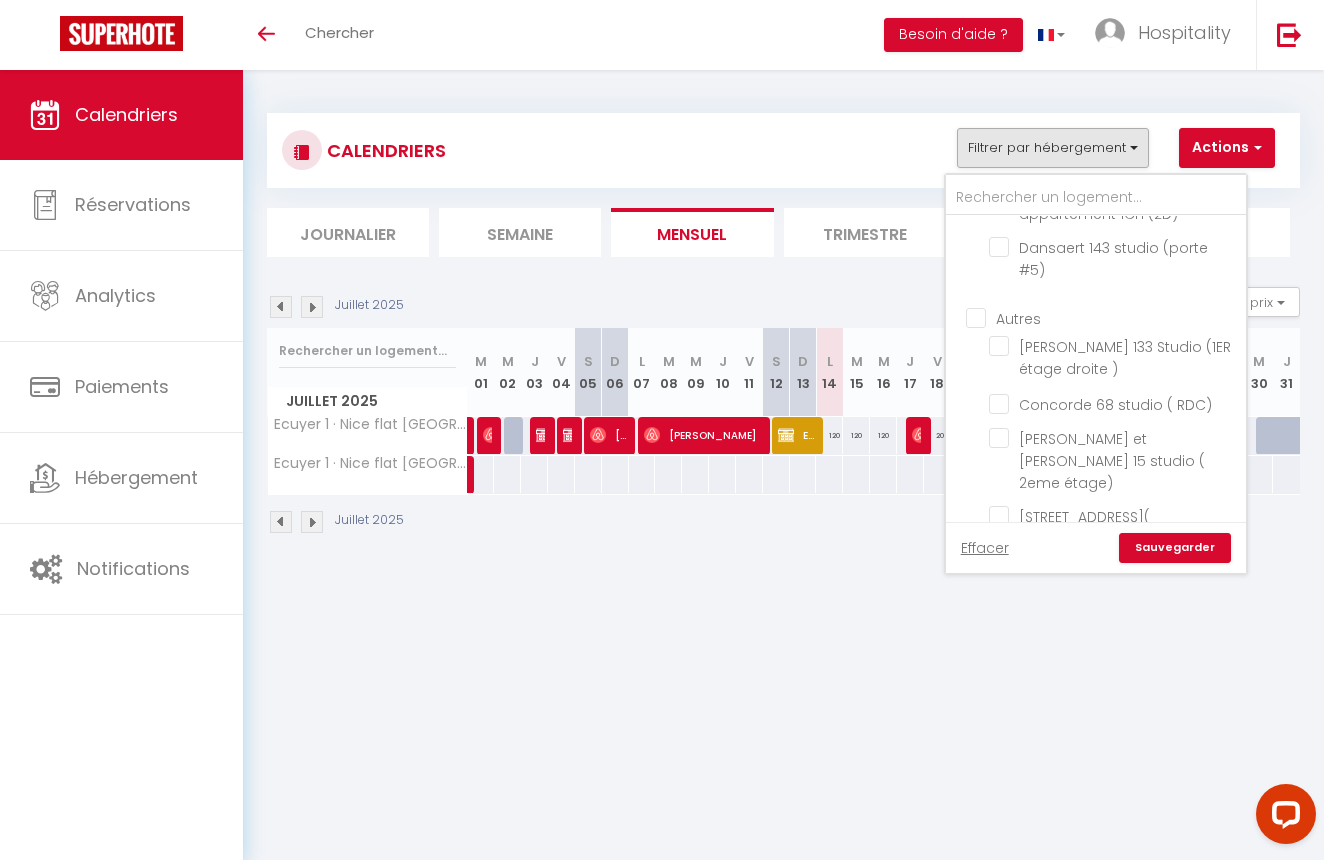 click on "CALENDRIERS
Filtrer par hébergement
Roue d'or       Roue d'or 01 · Appart spacieux Centre [GEOGRAPHIC_DATA] - 4 Pers     Roue d'or 02 · Nid cosy près de la [GEOGRAPHIC_DATA]     [PERSON_NAME]     [PERSON_NAME]     Jacqmain     Gretry     [PERSON_NAME][GEOGRAPHIC_DATA] (2A)     [GEOGRAPHIC_DATA] (1A)     Chambre  1B · Chambre cosy et privée au [GEOGRAPHIC_DATA] · Chambre cosy et privée au [GEOGRAPHIC_DATA] (0A)     [GEOGRAPHIC_DATA] (0B)     [GEOGRAPHIC_DATA] (3A)     Immeuble [GEOGRAPHIC_DATA] in [GEOGRAPHIC_DATA] · Studio cosy et élégant à [GEOGRAPHIC_DATA] I Flagey     Petit havre de paix à [GEOGRAPHIC_DATA]     [GEOGRAPHIC_DATA]       [GEOGRAPHIC_DATA] · Appartement lumineux avec jardin proche du centre     [PERSON_NAME]       Appart Cosy 01 - [PERSON_NAME]       [GEOGRAPHIC_DATA] · Appart spacieux Tout confort - 5 Pers     Ganshoren         Ecuyer" at bounding box center [783, 324] 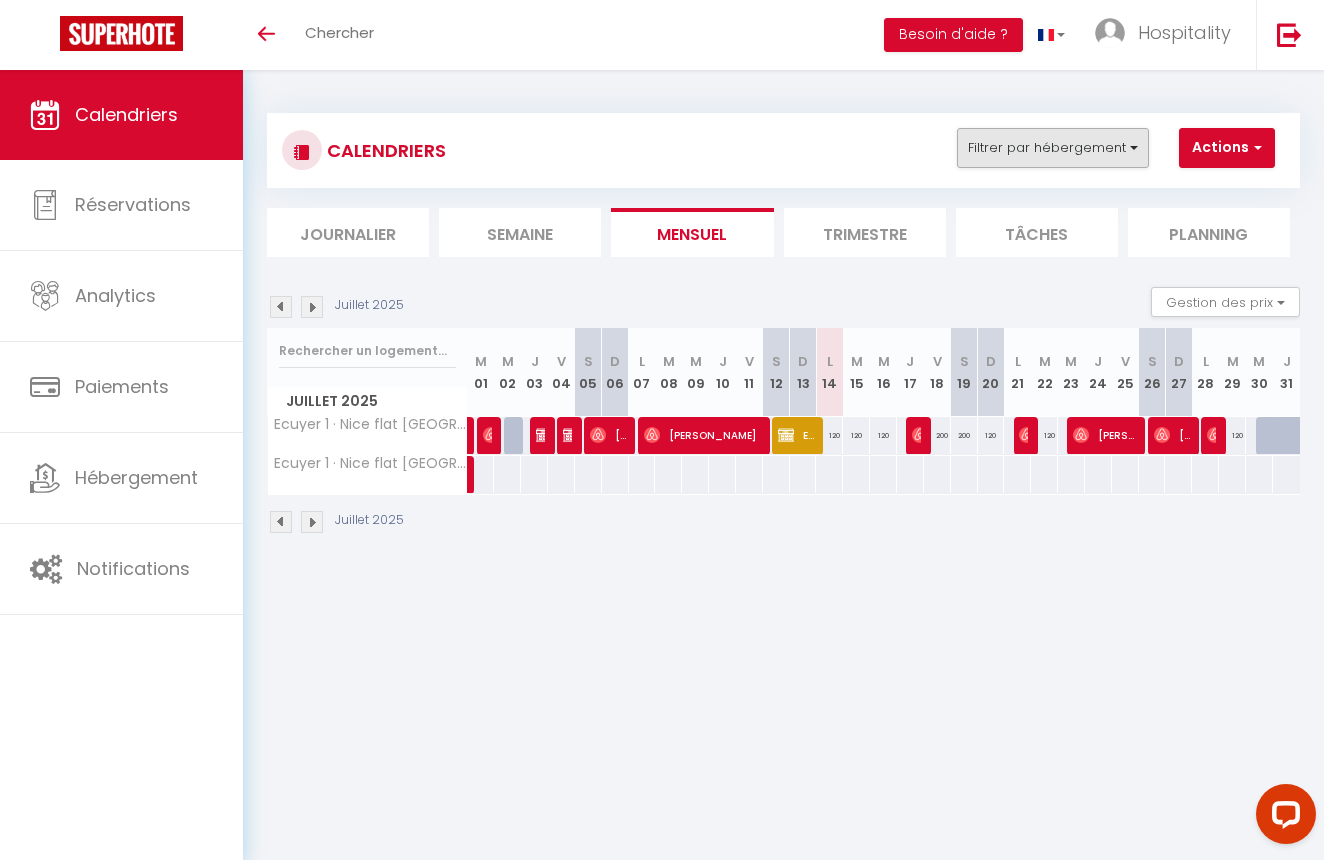 click on "Filtrer par hébergement" at bounding box center (1053, 148) 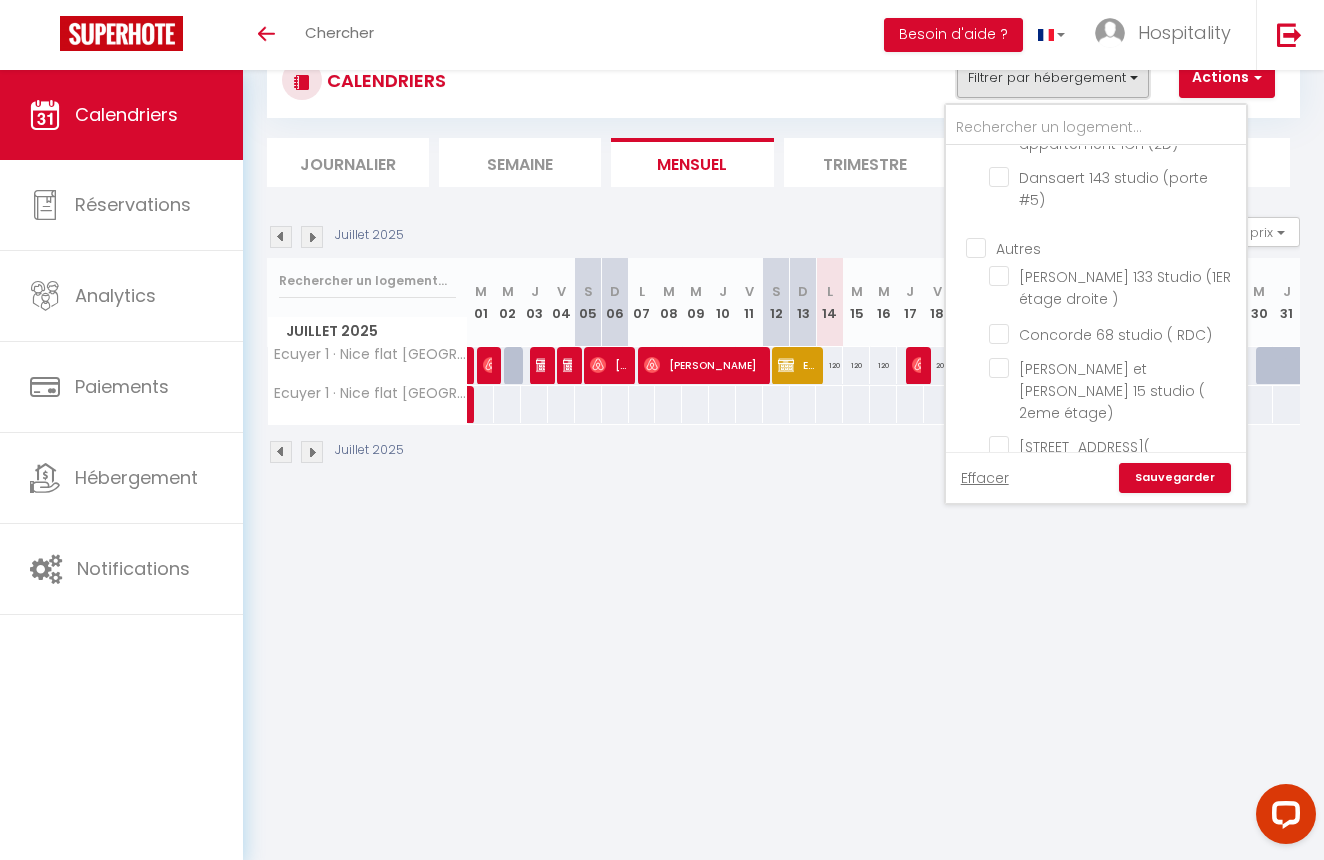 scroll, scrollTop: 70, scrollLeft: 0, axis: vertical 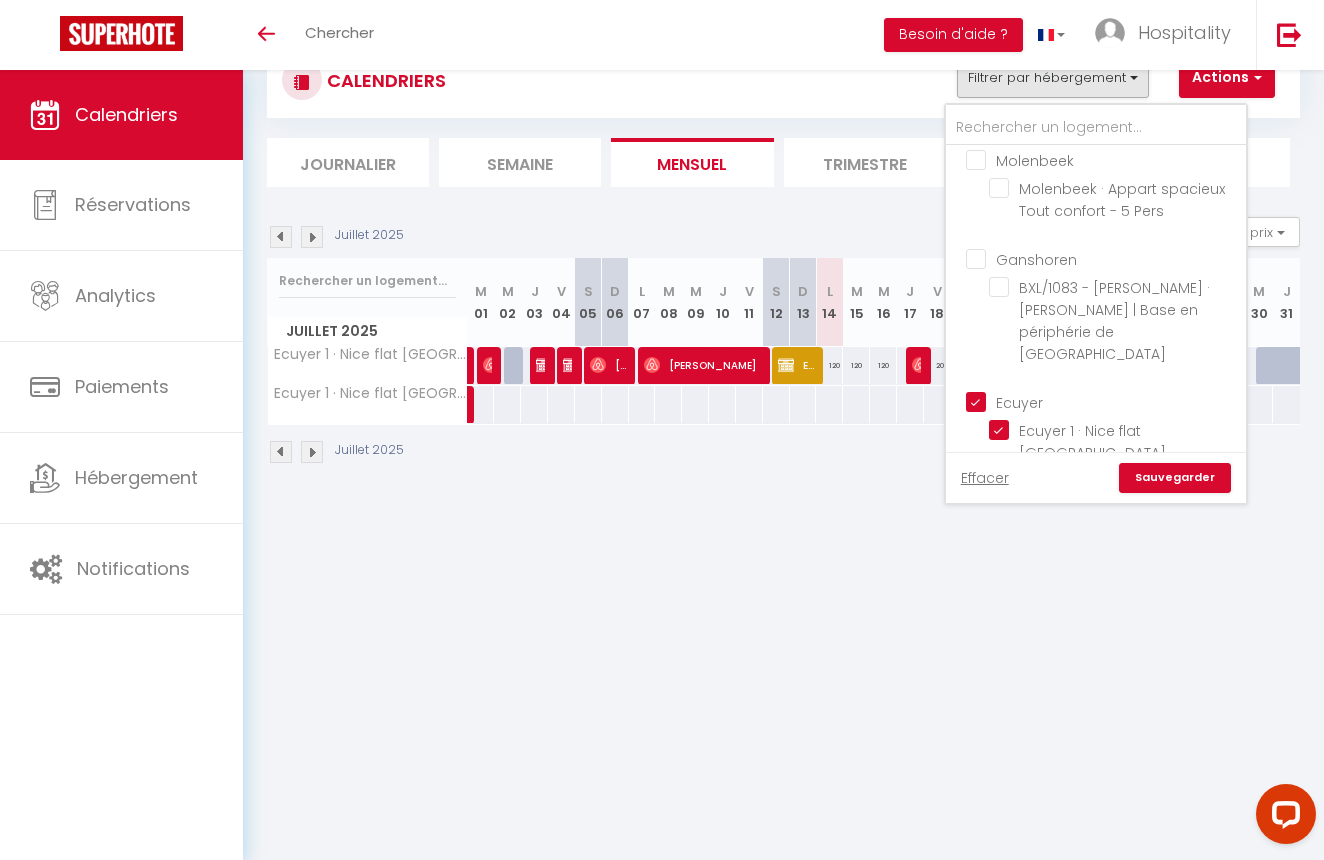 click on "Ecuyer" at bounding box center (1116, 401) 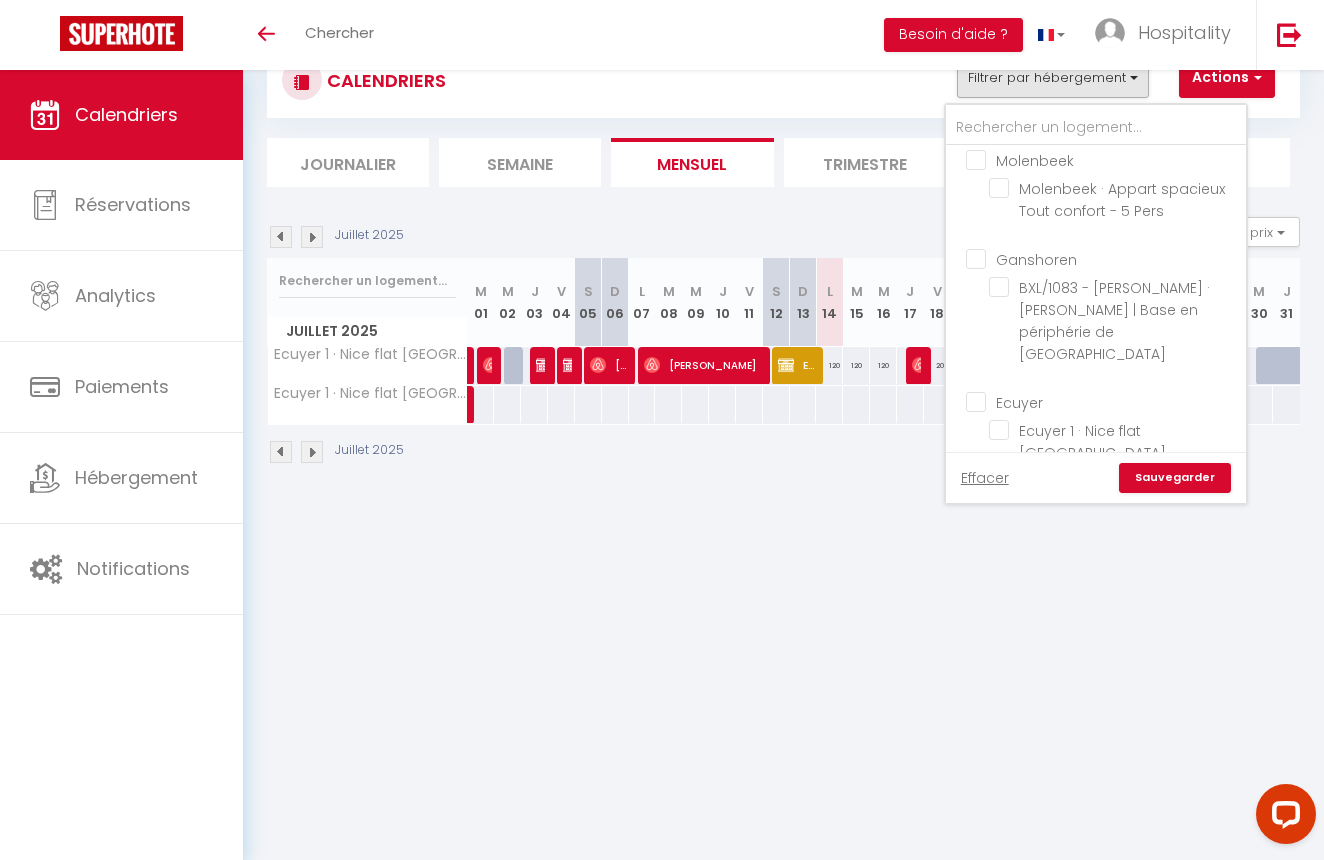 checkbox on "false" 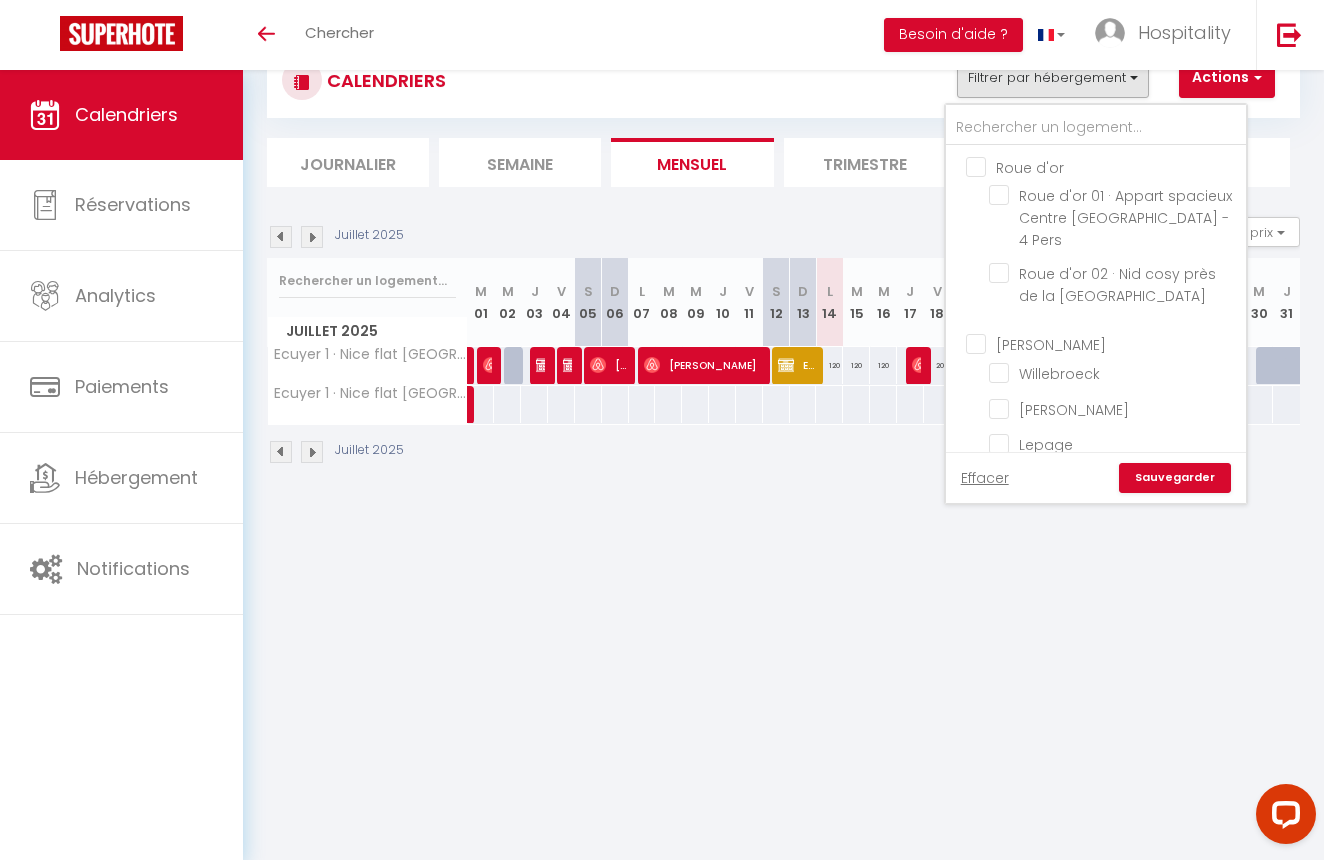 scroll, scrollTop: 0, scrollLeft: 0, axis: both 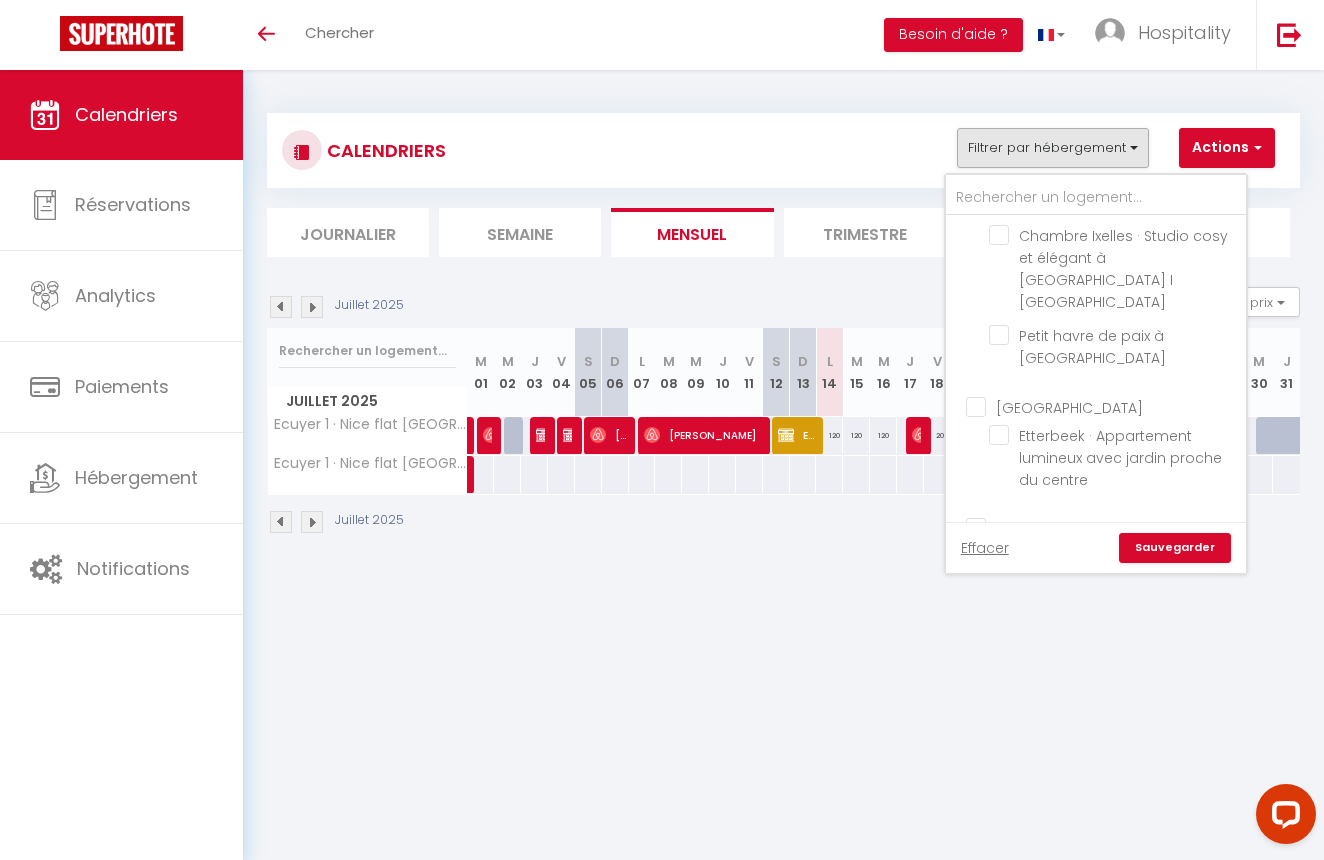 click on "Immeuble Flagey" at bounding box center (1116, 150) 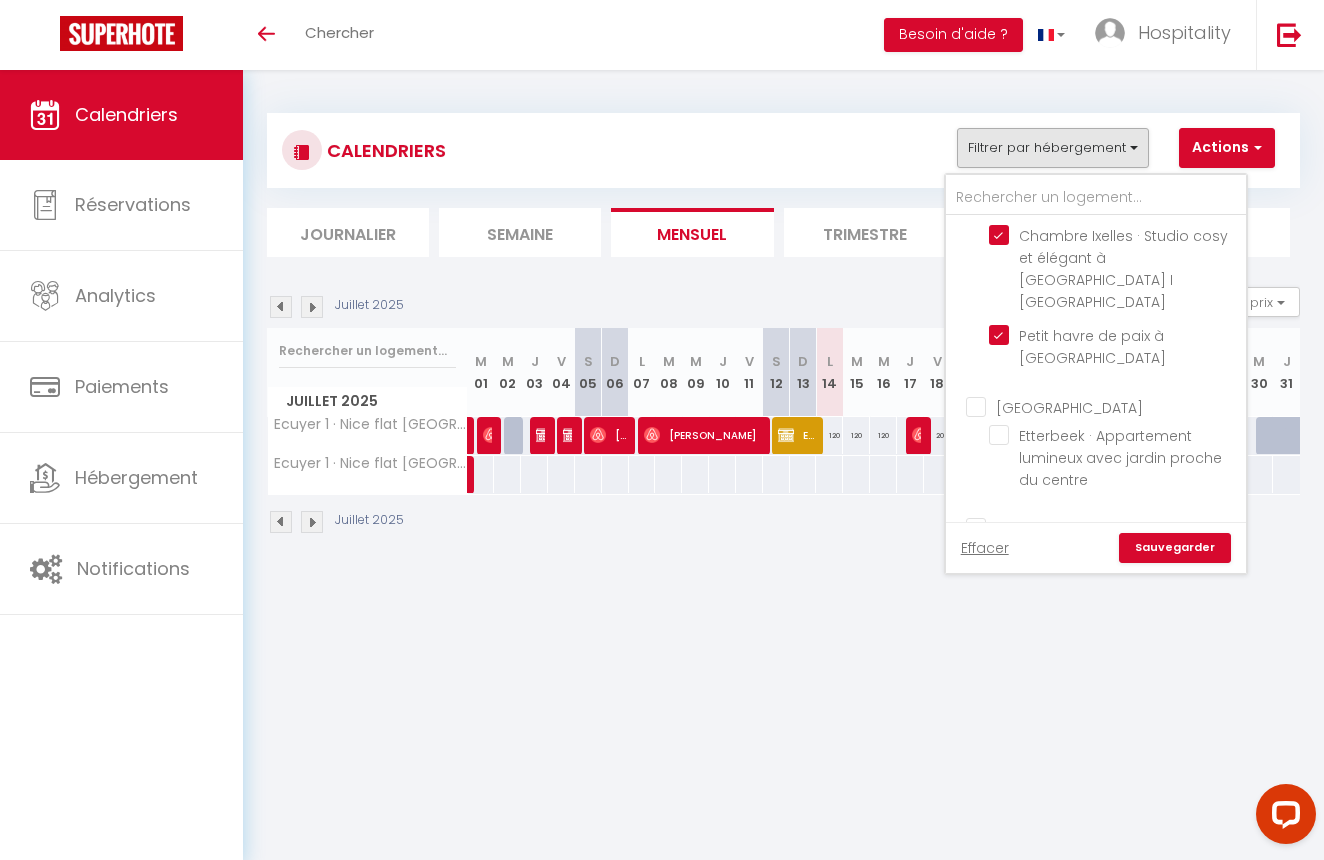 checkbox on "false" 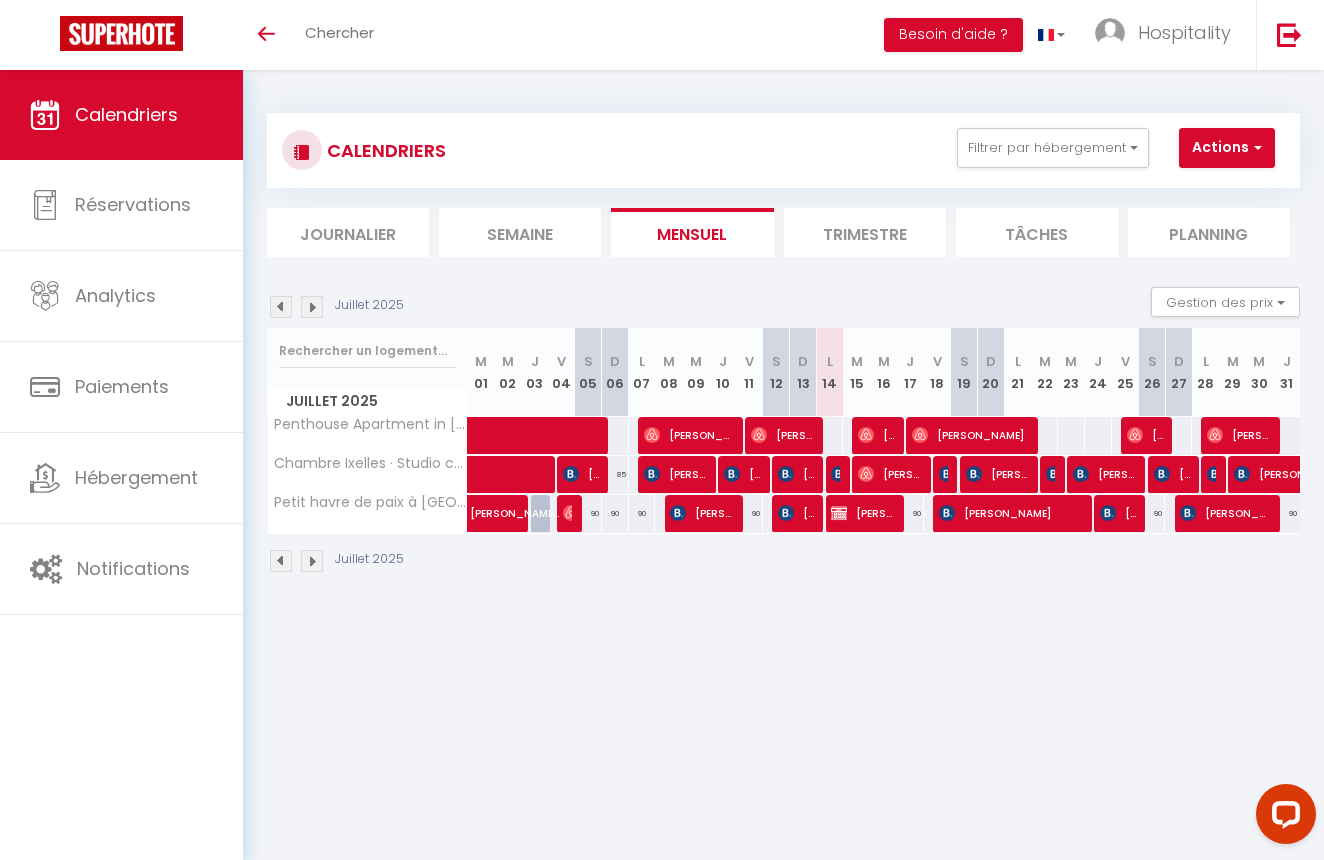 click on "[PERSON_NAME]" at bounding box center [675, 474] 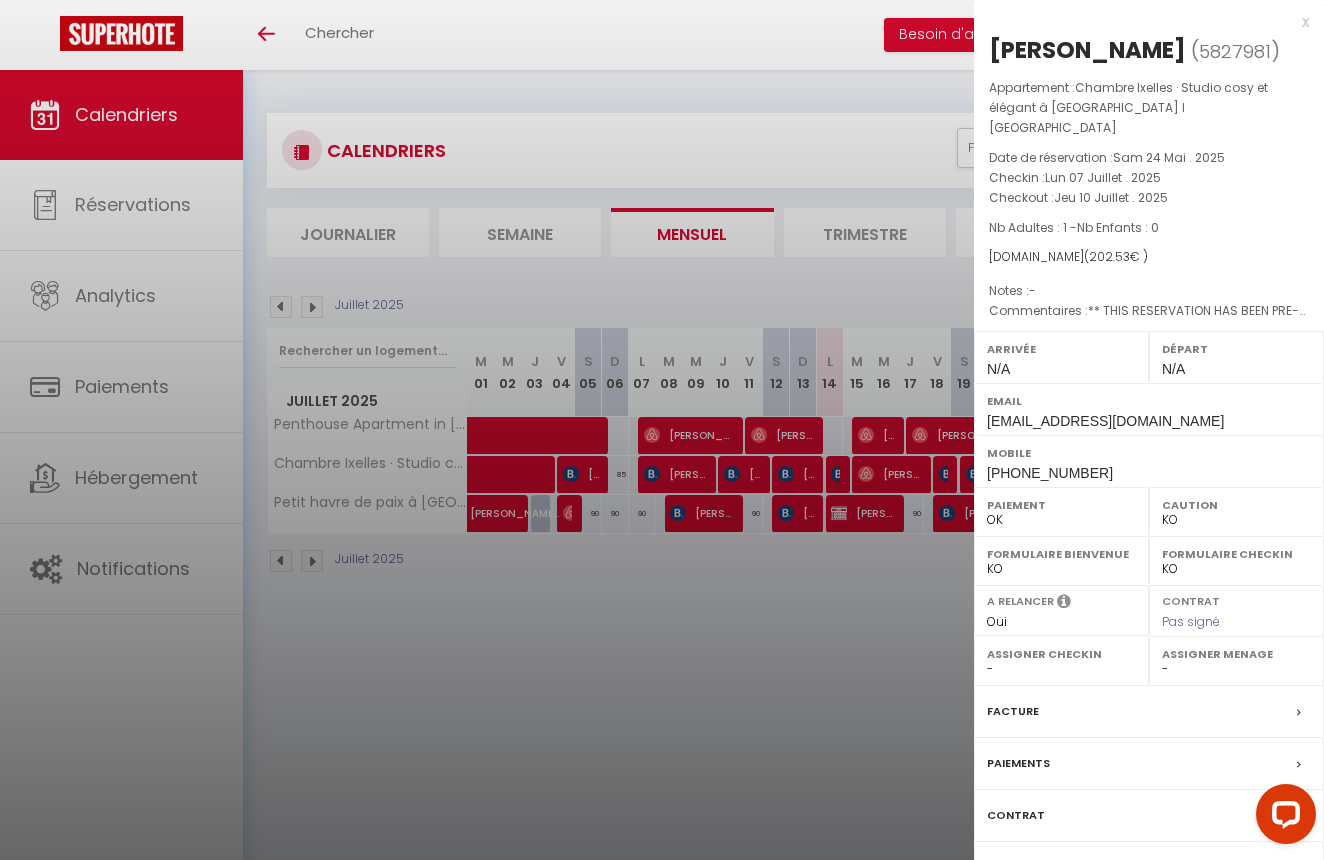 click on "x" at bounding box center [1141, 22] 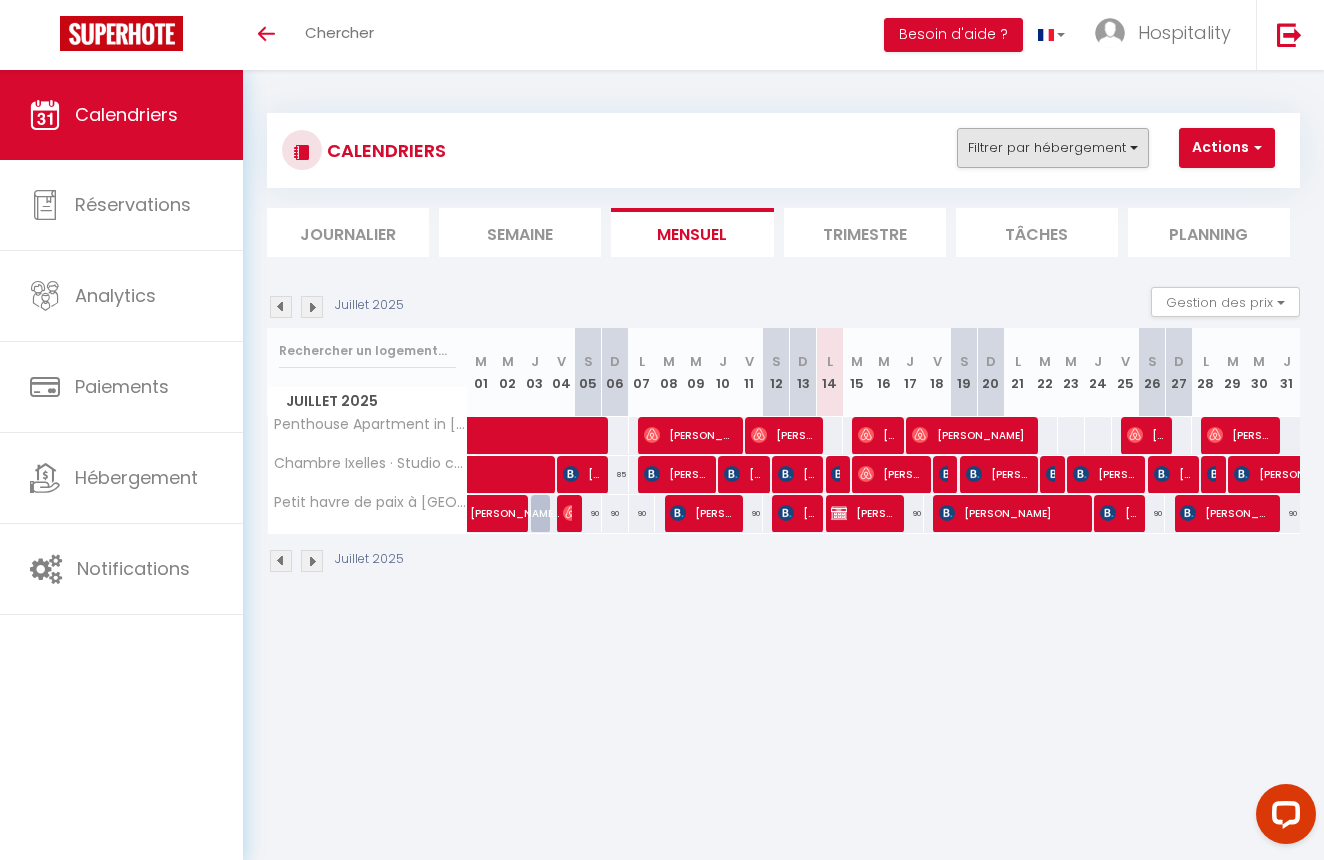 click on "Filtrer par hébergement" at bounding box center [1053, 148] 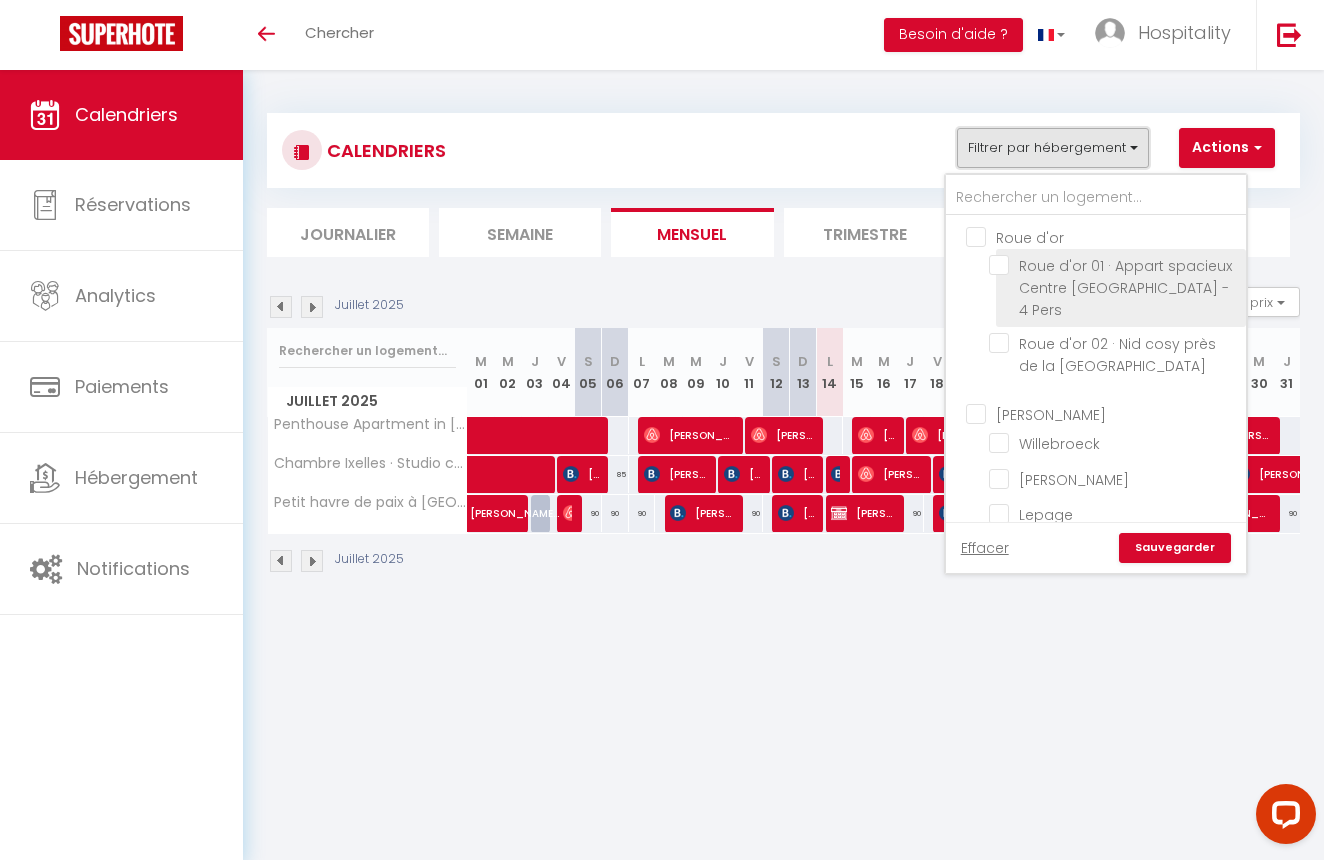 scroll, scrollTop: 8, scrollLeft: 0, axis: vertical 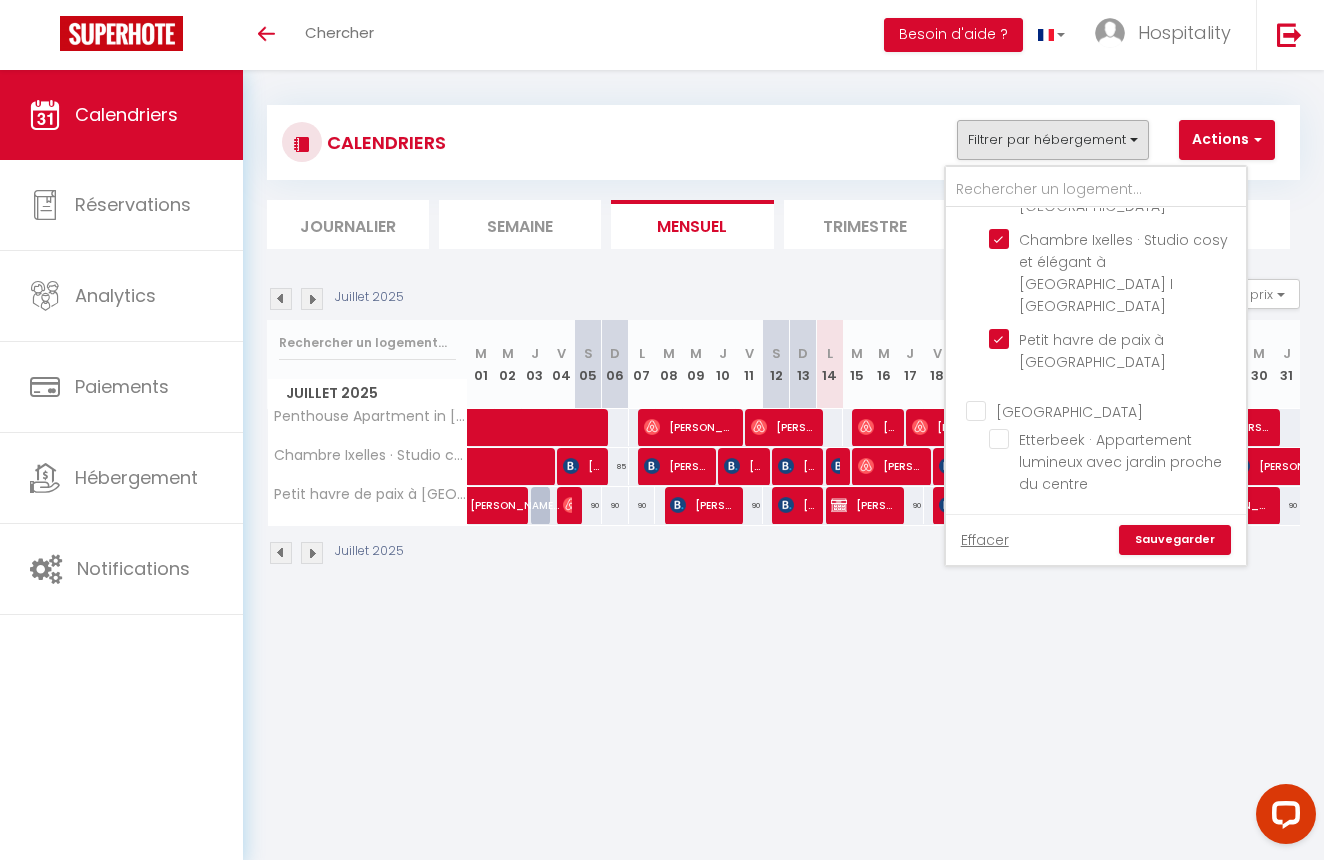 click on "Immeuble Flagey" at bounding box center (1116, 154) 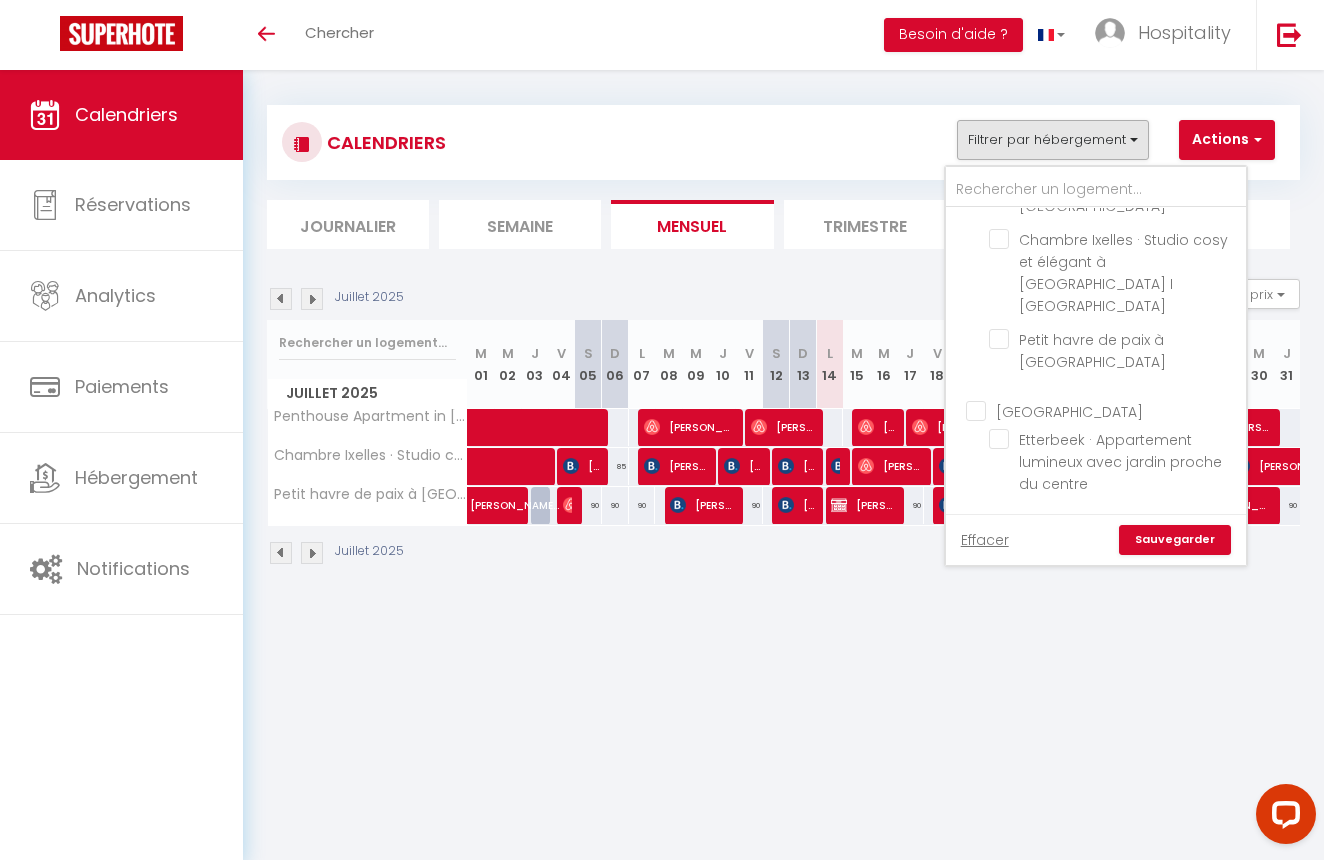 checkbox on "false" 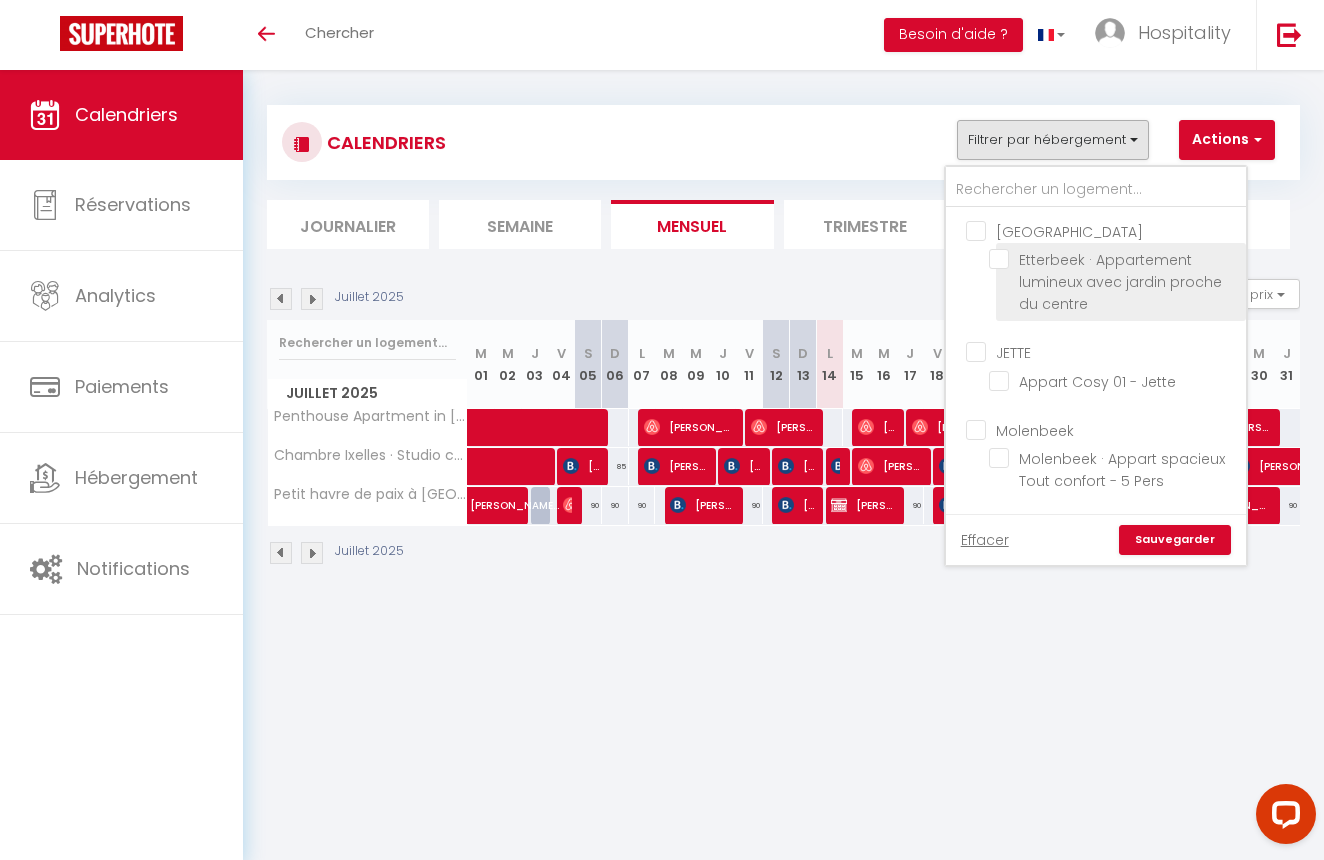 scroll, scrollTop: 1029, scrollLeft: 0, axis: vertical 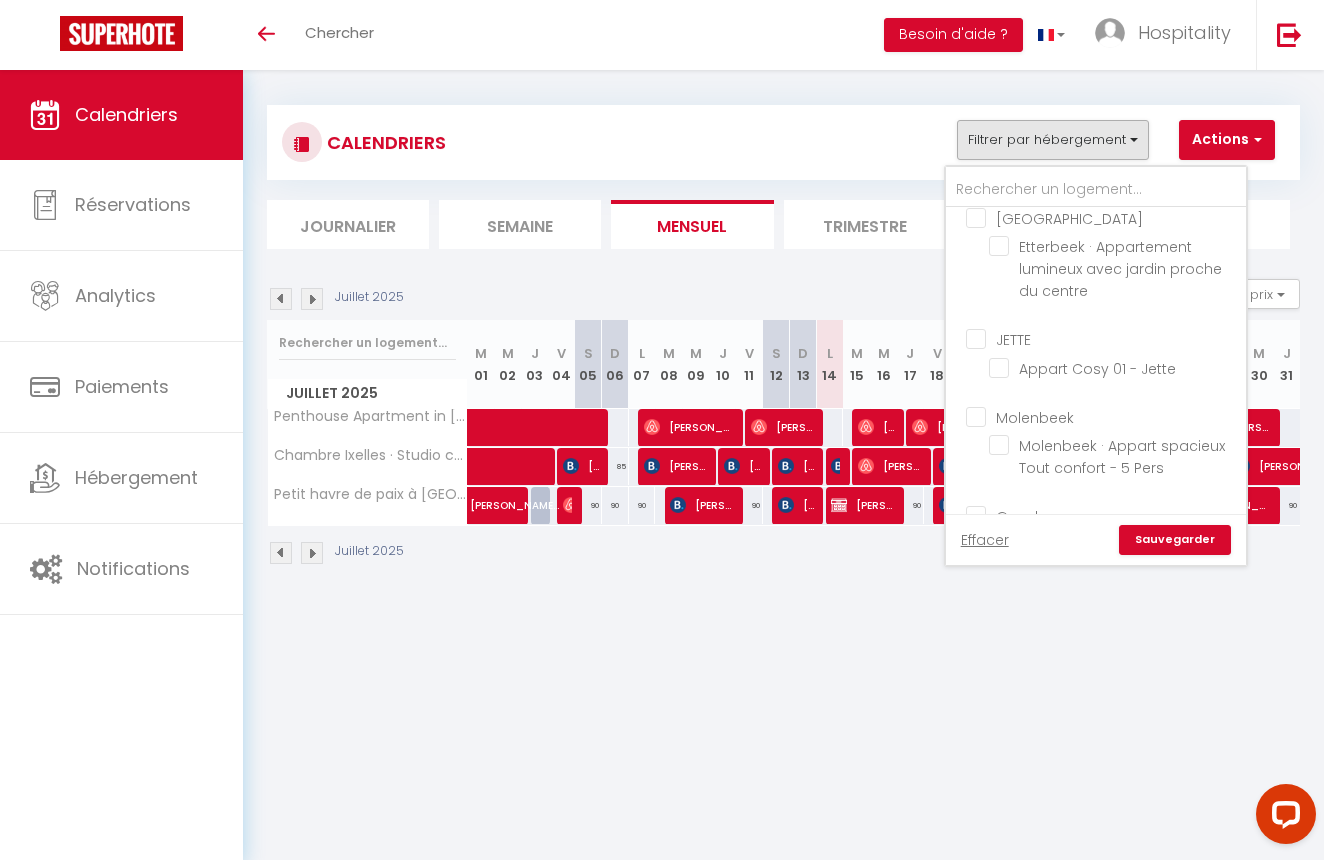click on "JETTE" at bounding box center [1116, 338] 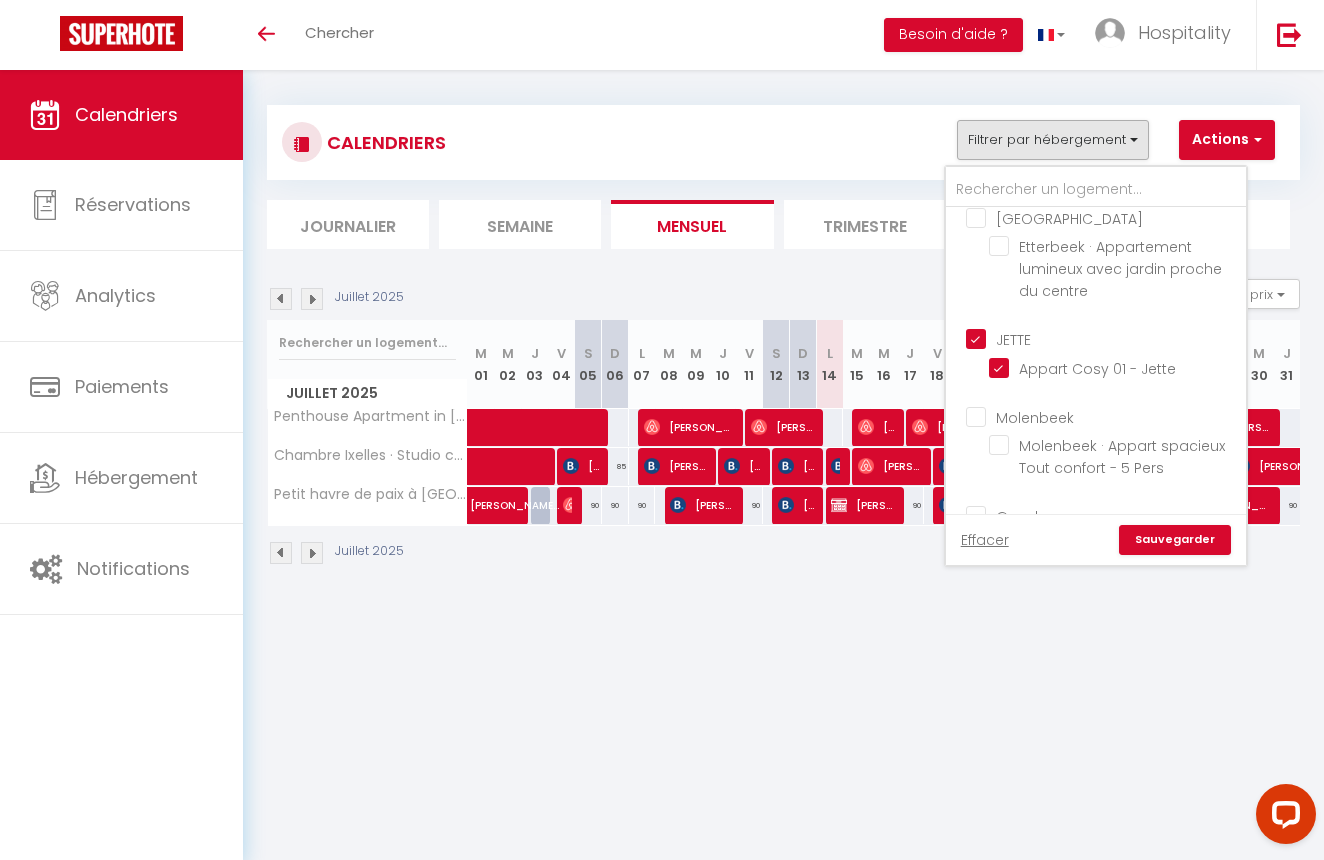 checkbox on "false" 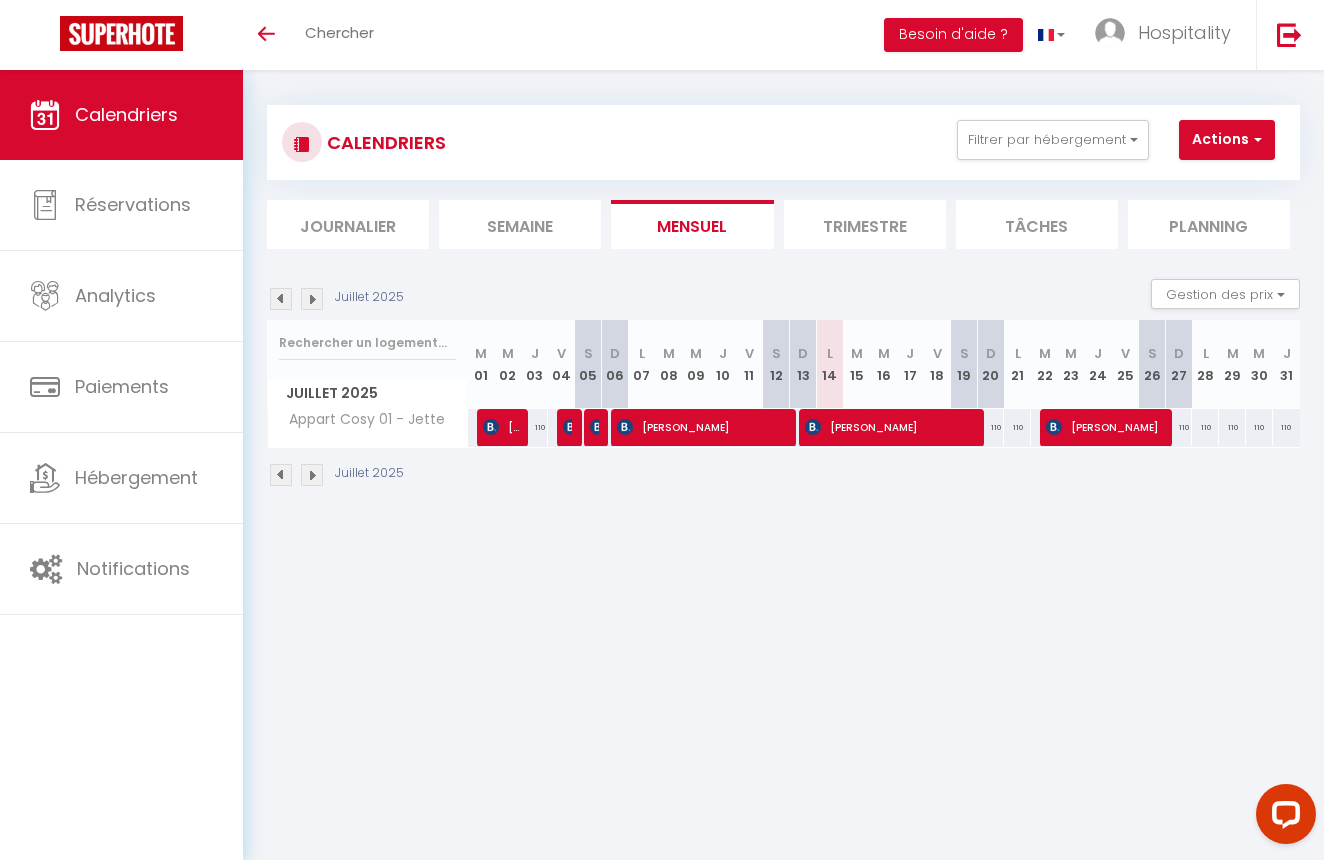 scroll, scrollTop: 9, scrollLeft: 0, axis: vertical 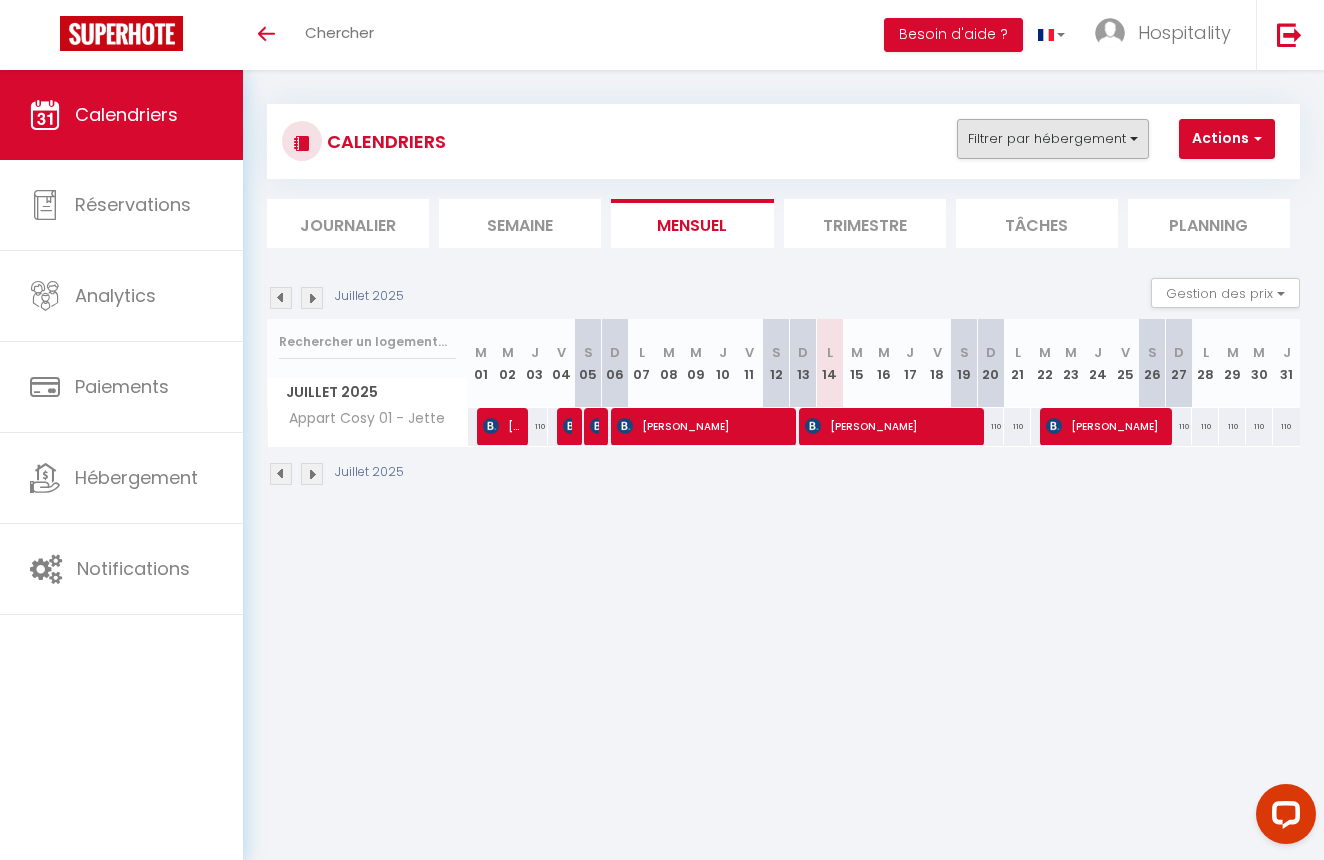 click on "Filtrer par hébergement" at bounding box center [1053, 139] 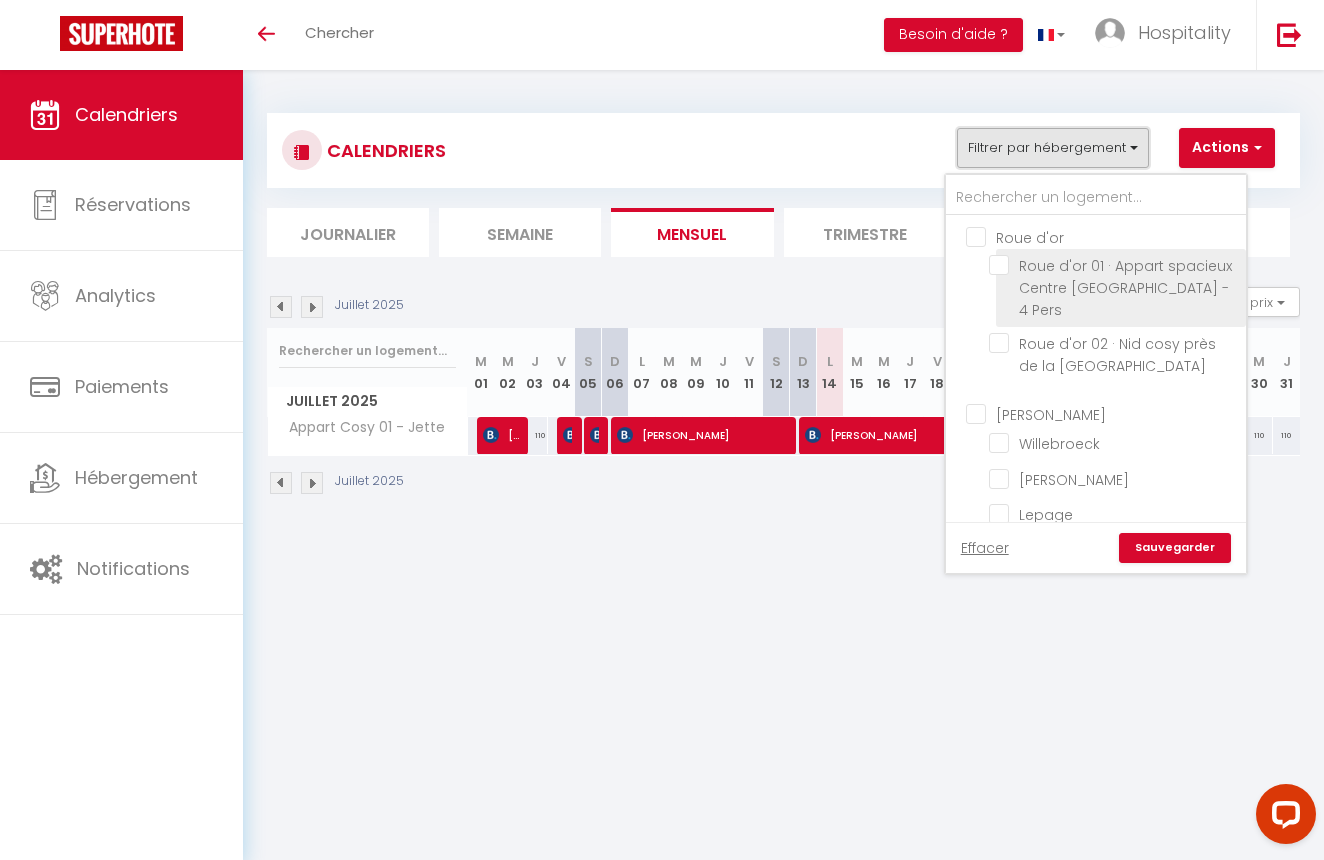 scroll, scrollTop: -1, scrollLeft: 0, axis: vertical 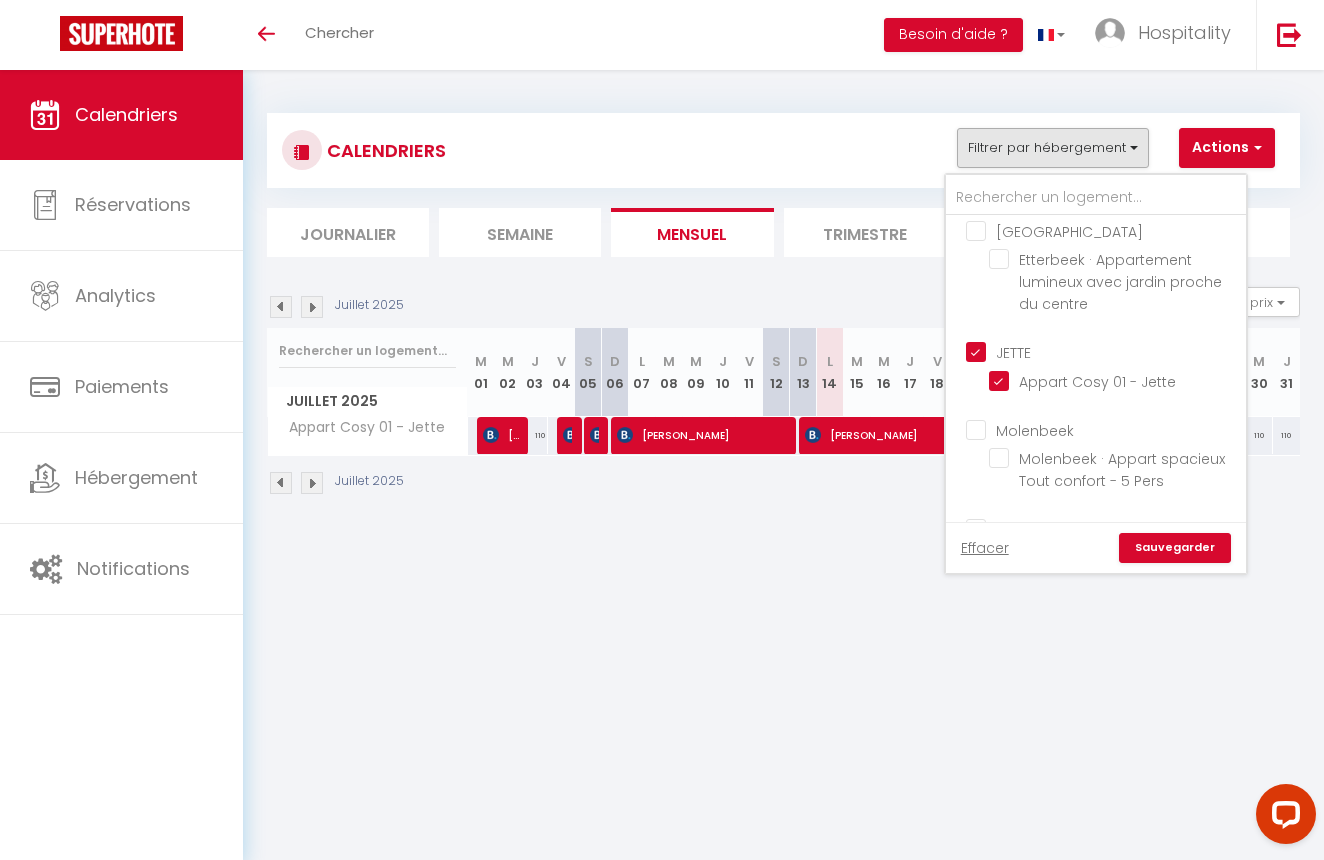 click on "JETTE" at bounding box center (1116, 351) 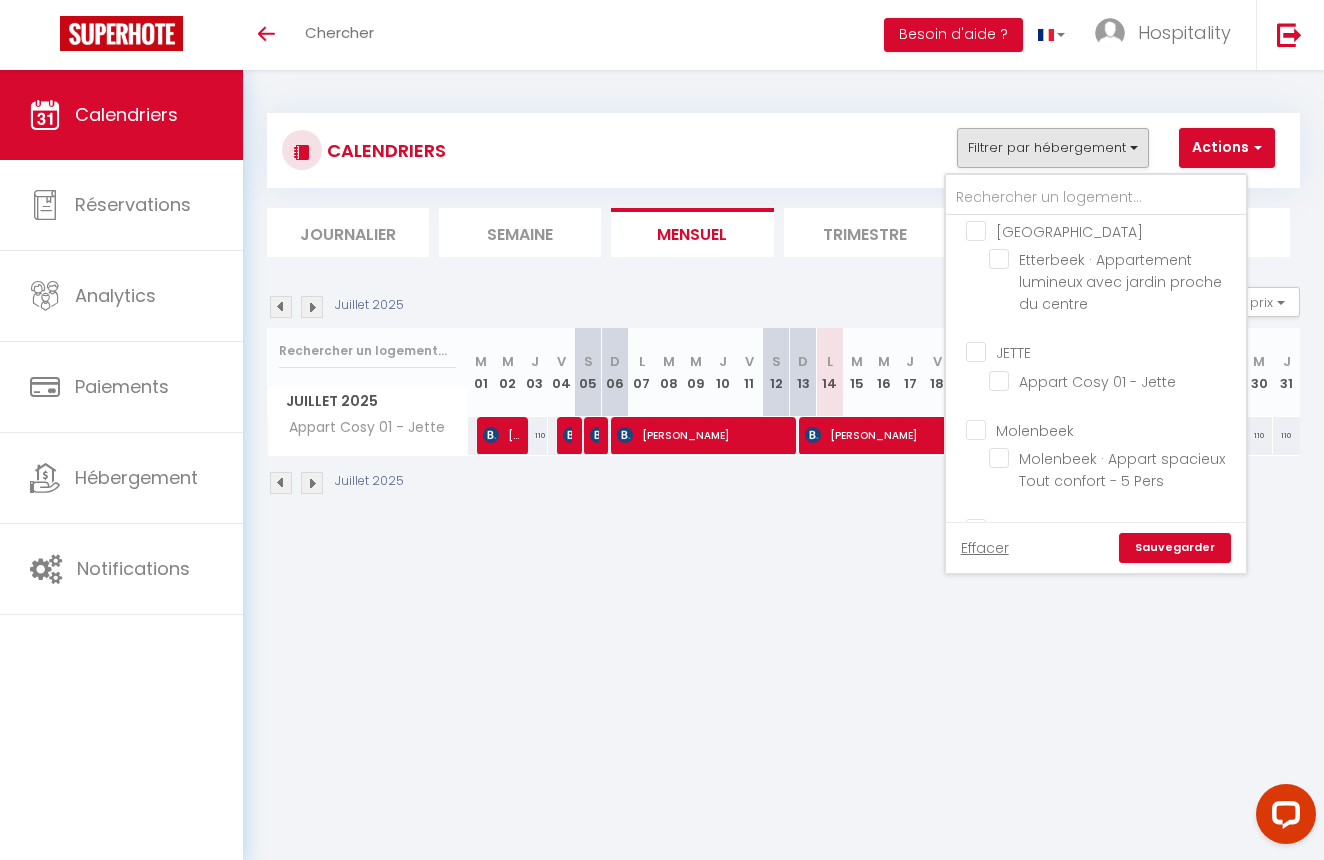 click on "Molenbeek" at bounding box center [1116, 429] 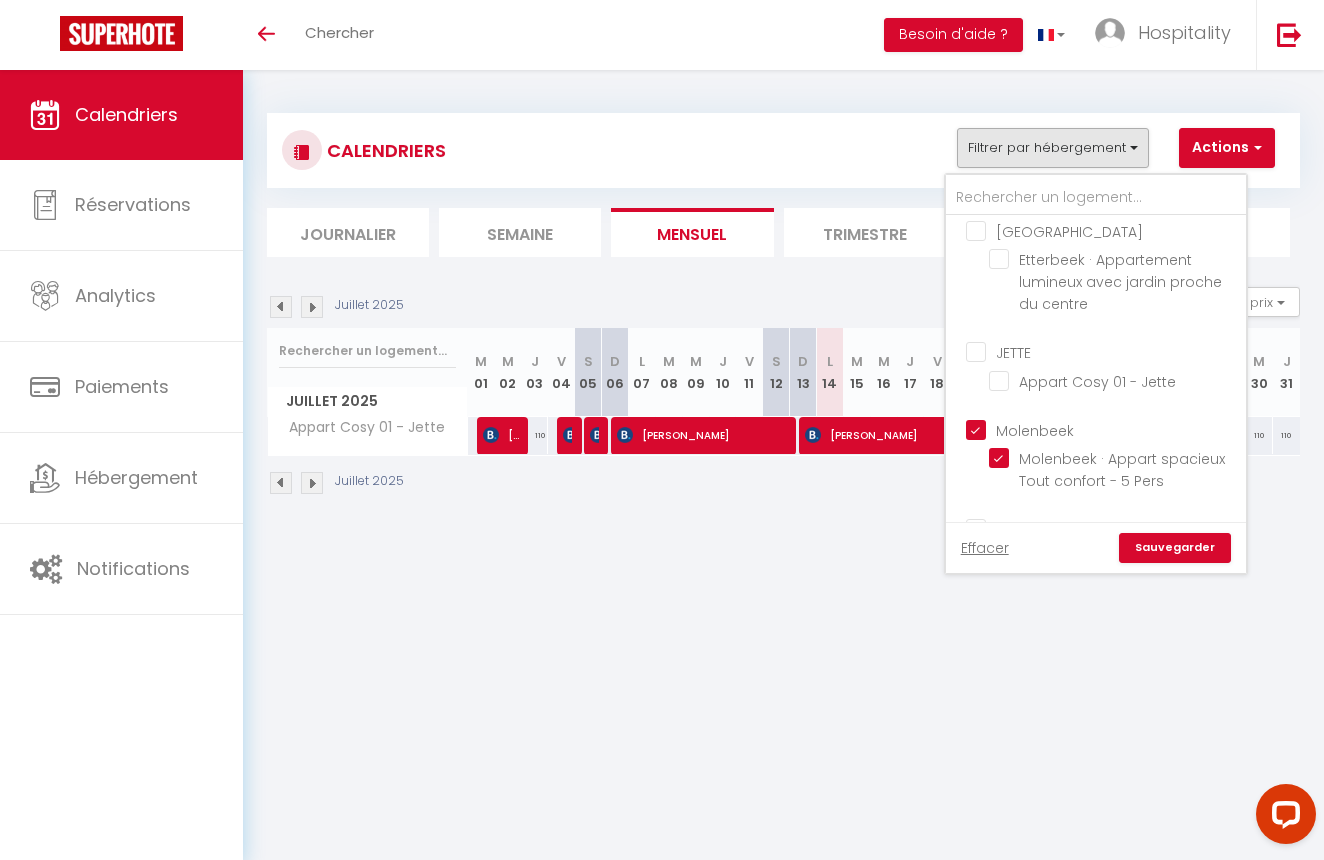 click on "Sauvegarder" at bounding box center (1175, 548) 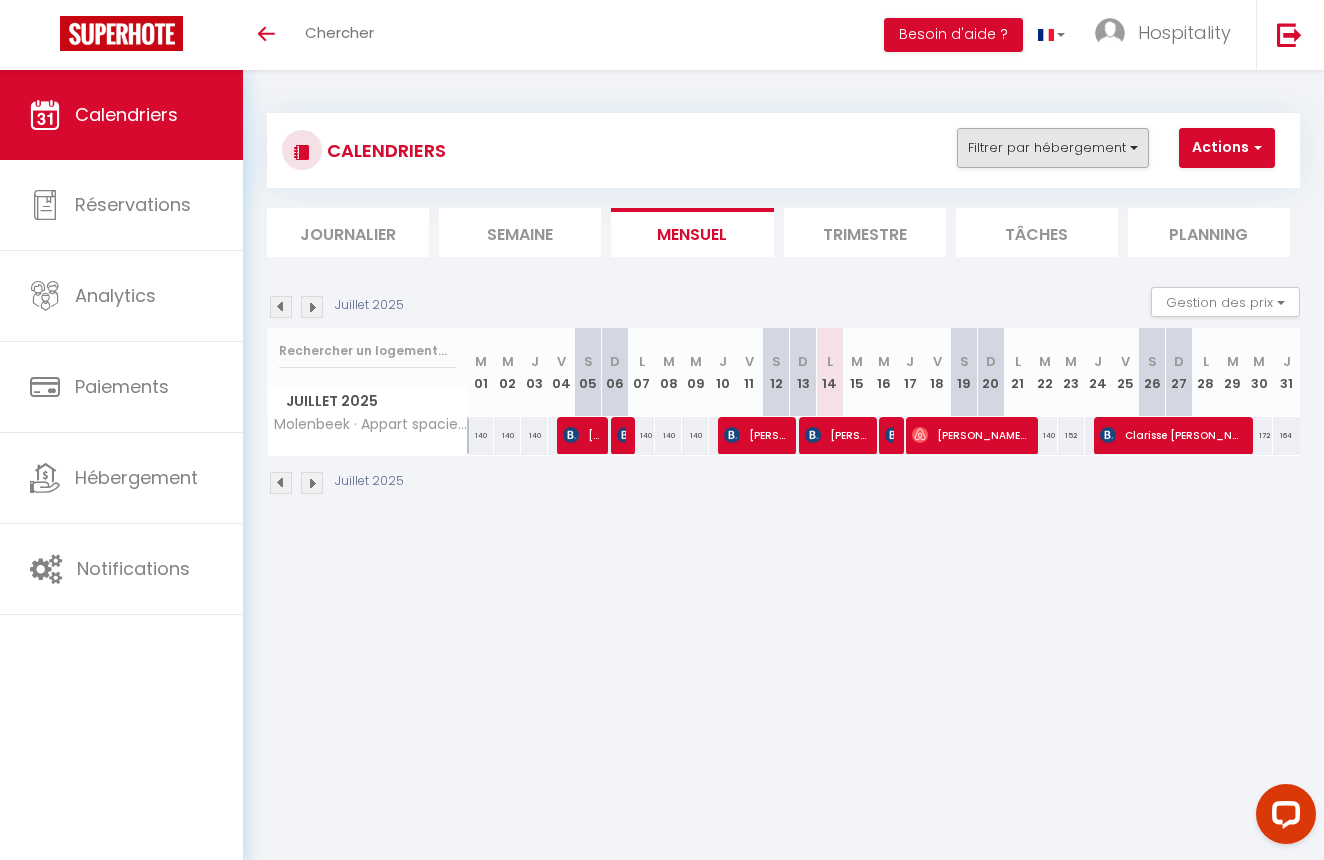 click on "Filtrer par hébergement" at bounding box center (1053, 148) 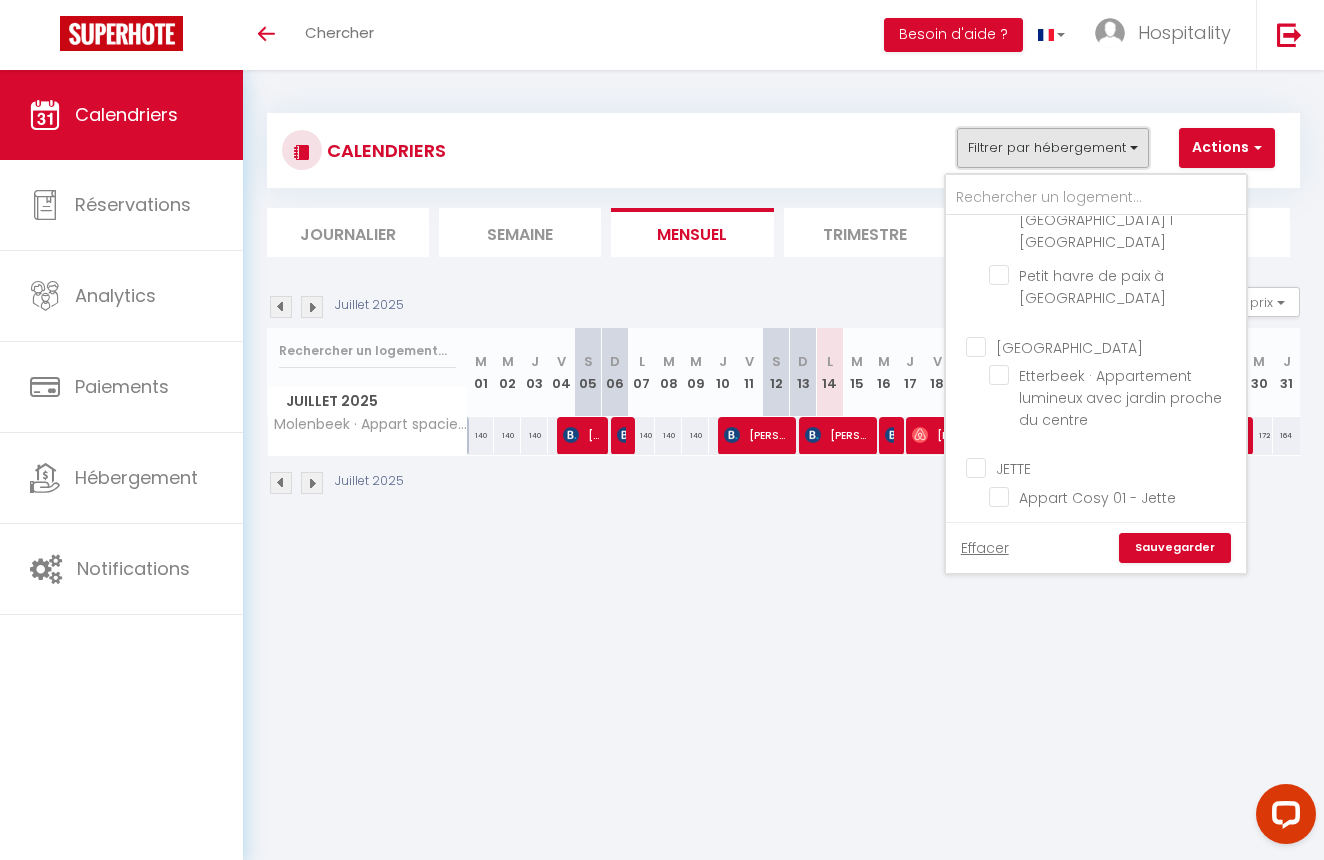 scroll, scrollTop: 921, scrollLeft: 0, axis: vertical 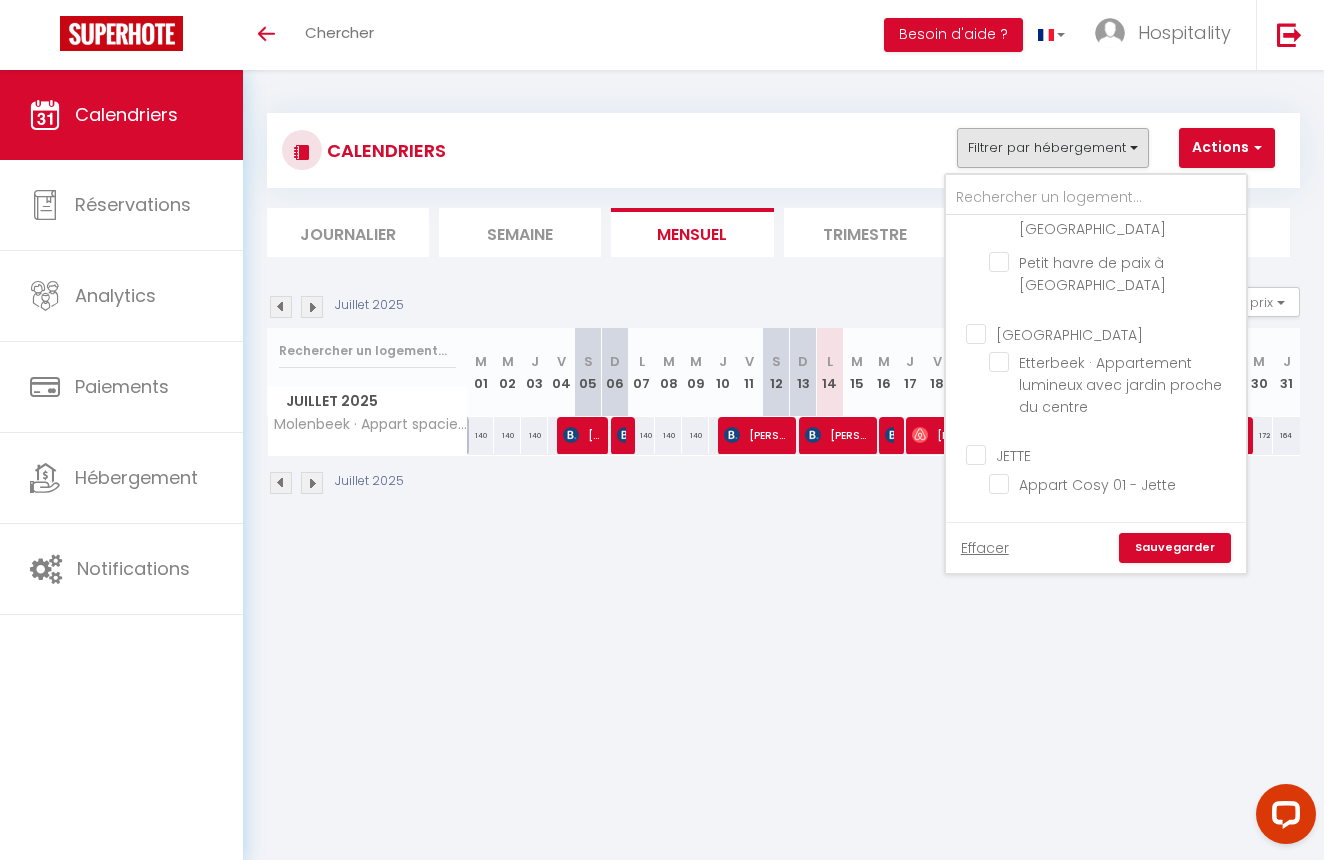click on "[GEOGRAPHIC_DATA]" at bounding box center [1116, 332] 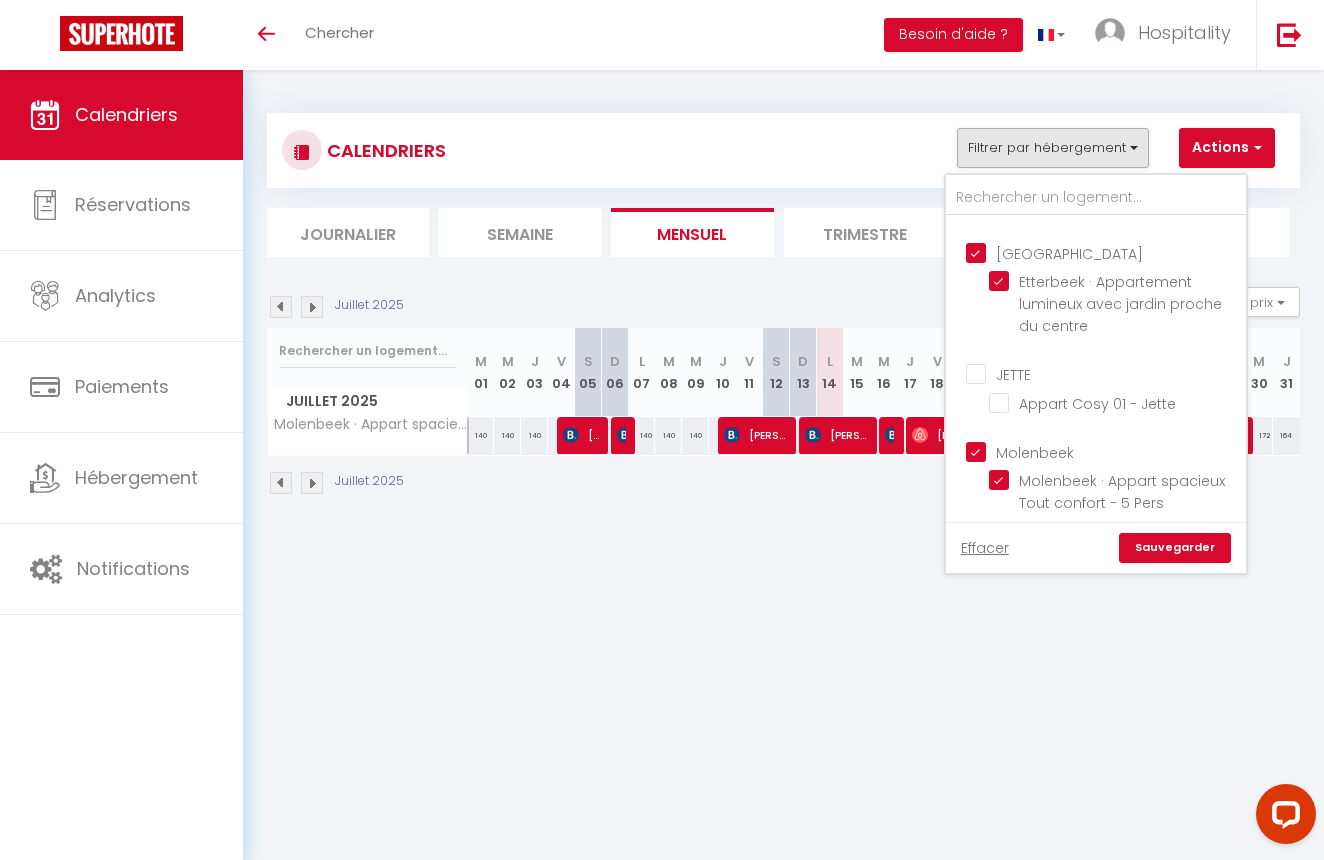 scroll, scrollTop: 1003, scrollLeft: 0, axis: vertical 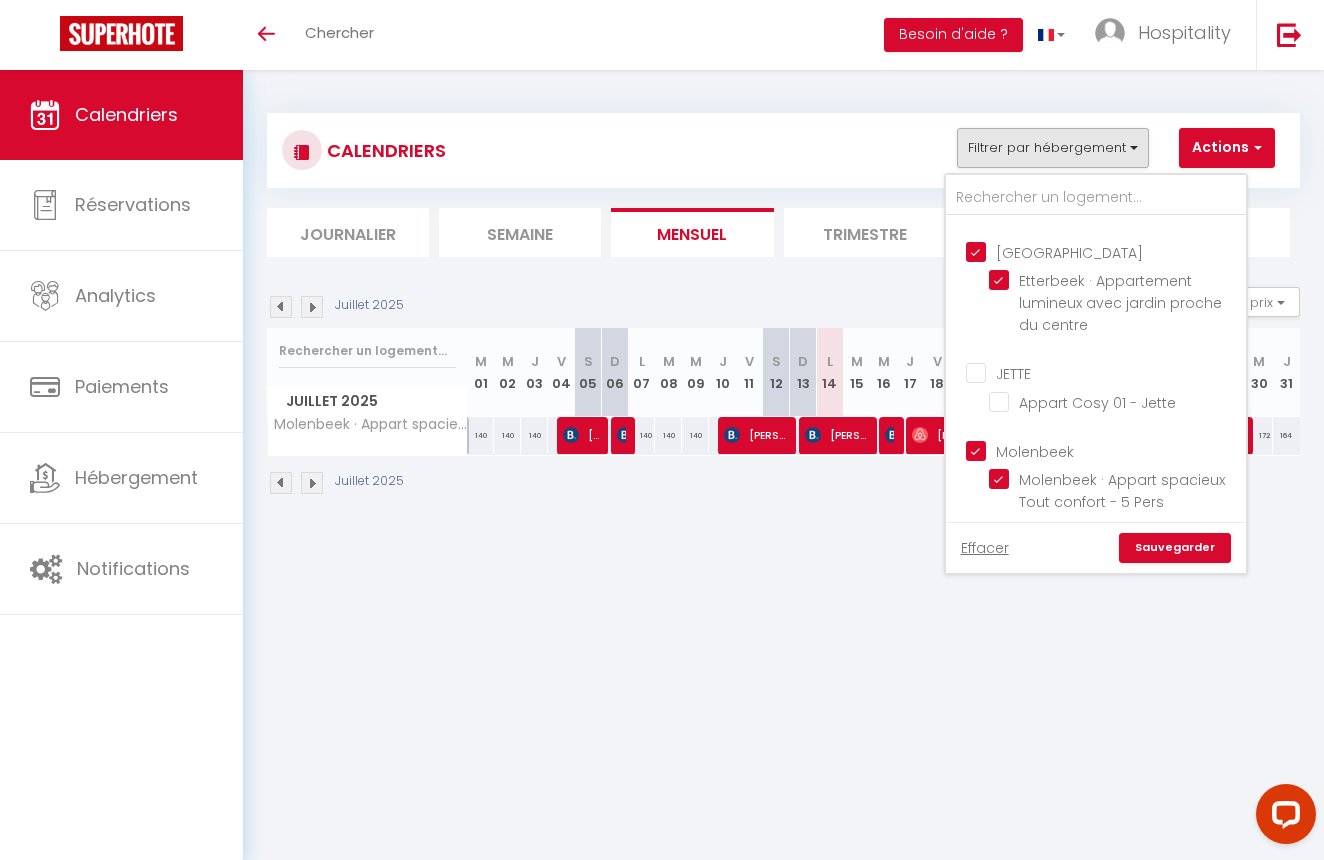 click on "Molenbeek" at bounding box center (1116, 450) 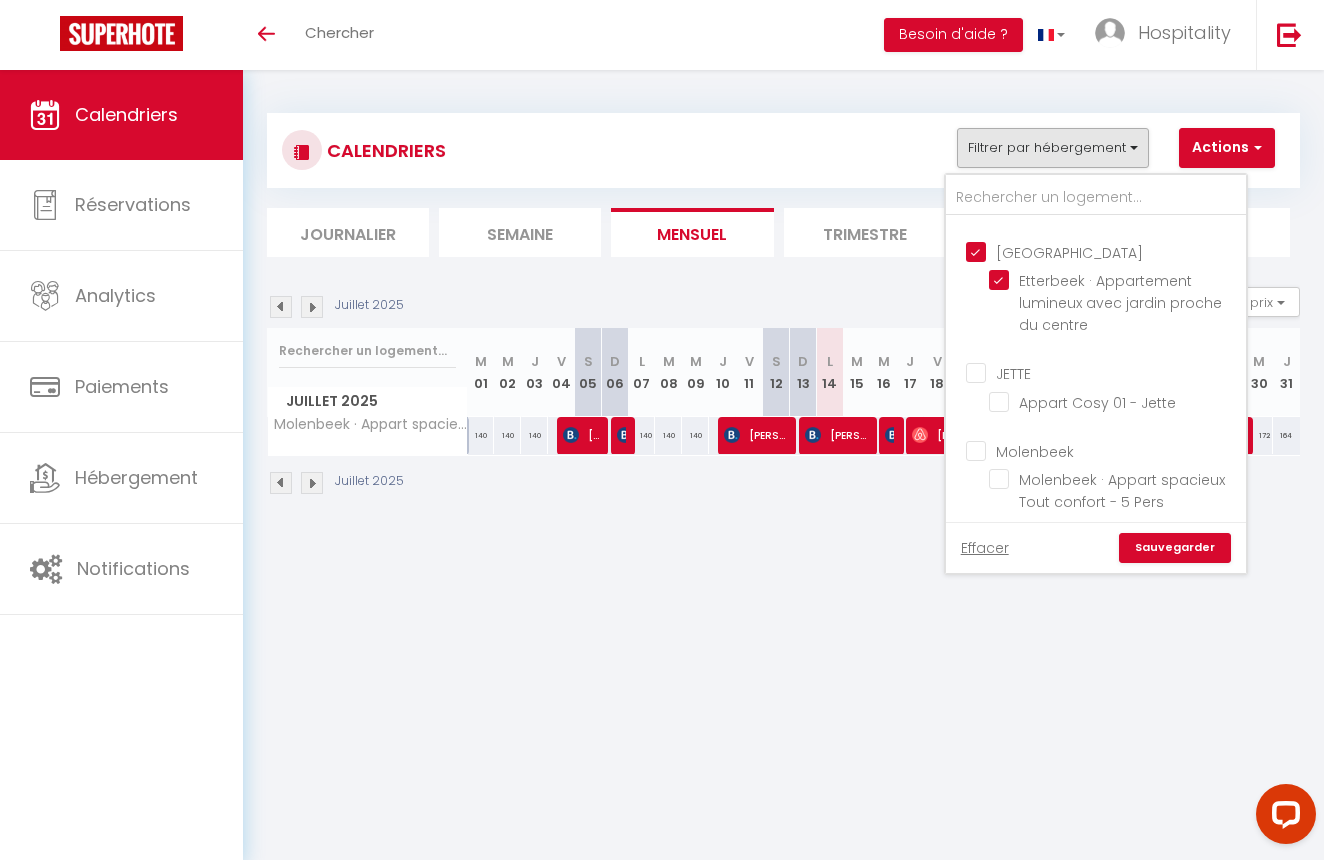 click on "Sauvegarder" at bounding box center [1175, 548] 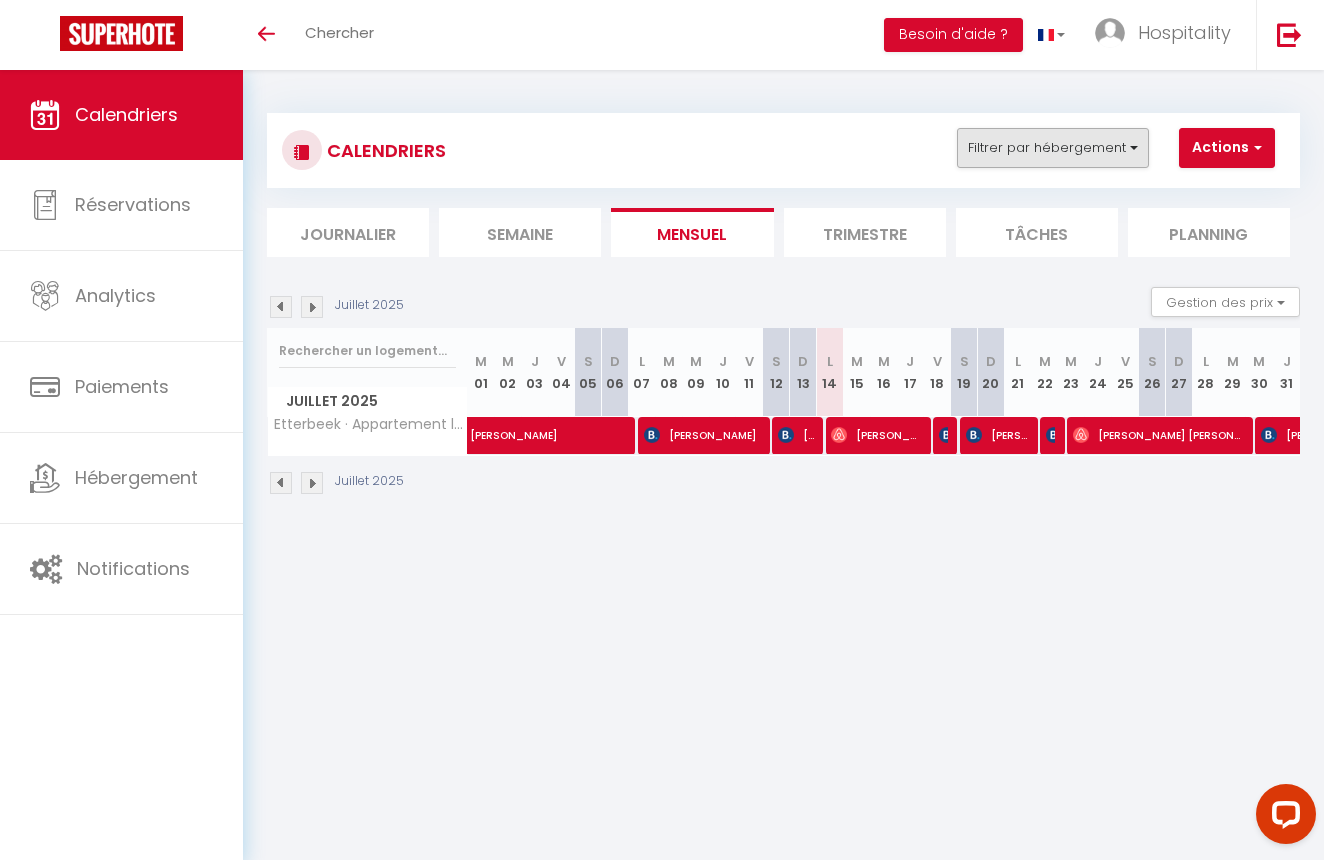 click on "Filtrer par hébergement" at bounding box center [1053, 148] 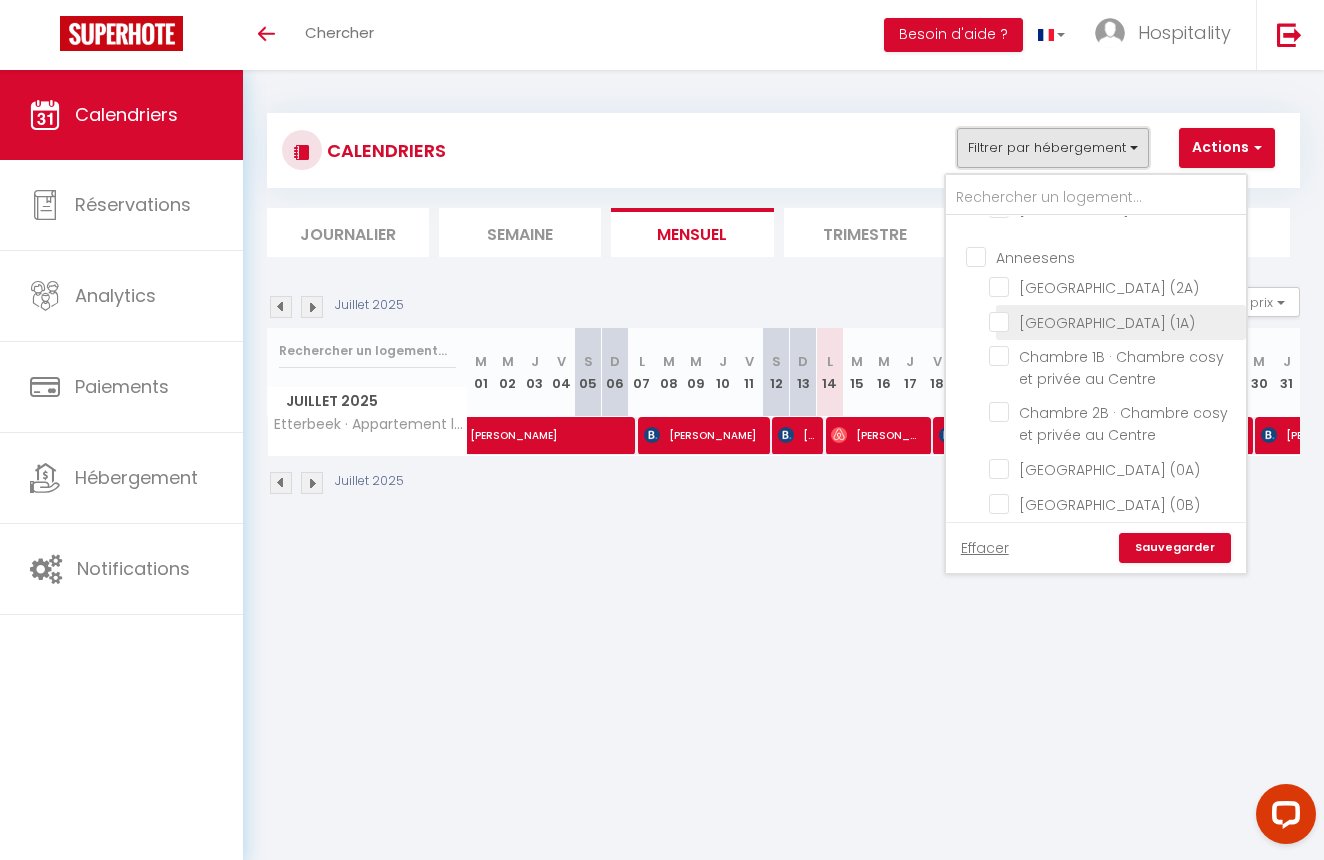 scroll, scrollTop: 397, scrollLeft: 0, axis: vertical 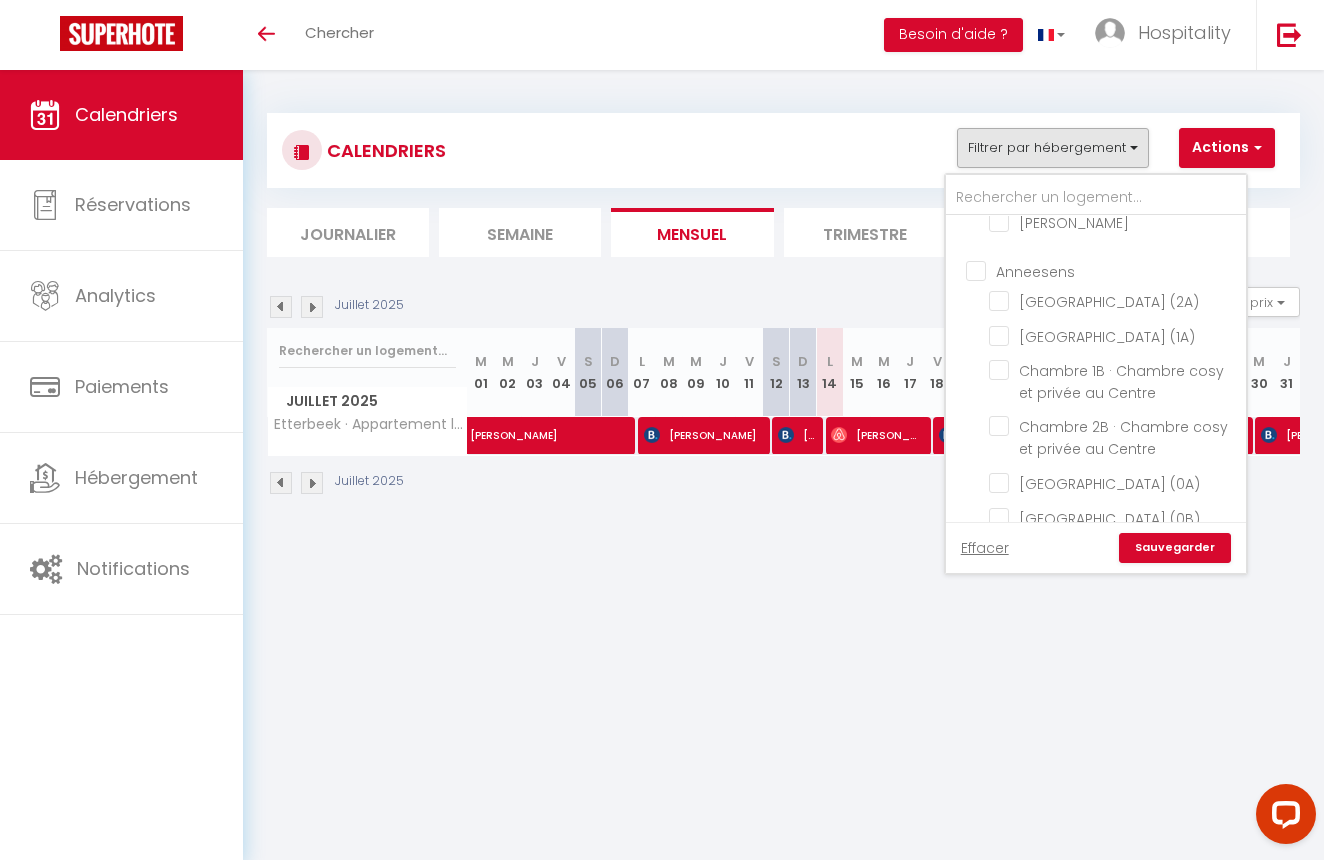 click on "Anneesens" at bounding box center (1116, 270) 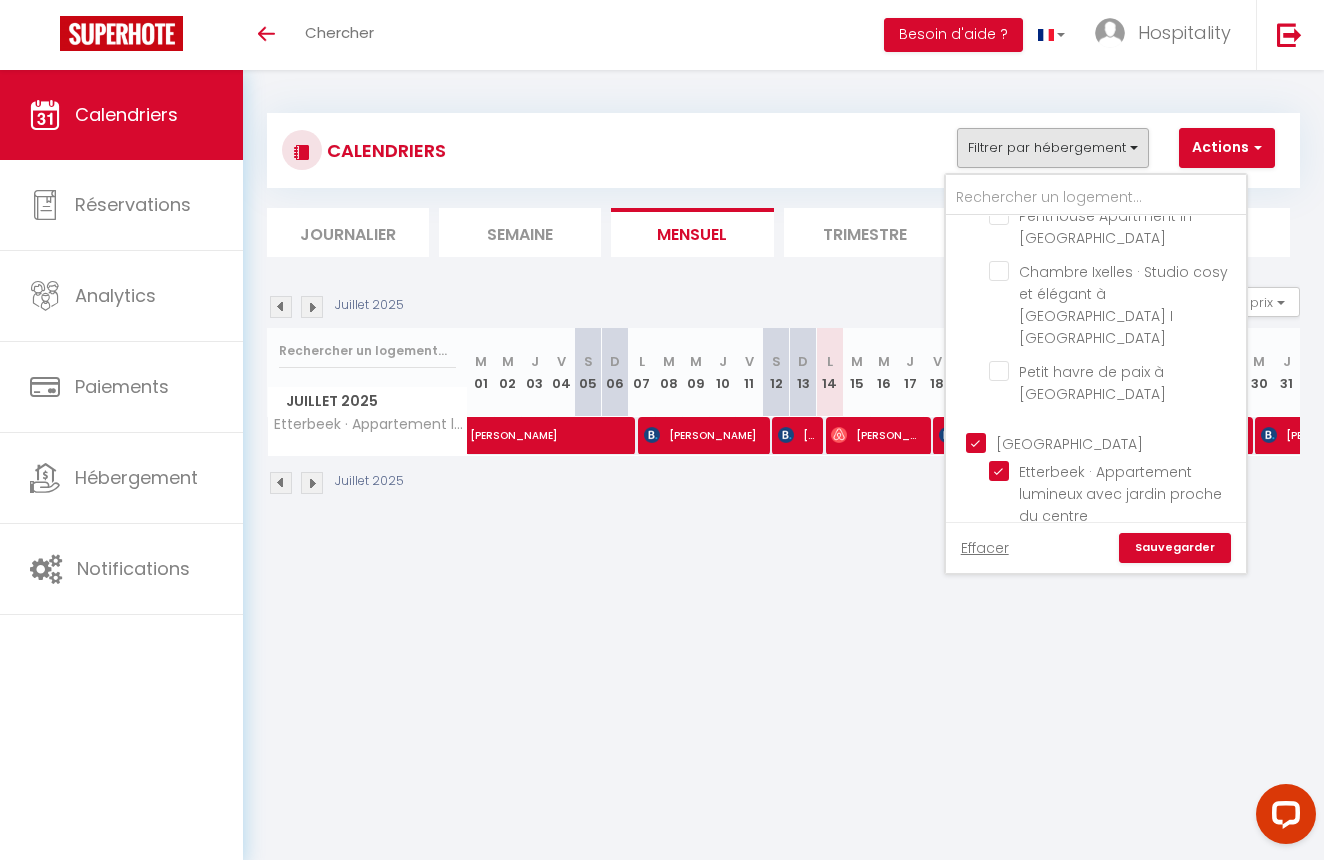 scroll, scrollTop: 816, scrollLeft: 0, axis: vertical 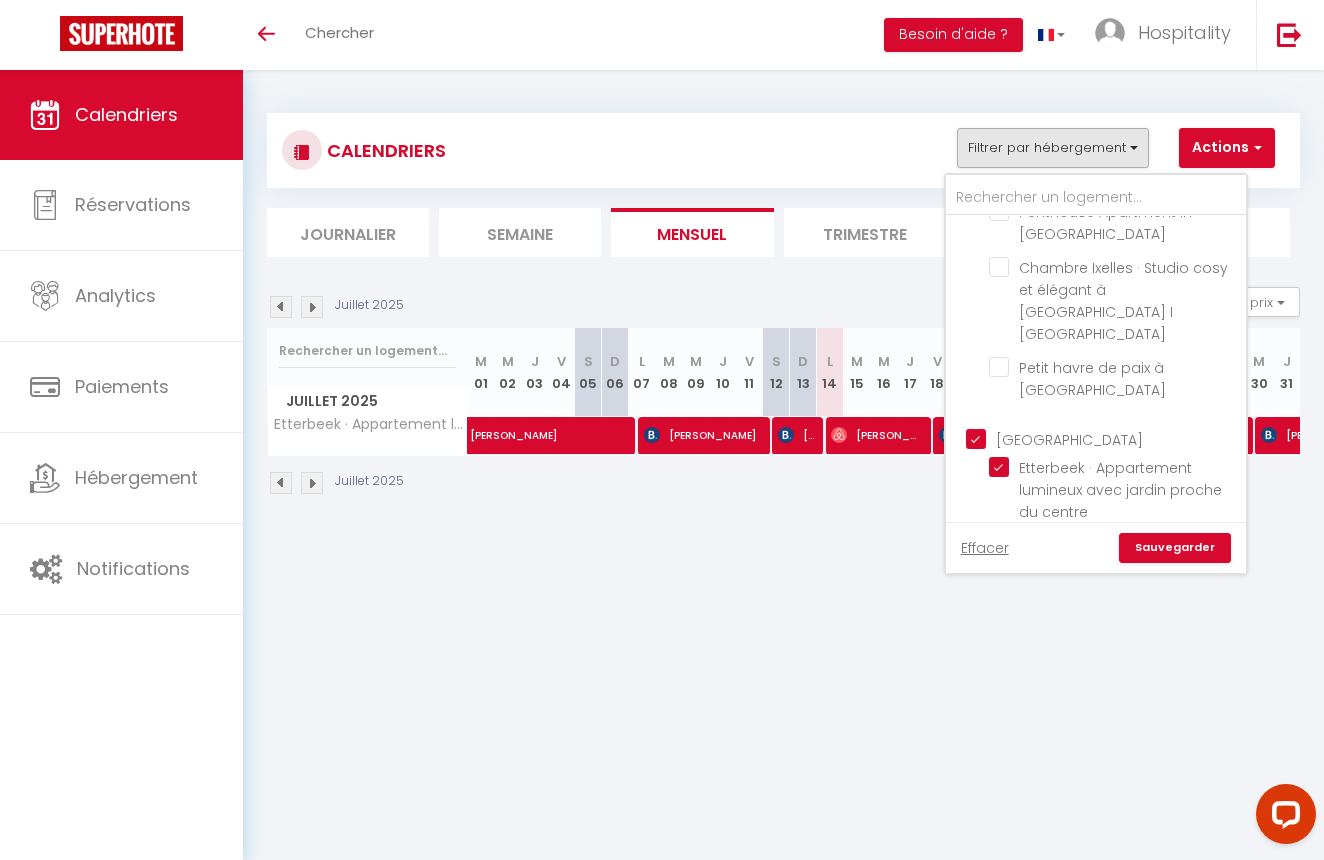 click on "[GEOGRAPHIC_DATA]" at bounding box center [1116, 437] 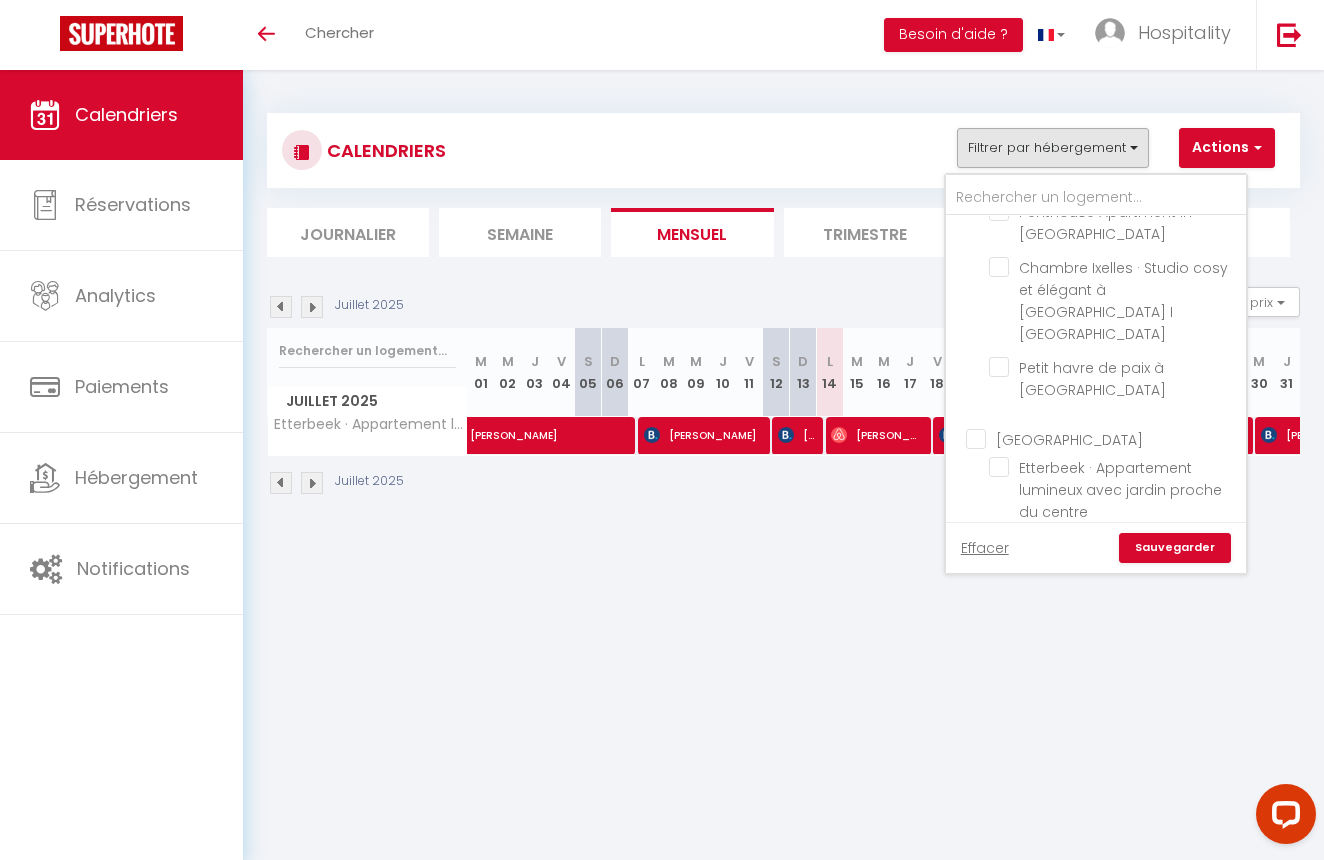 click on "Sauvegarder" at bounding box center (1175, 548) 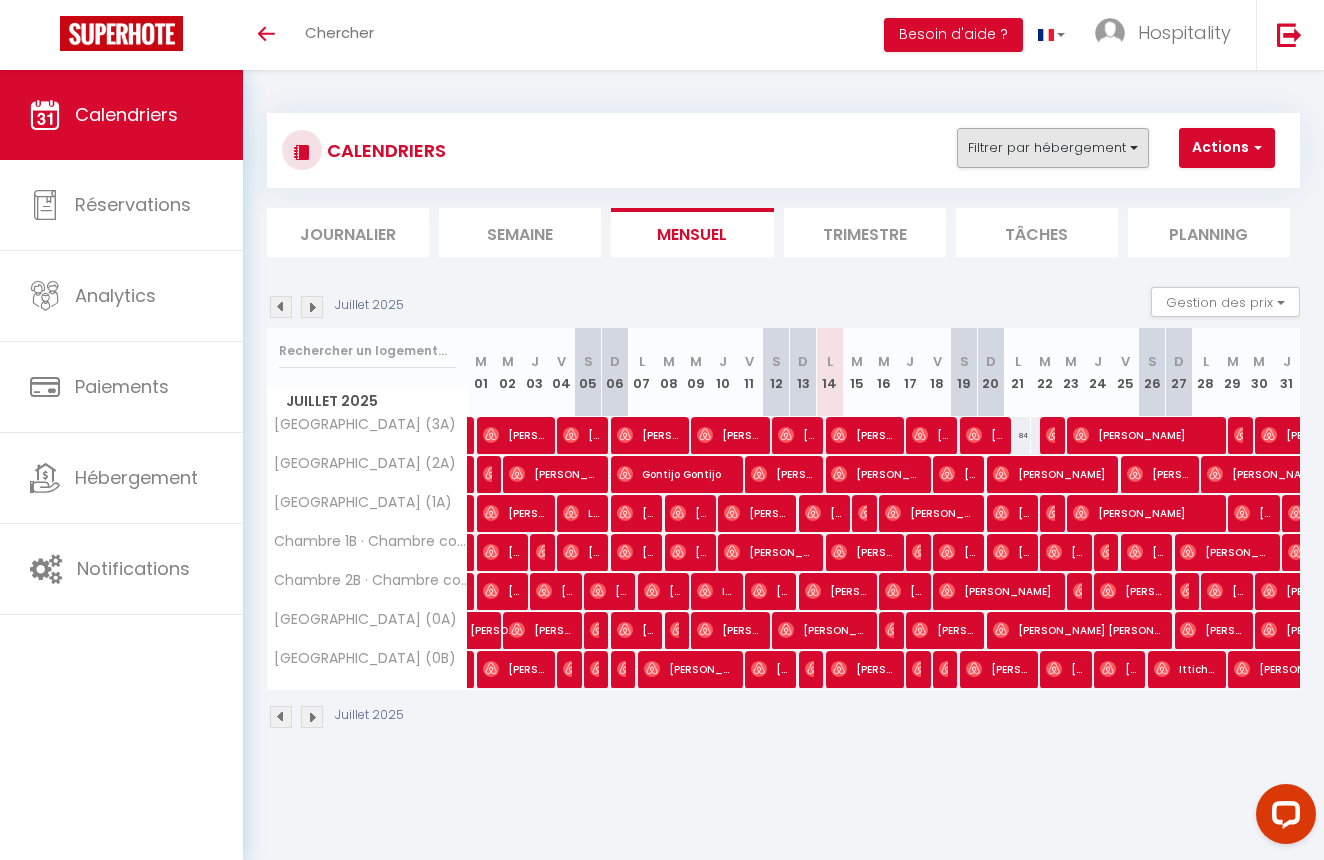 click on "Filtrer par hébergement" at bounding box center (1053, 148) 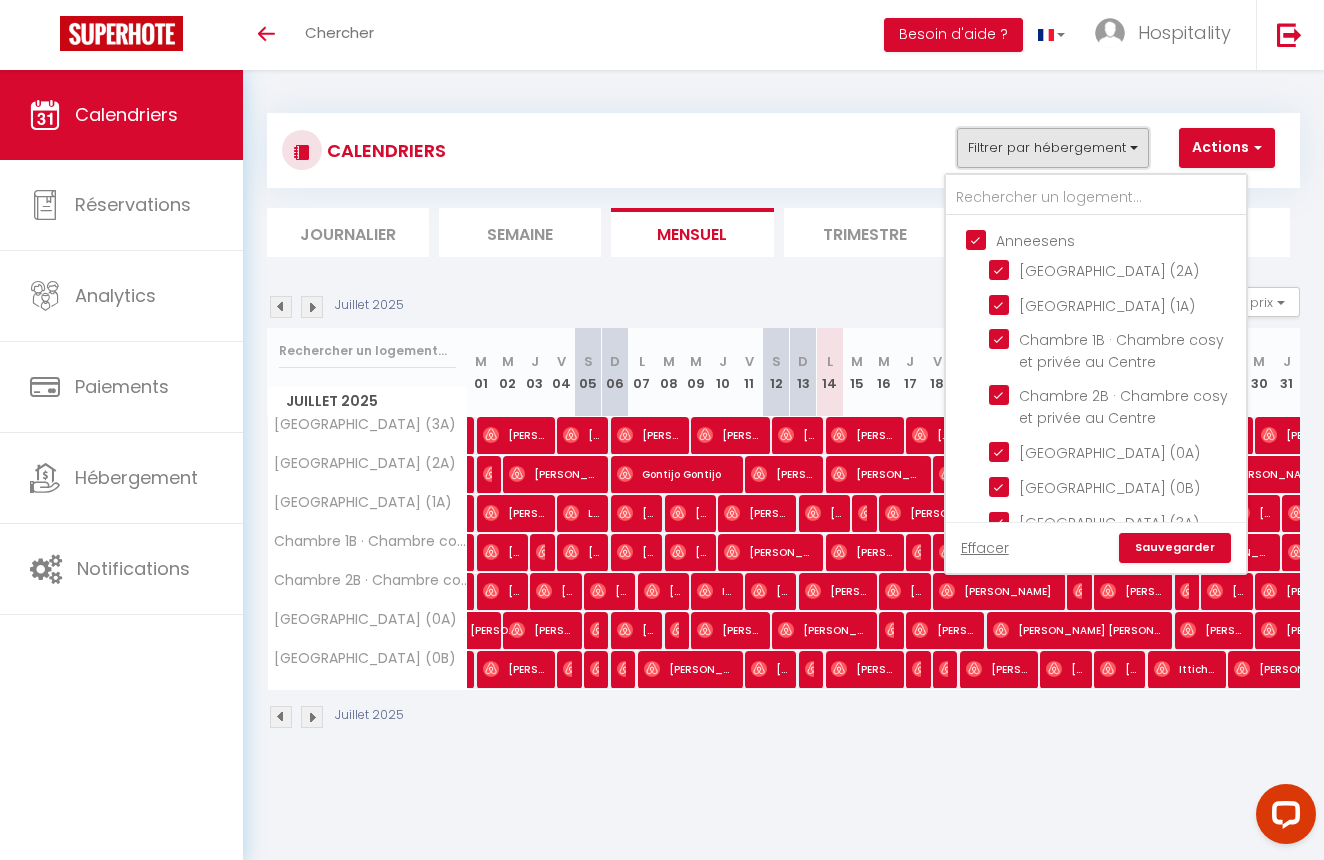 scroll, scrollTop: 427, scrollLeft: 0, axis: vertical 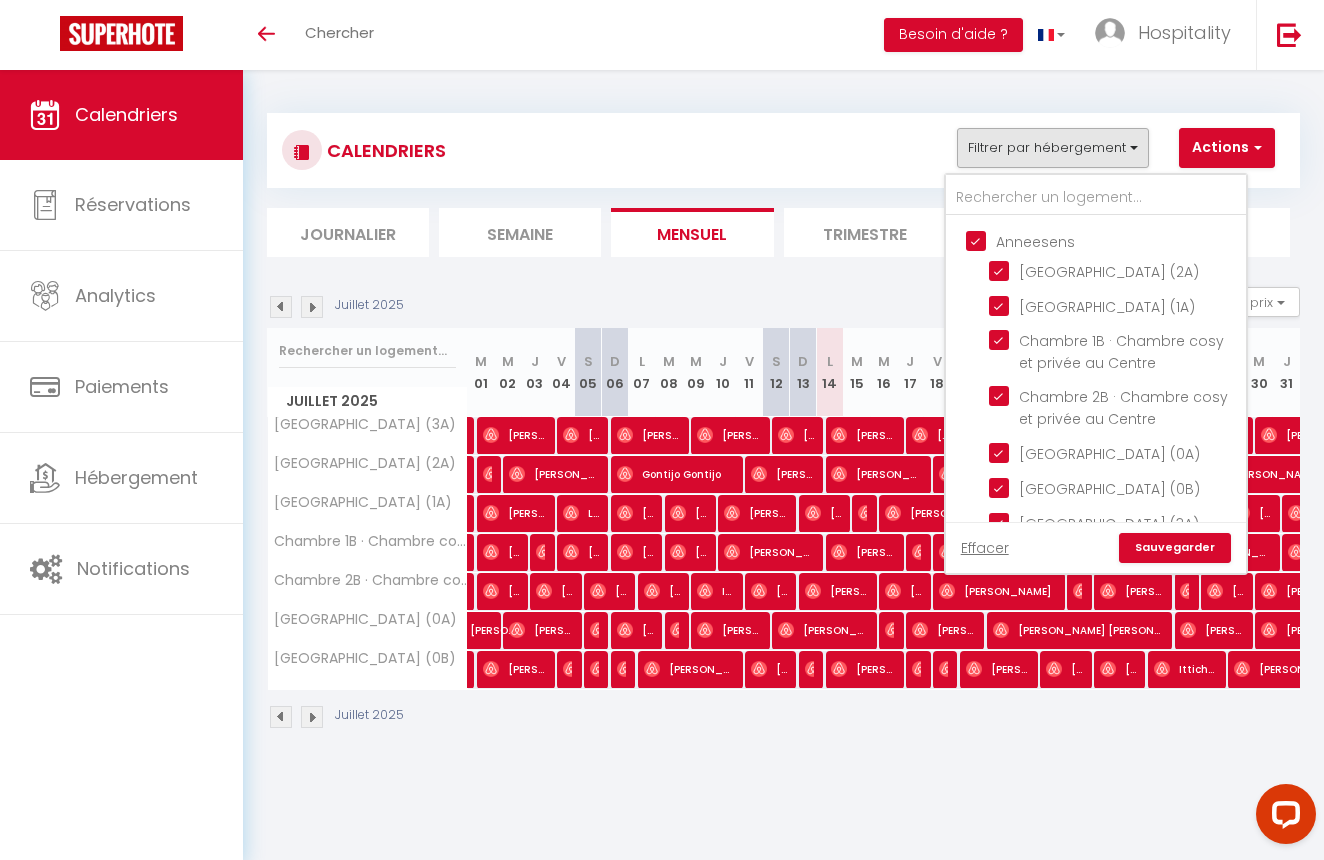 click on "Anneesens" at bounding box center (1116, 240) 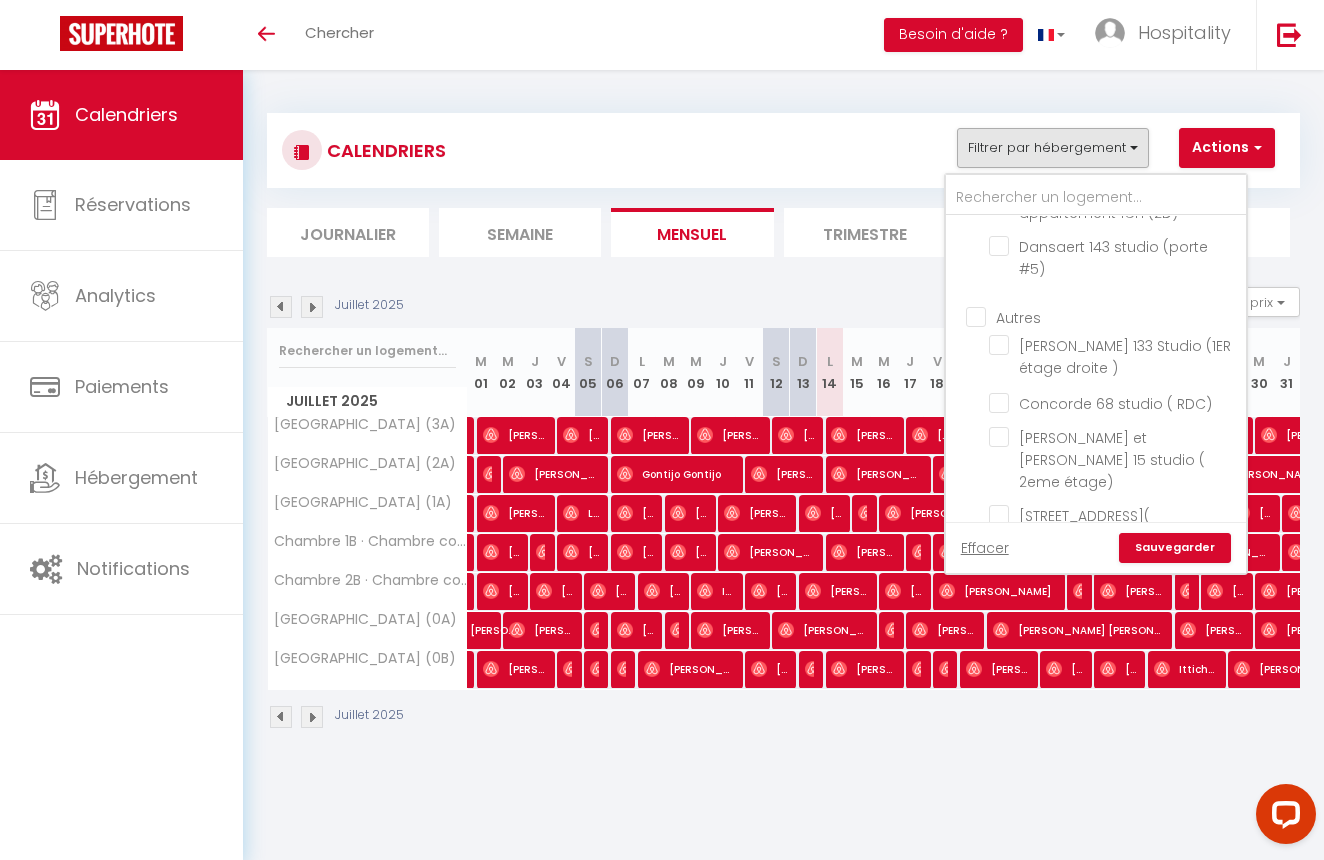 scroll, scrollTop: 3314, scrollLeft: 0, axis: vertical 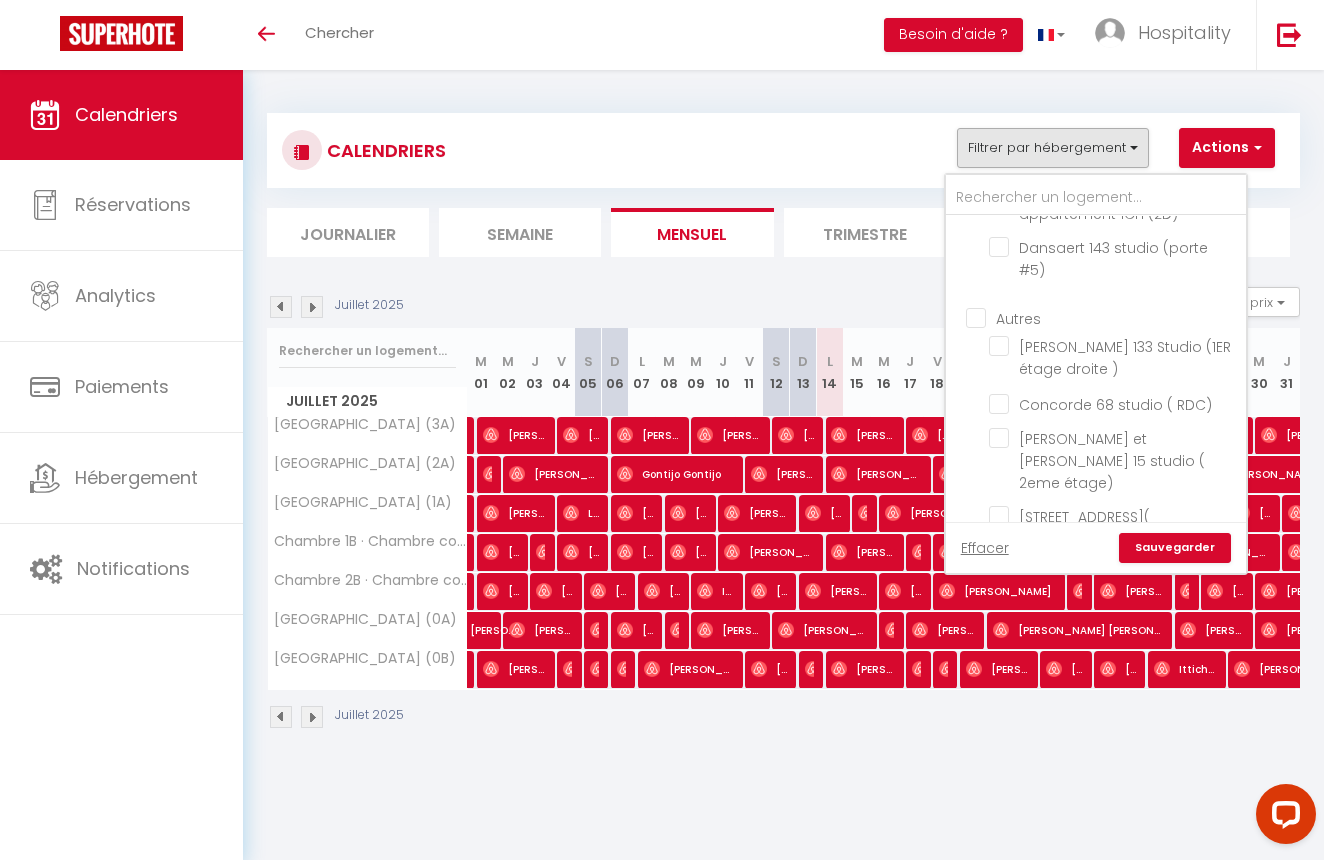 click on "[GEOGRAPHIC_DATA][PERSON_NAME] 26 - TRIPLEX 2 CHAMBRES" at bounding box center [1114, 572] 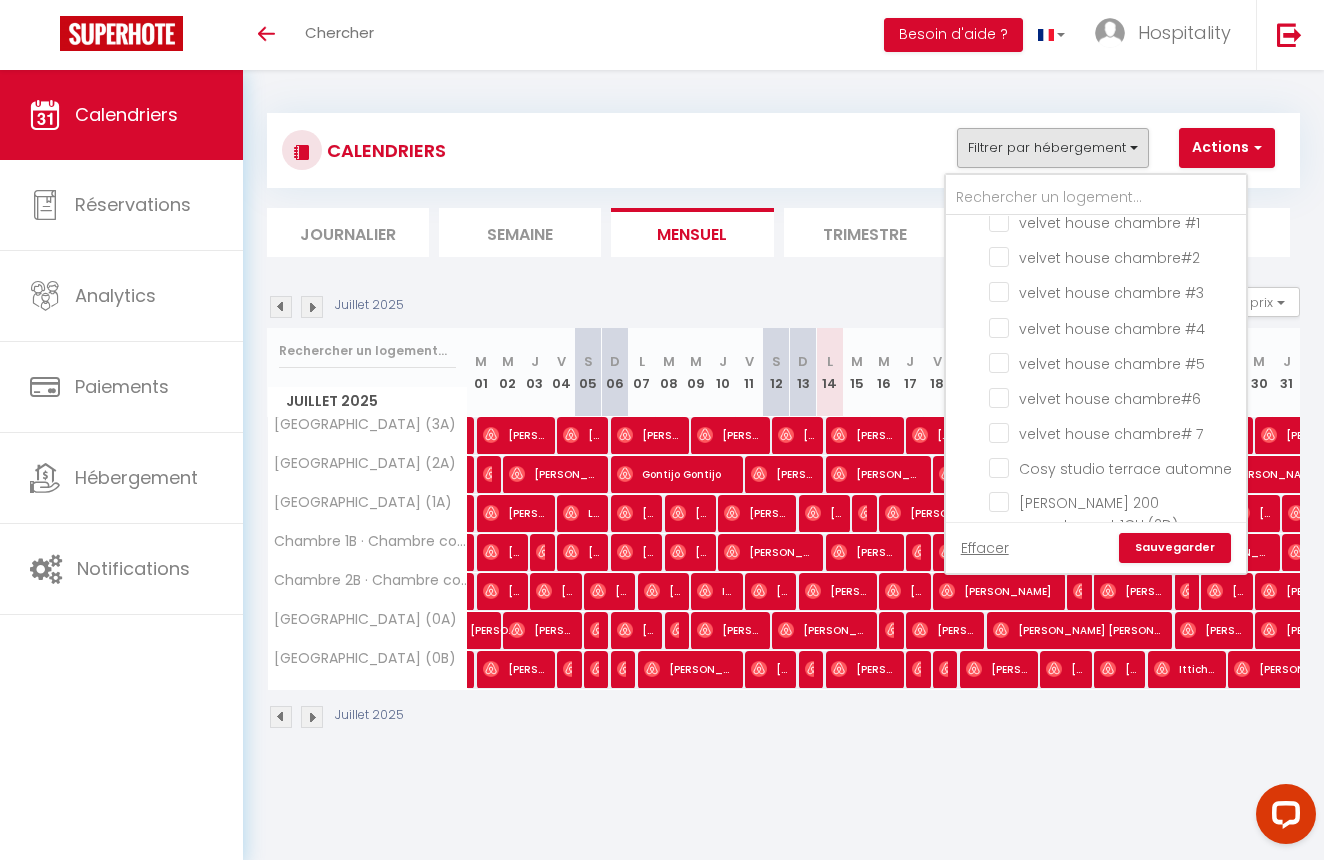 scroll, scrollTop: 3002, scrollLeft: 0, axis: vertical 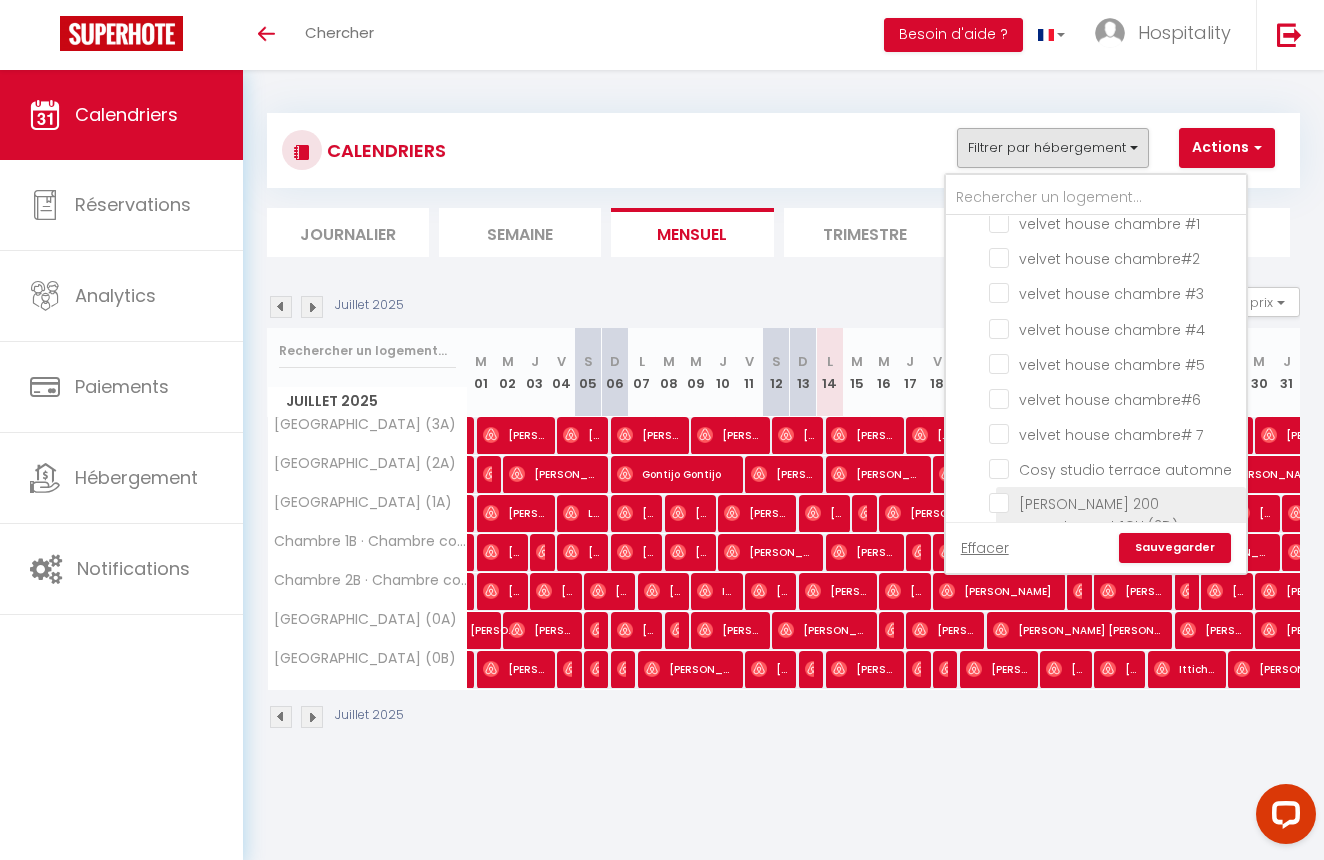 click on "[PERSON_NAME] 200  appartement 1CH (2D)" at bounding box center (1114, 503) 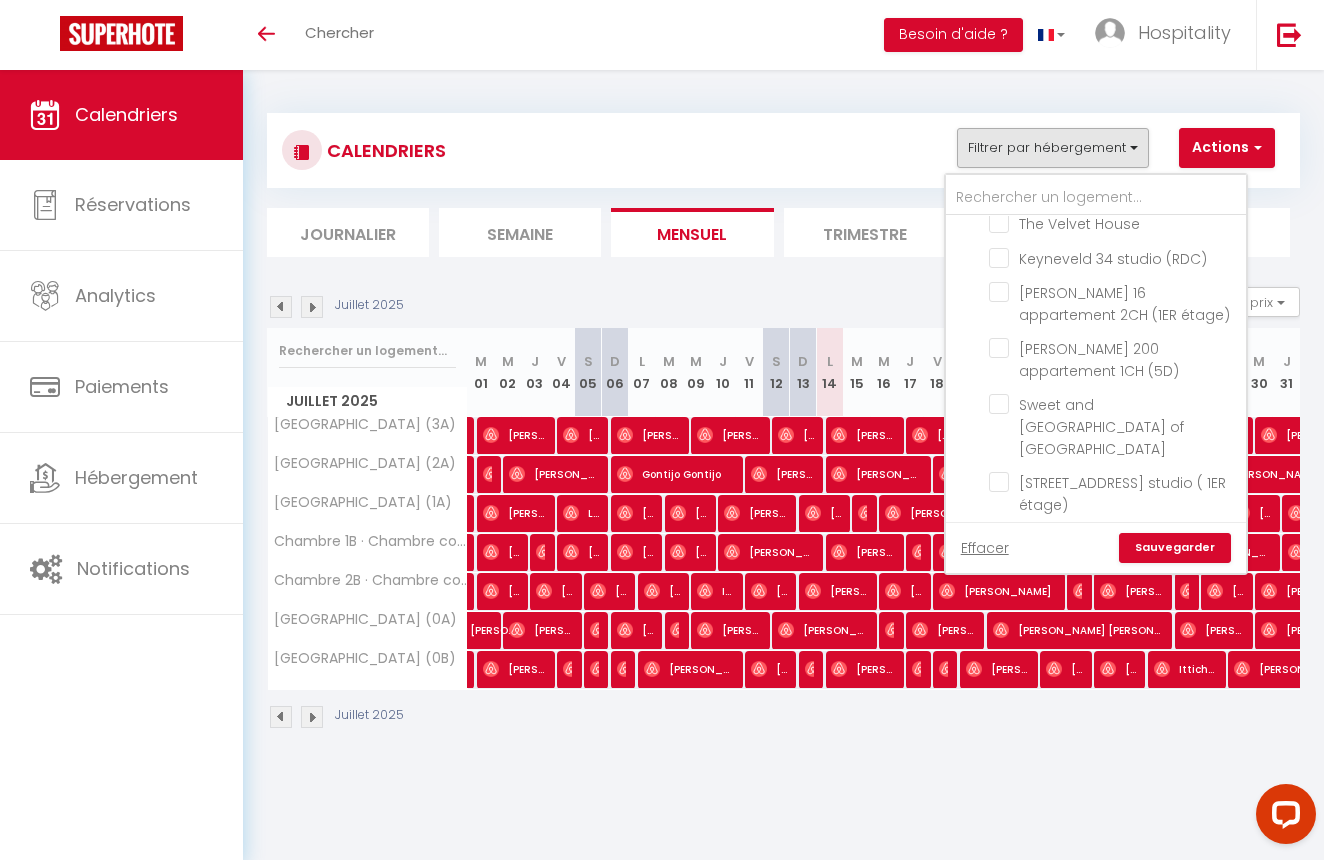 scroll, scrollTop: 2325, scrollLeft: 0, axis: vertical 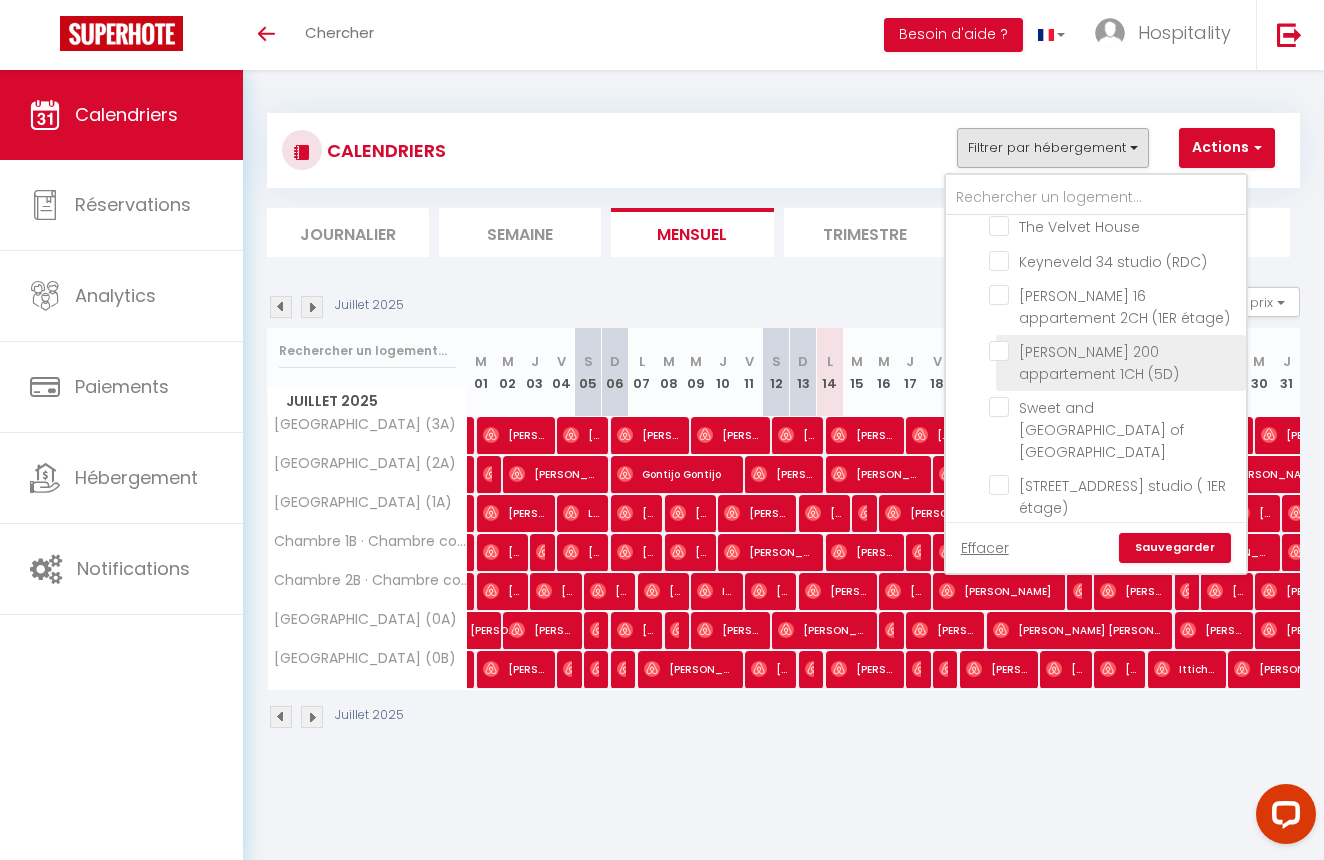 click on "[PERSON_NAME] 200 appartement 1CH  (5D)" at bounding box center (1114, 351) 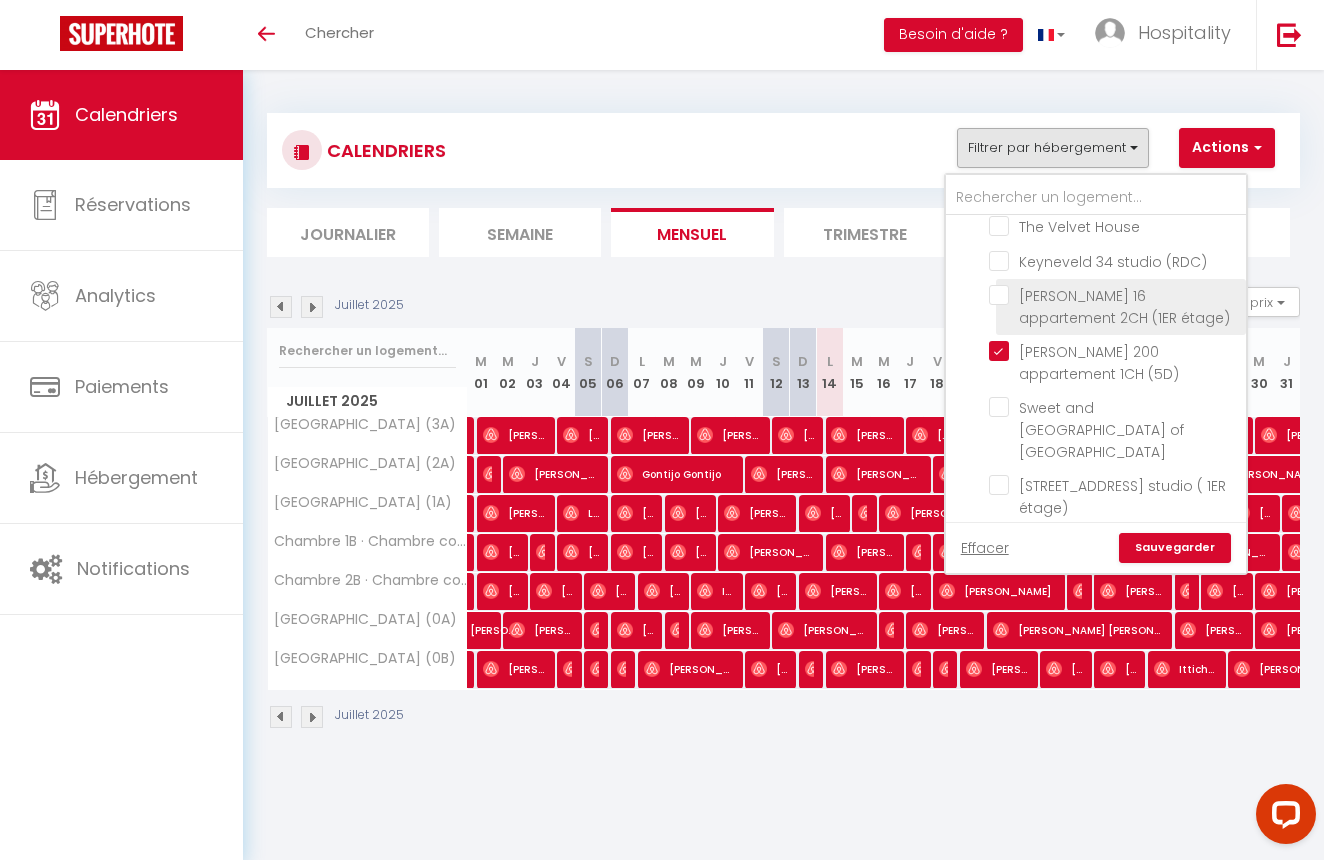 click on "[PERSON_NAME] 16 appartement 2CH (1ER étage)" at bounding box center (1114, 295) 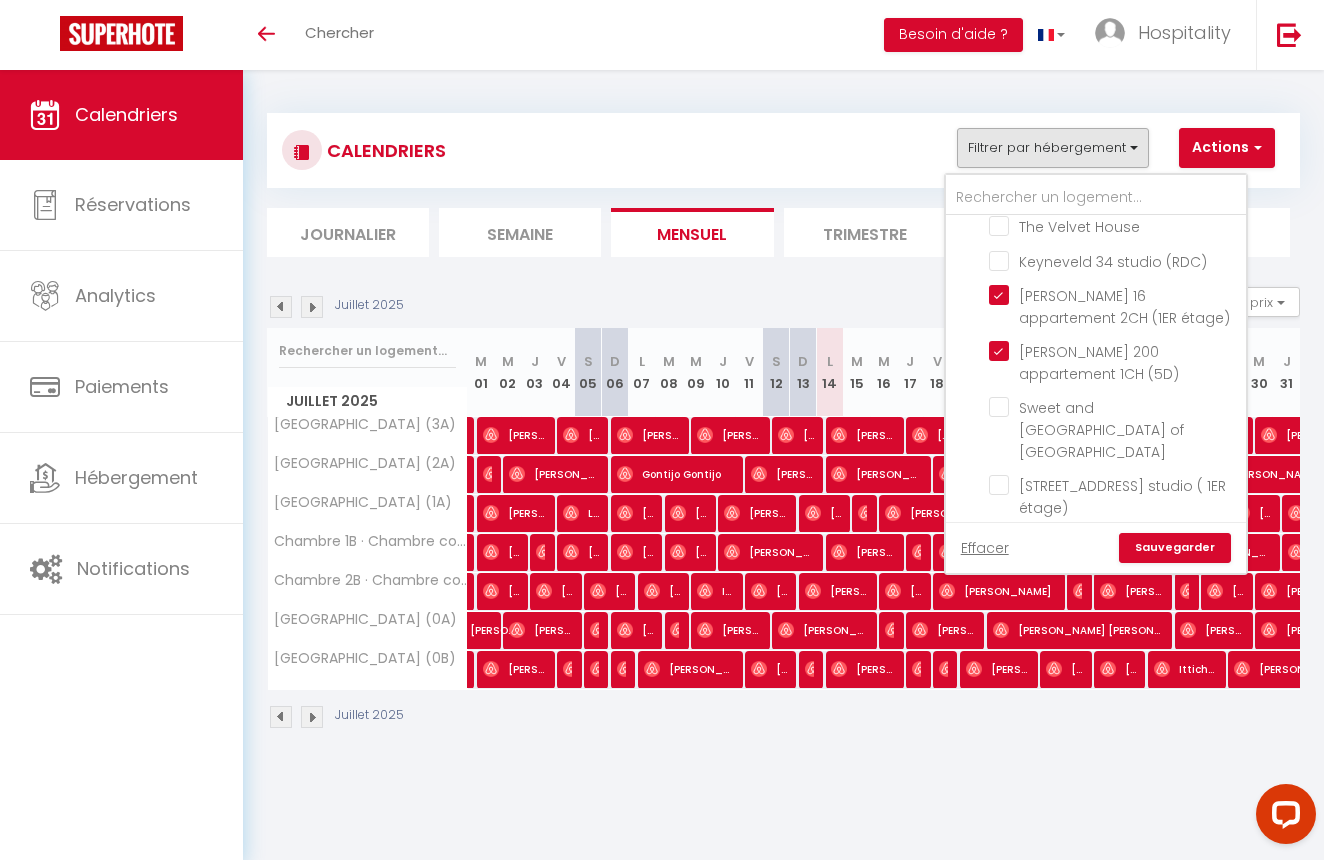 click on "Sauvegarder" at bounding box center [1175, 548] 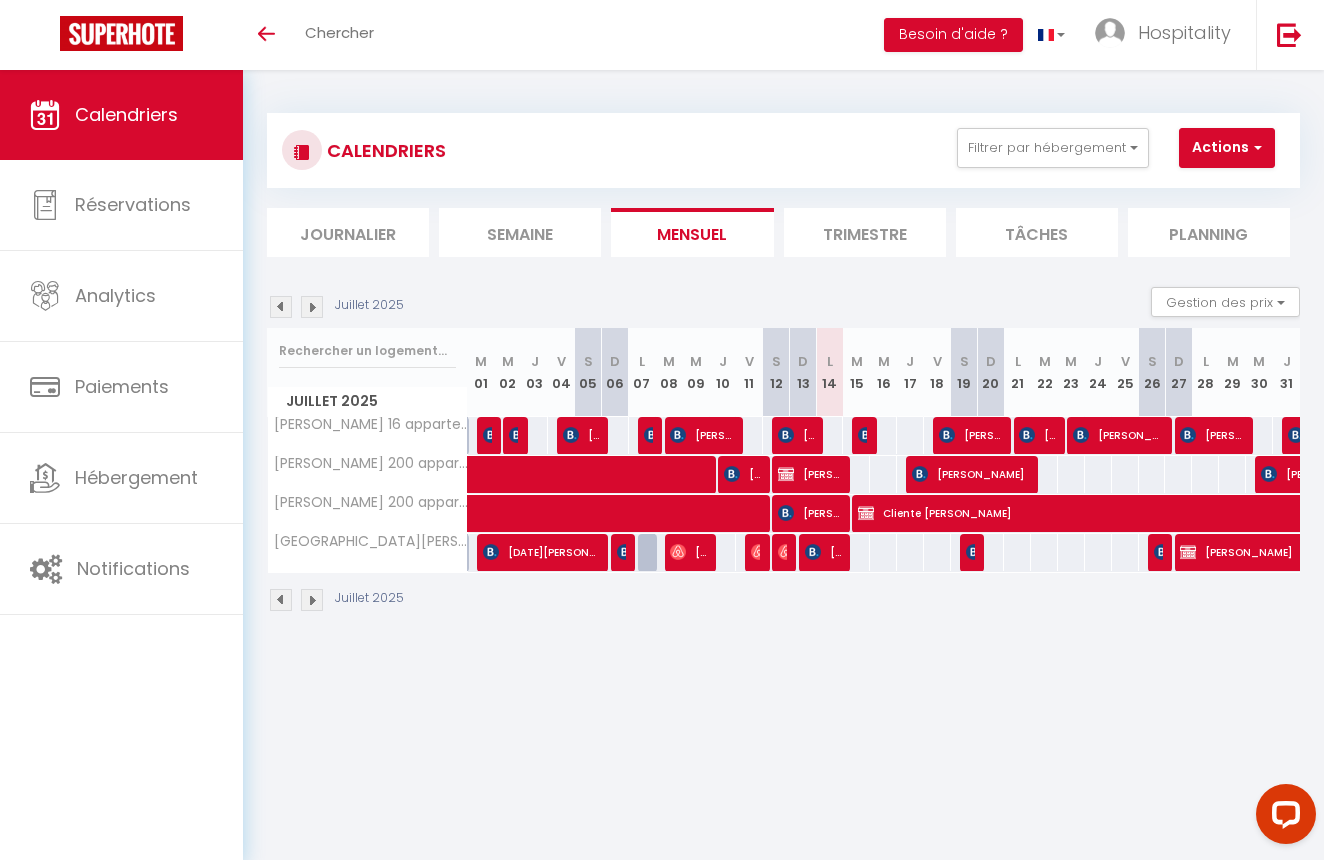 click at bounding box center (690, 475) 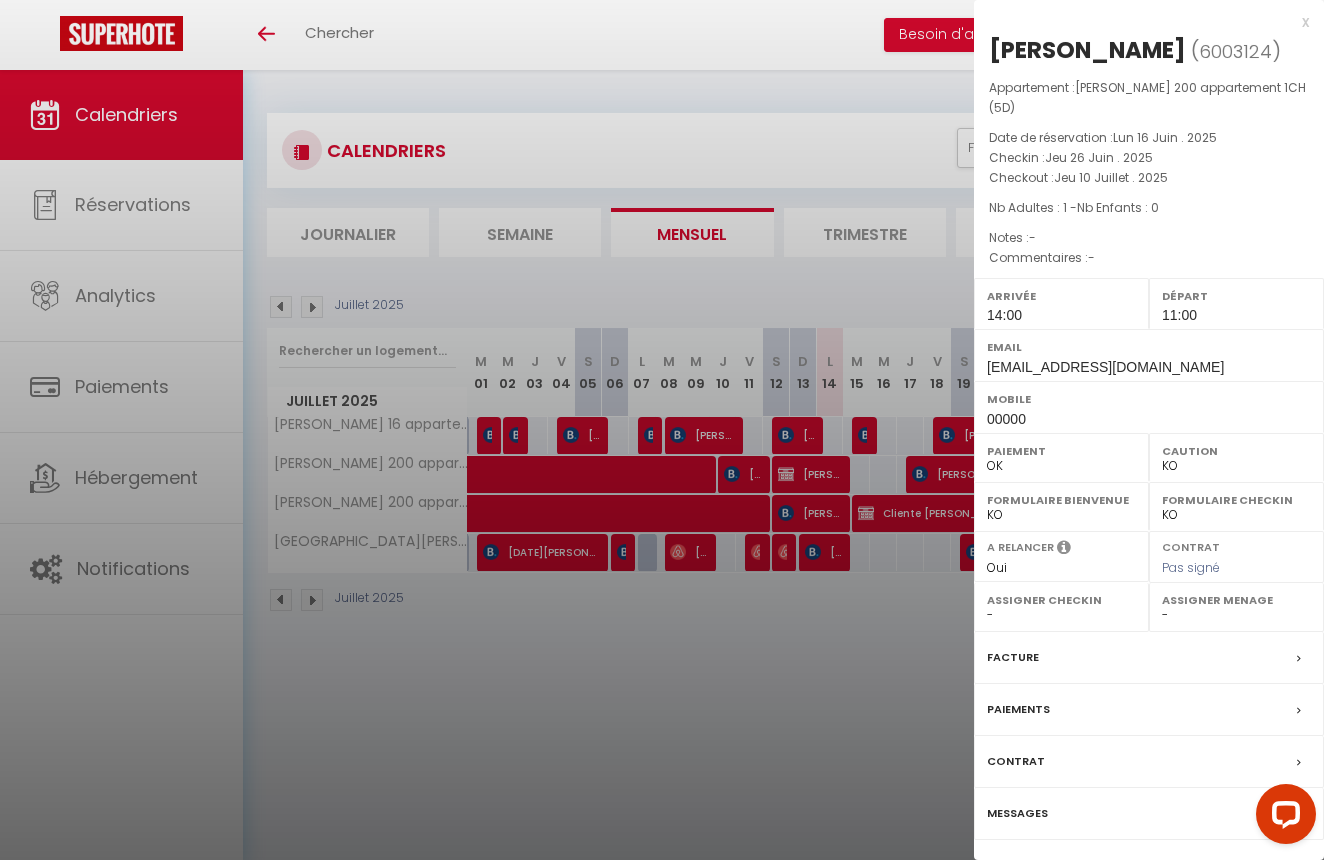 click on "x" at bounding box center [1141, 22] 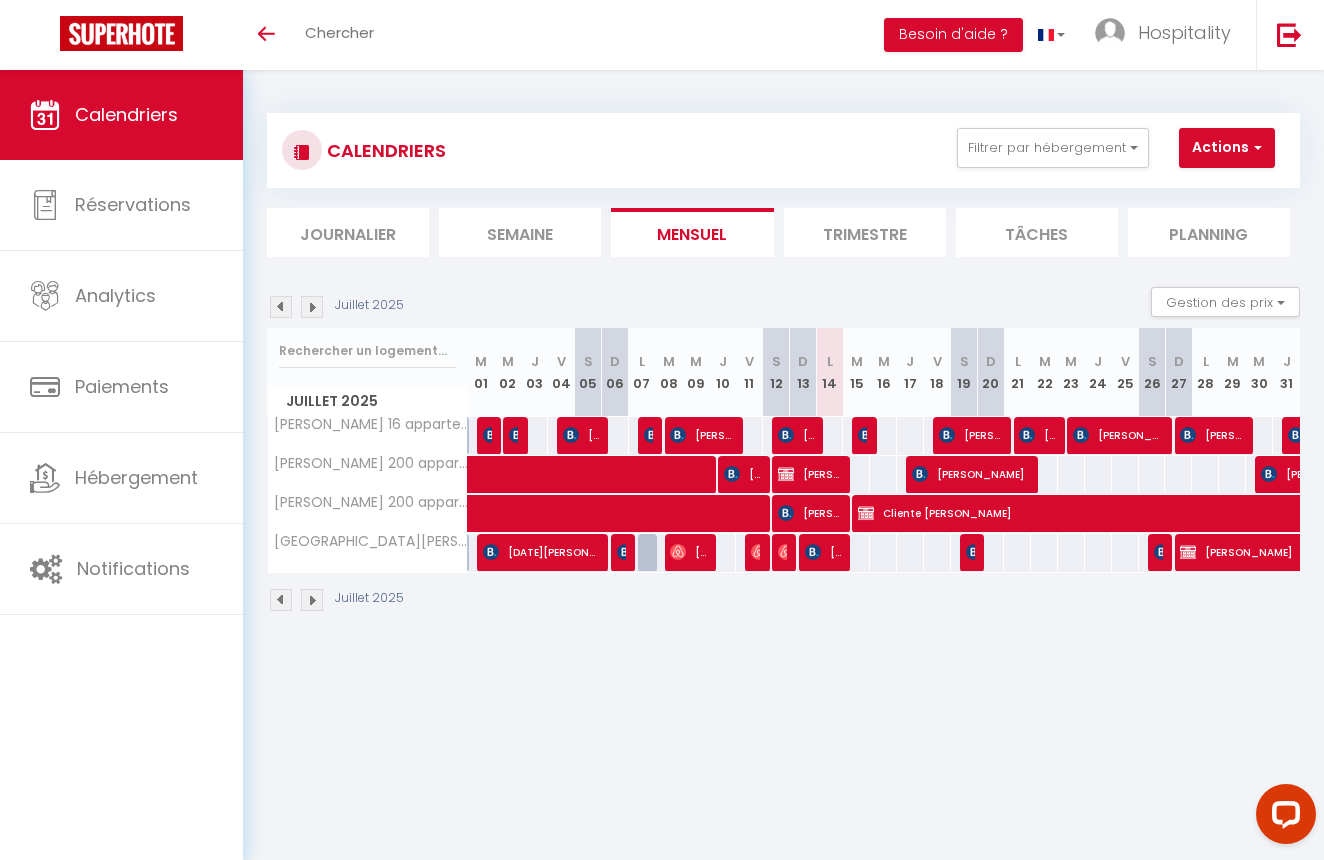 click on "[PERSON_NAME]" at bounding box center [809, 474] 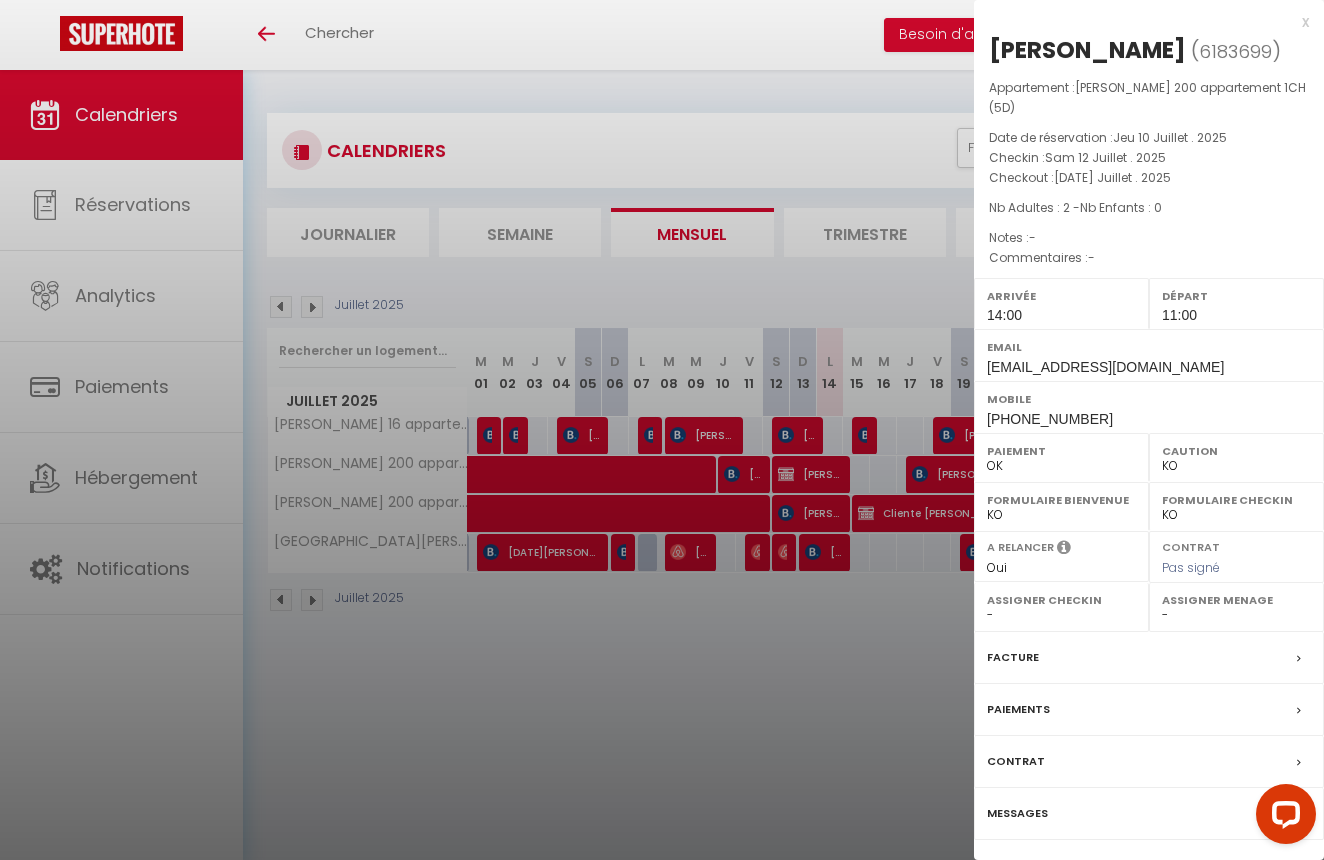 click on "x" at bounding box center [1141, 22] 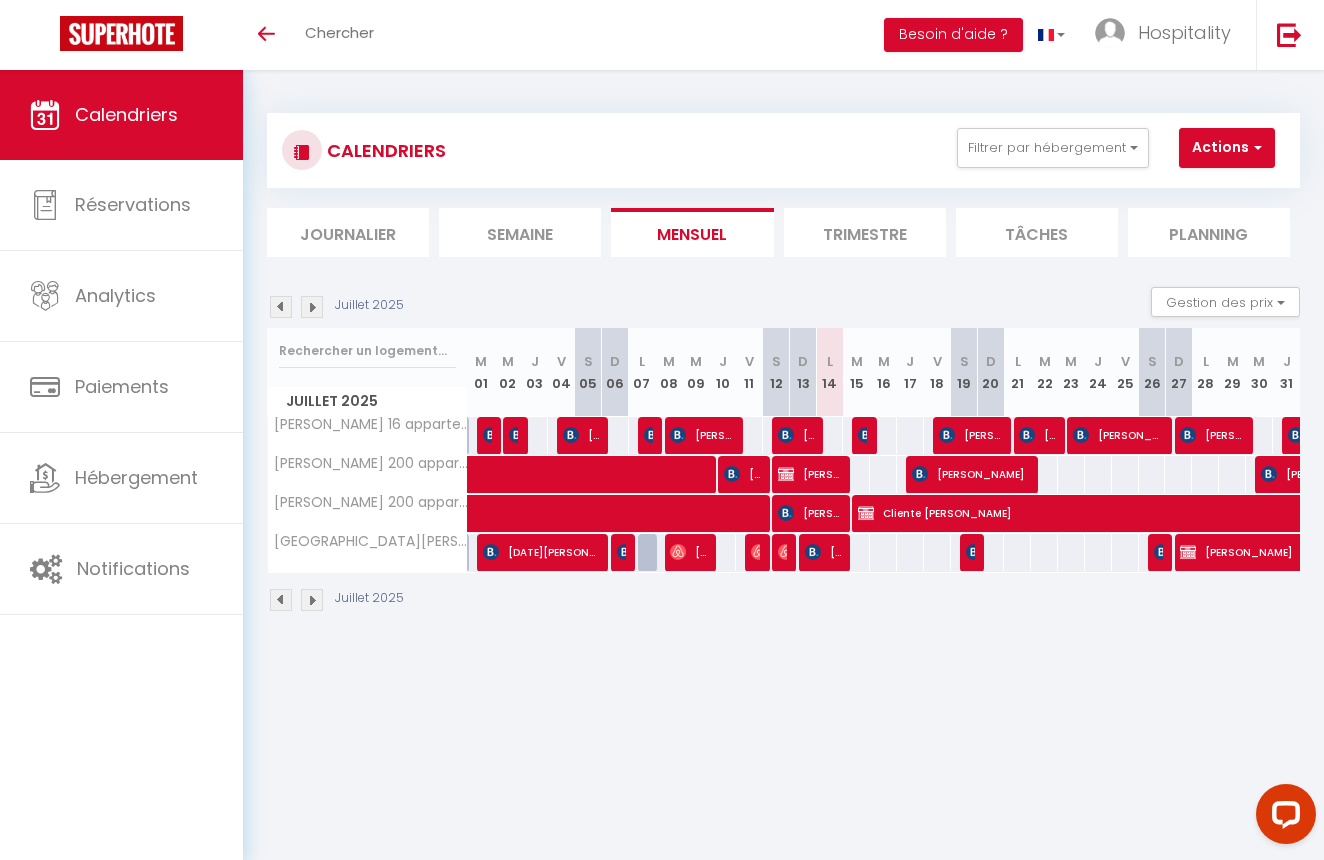 click on "[PERSON_NAME]" at bounding box center (809, 513) 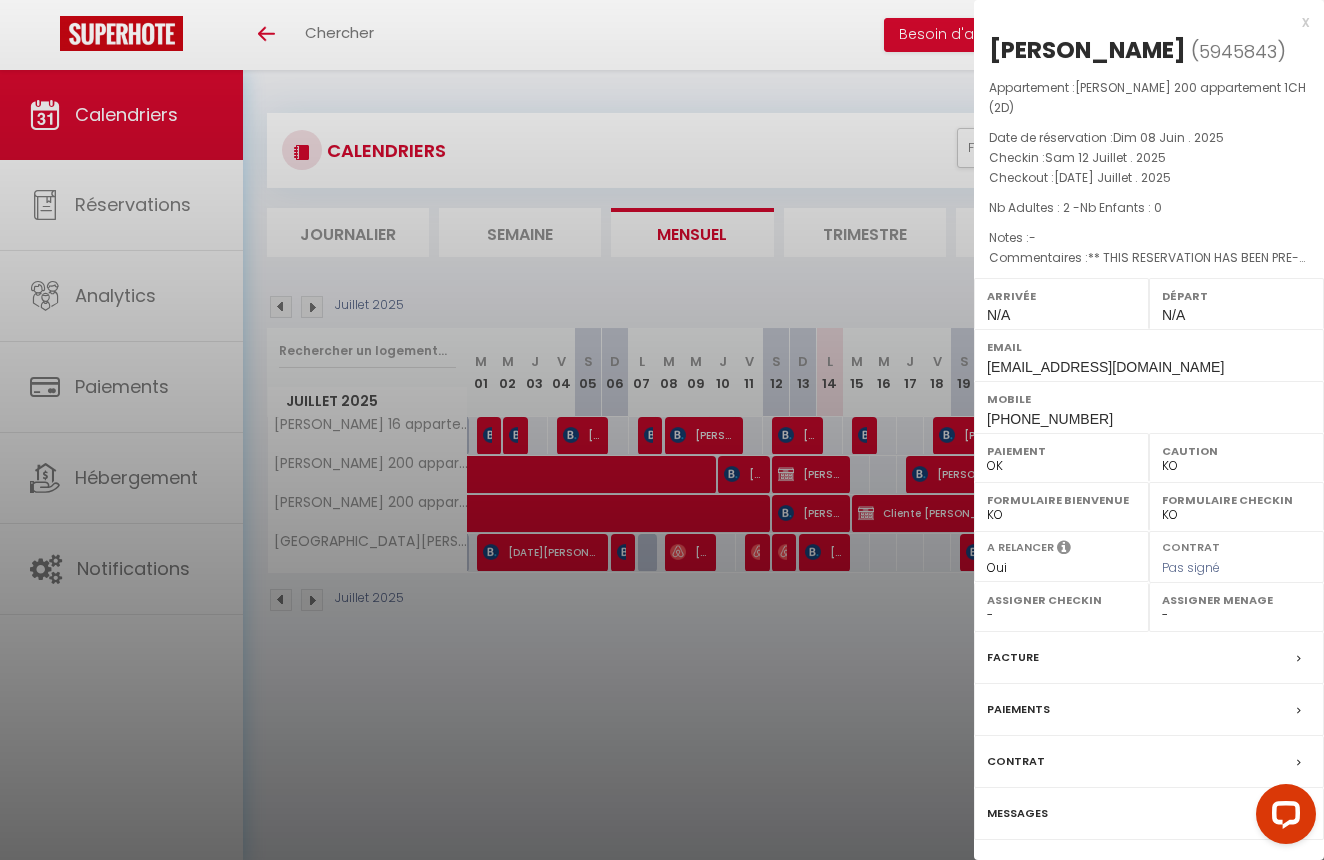 click on "x" at bounding box center (1141, 22) 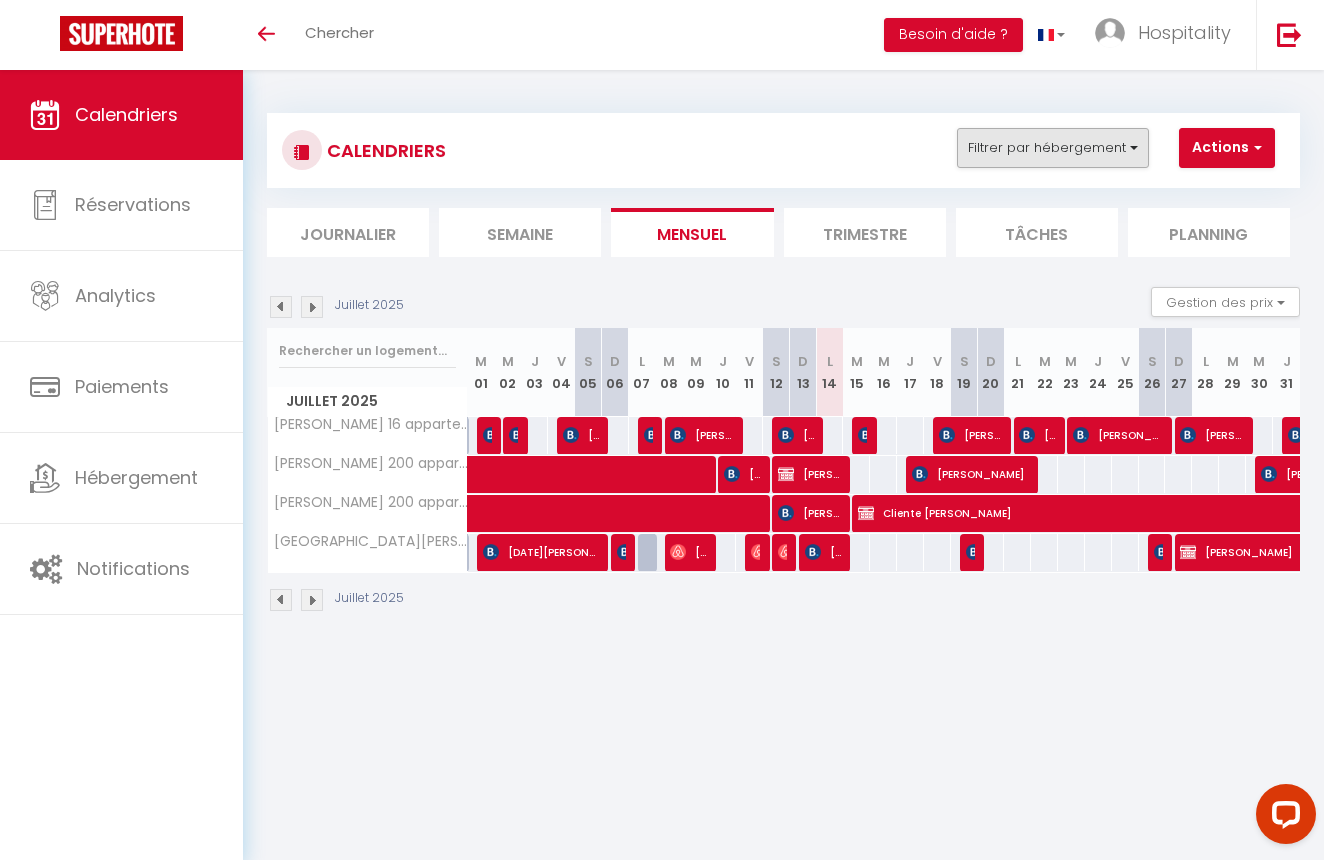 click on "Filtrer par hébergement" at bounding box center (1053, 148) 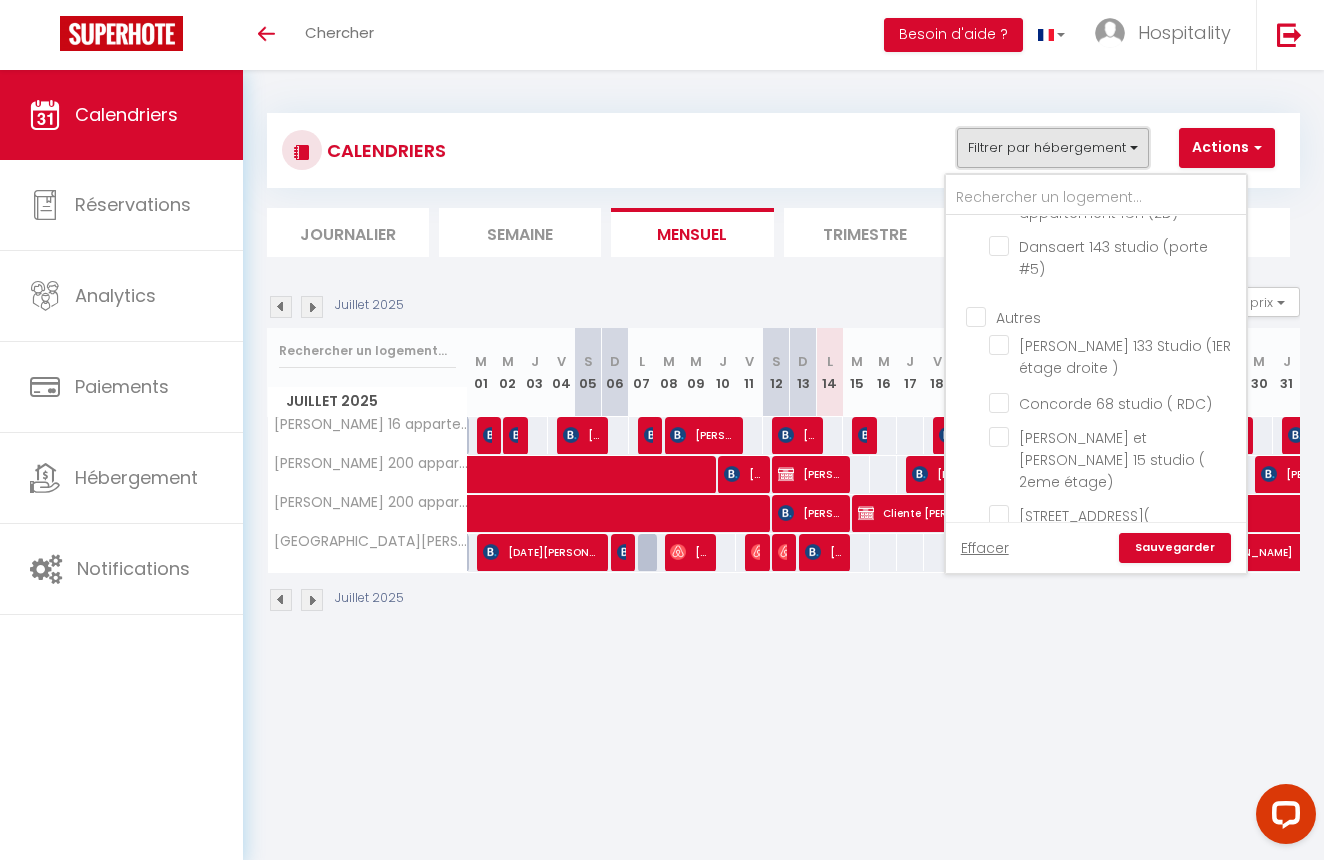 scroll, scrollTop: 3314, scrollLeft: 0, axis: vertical 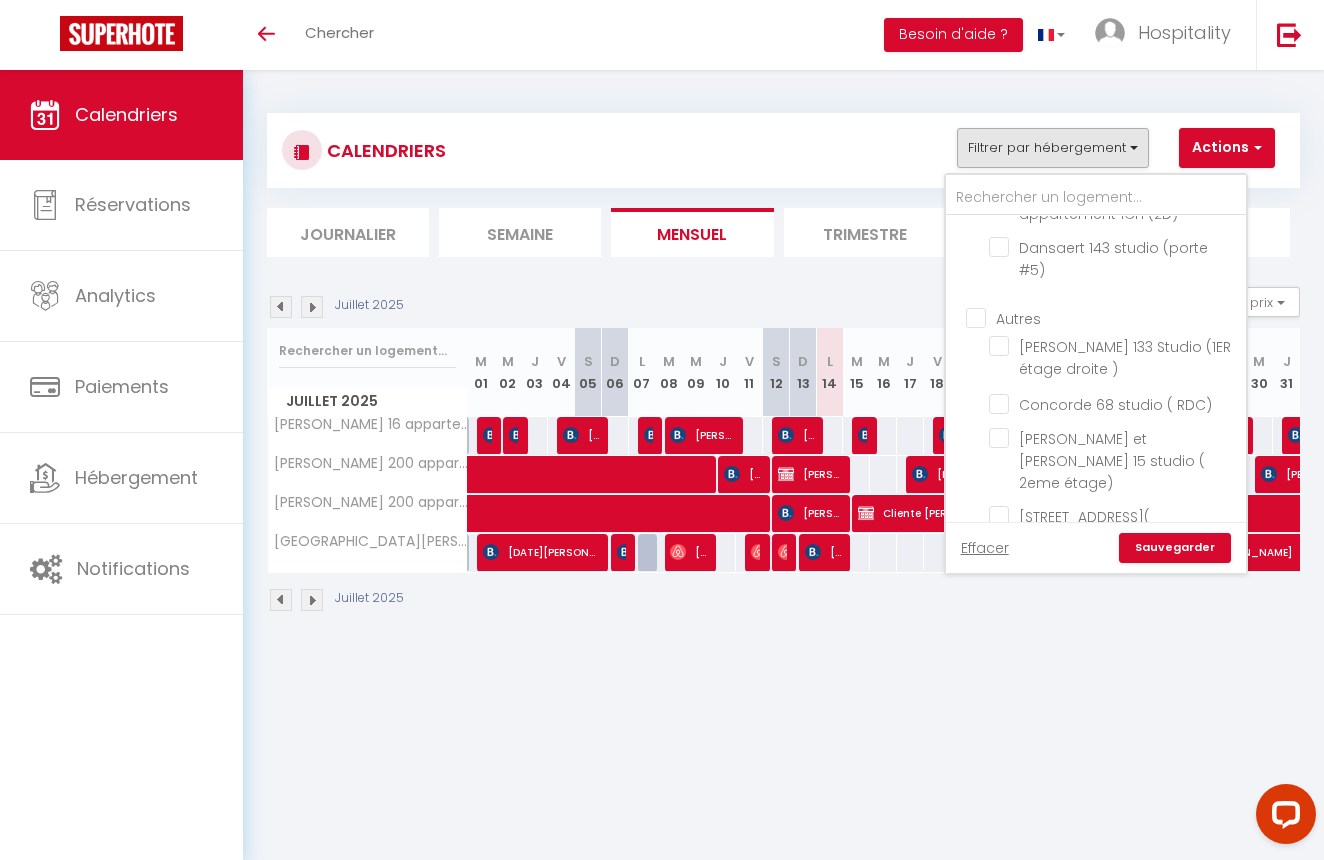click on "[GEOGRAPHIC_DATA][PERSON_NAME] 26 - TRIPLEX 2 CHAMBRES" at bounding box center [1114, 572] 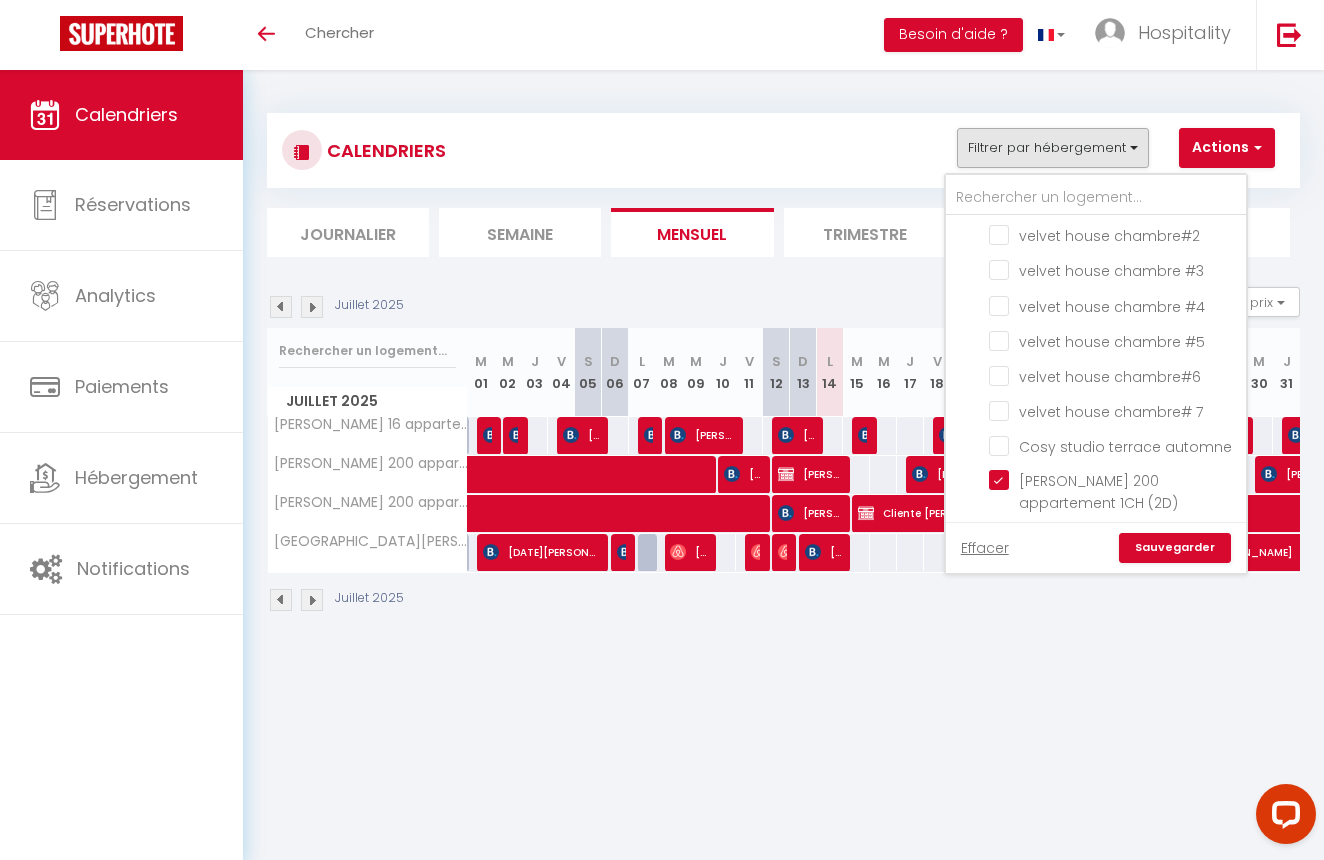 scroll, scrollTop: 3024, scrollLeft: 0, axis: vertical 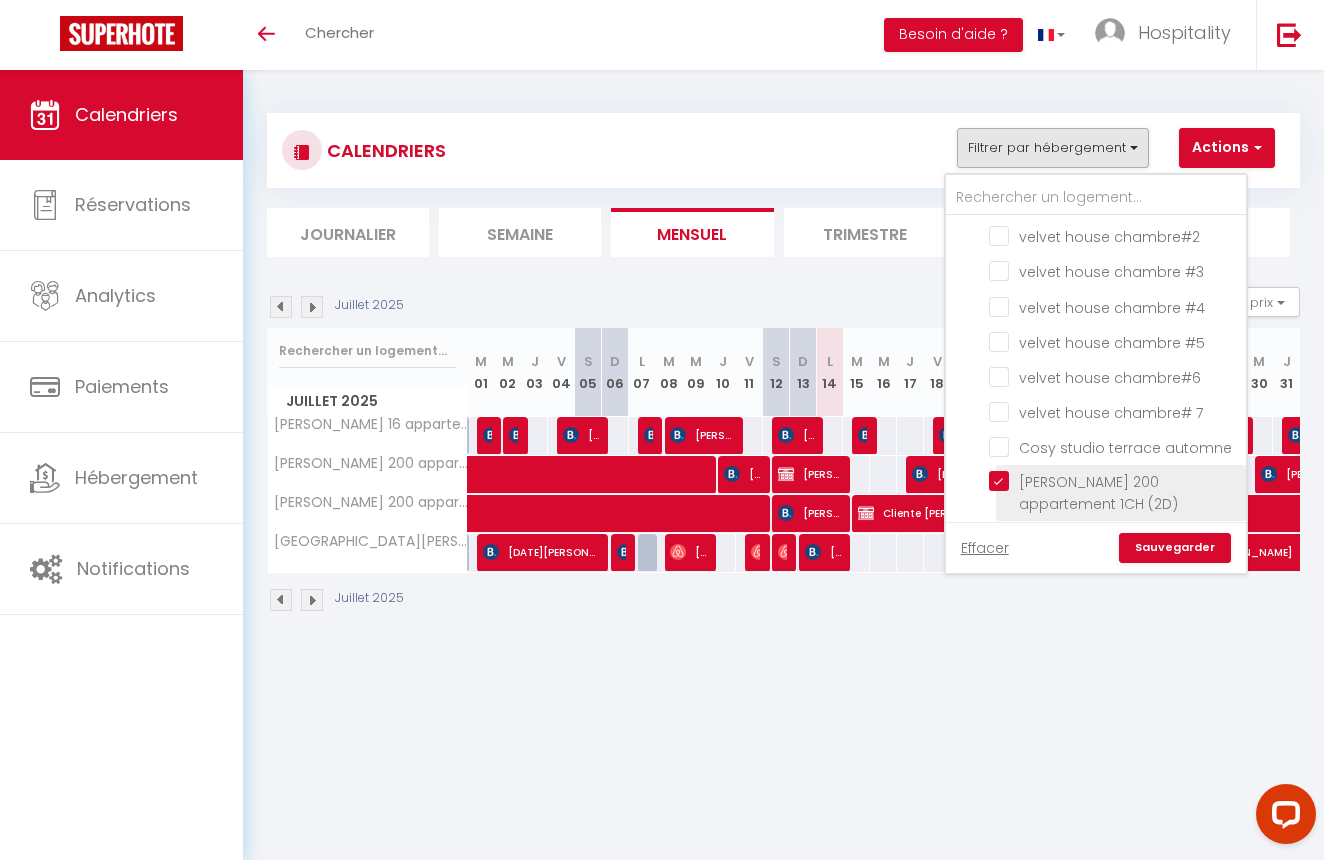 click on "[PERSON_NAME] 200  appartement 1CH (2D)" at bounding box center [1114, 481] 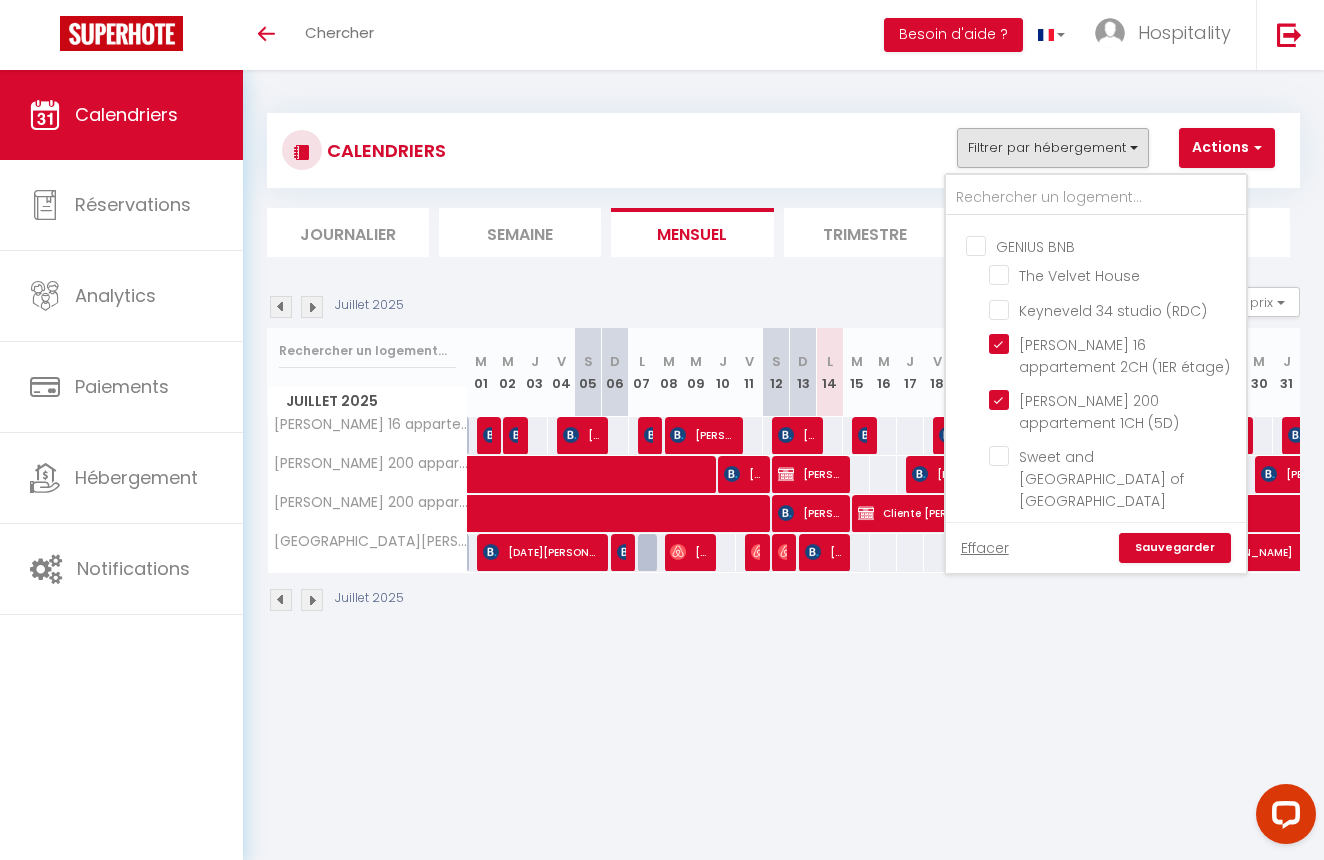 scroll, scrollTop: 2274, scrollLeft: 0, axis: vertical 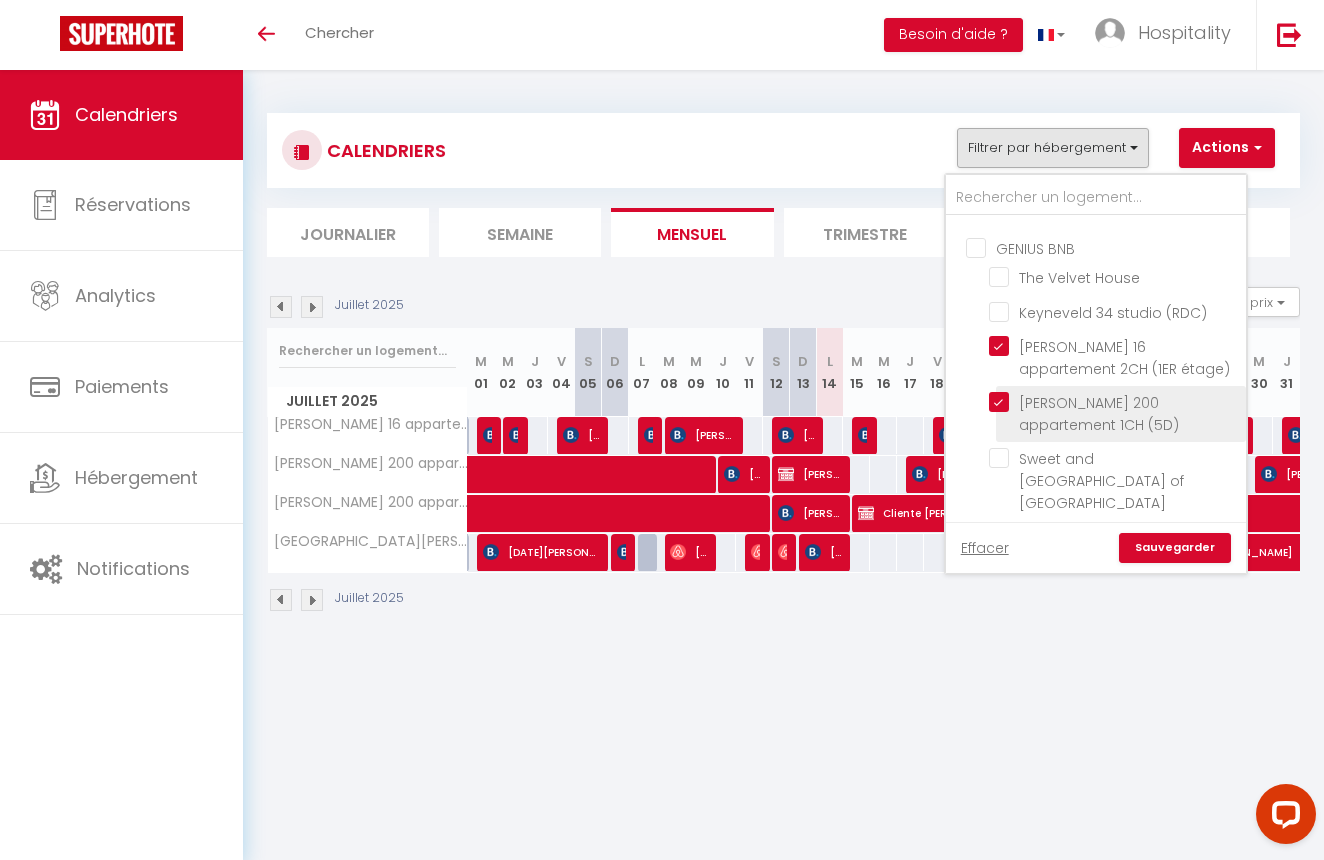 click on "[PERSON_NAME] 200 appartement 1CH  (5D)" at bounding box center (1114, 402) 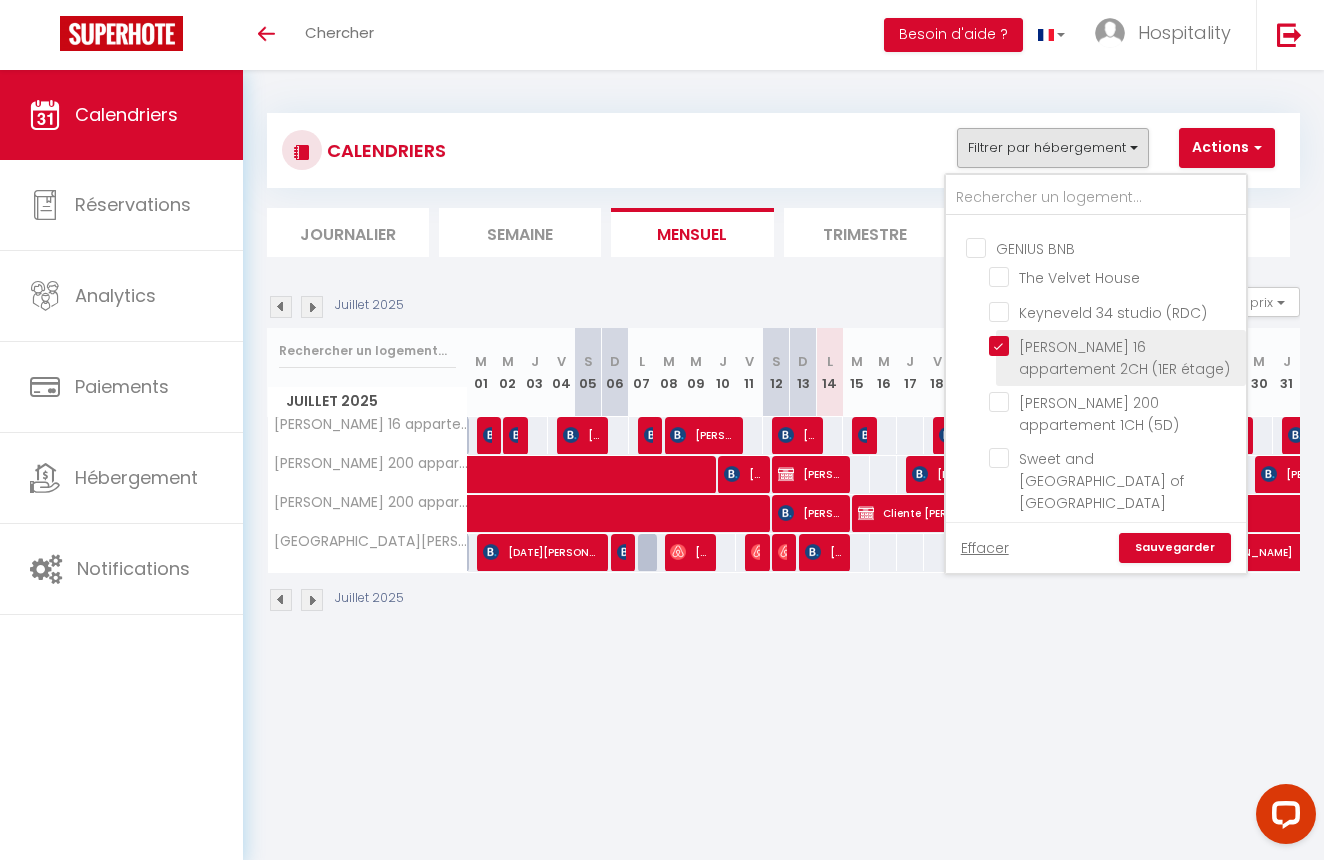 click on "[PERSON_NAME] 16 appartement 2CH (1ER étage)" at bounding box center (1114, 346) 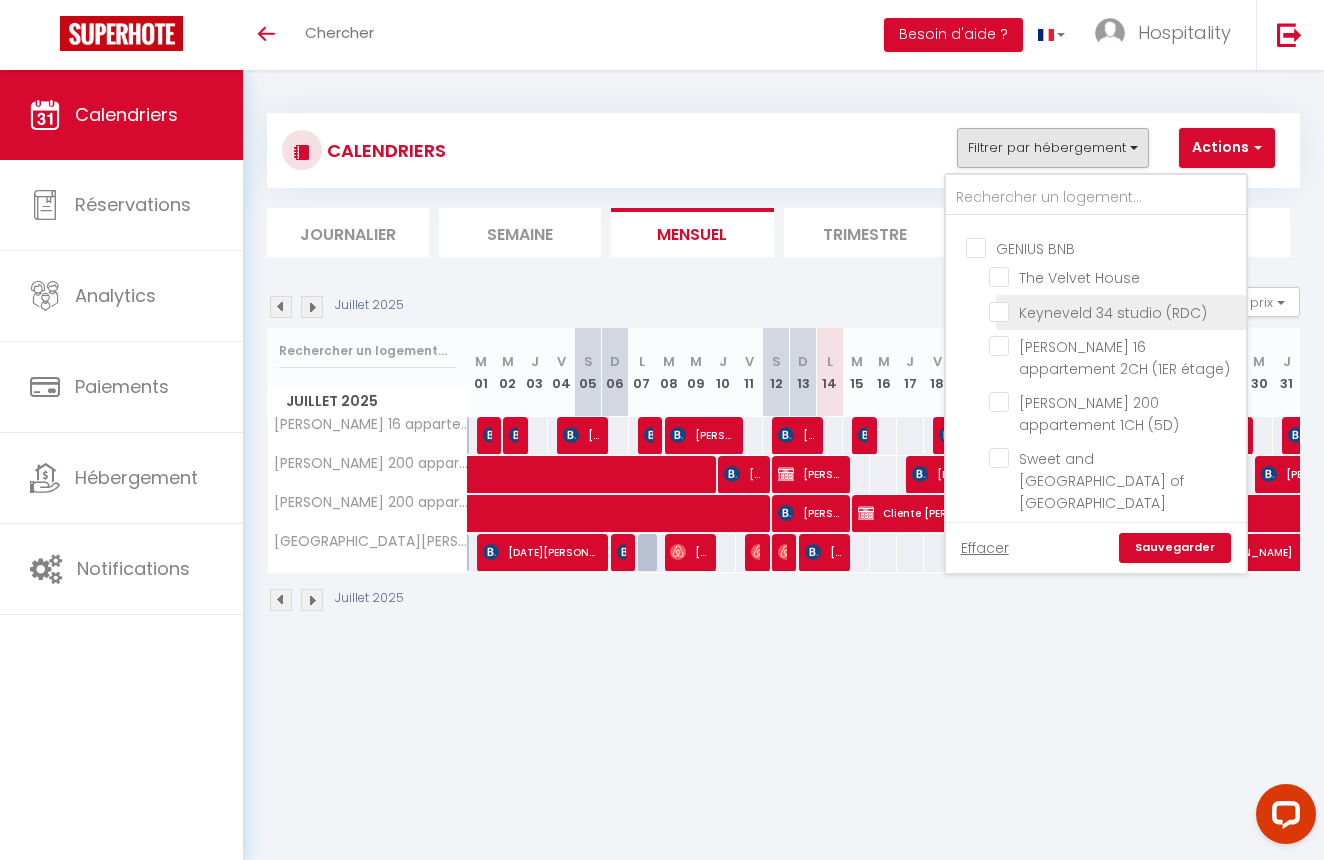 click on "Keyneveld 34 studio (RDC)" at bounding box center (1114, 311) 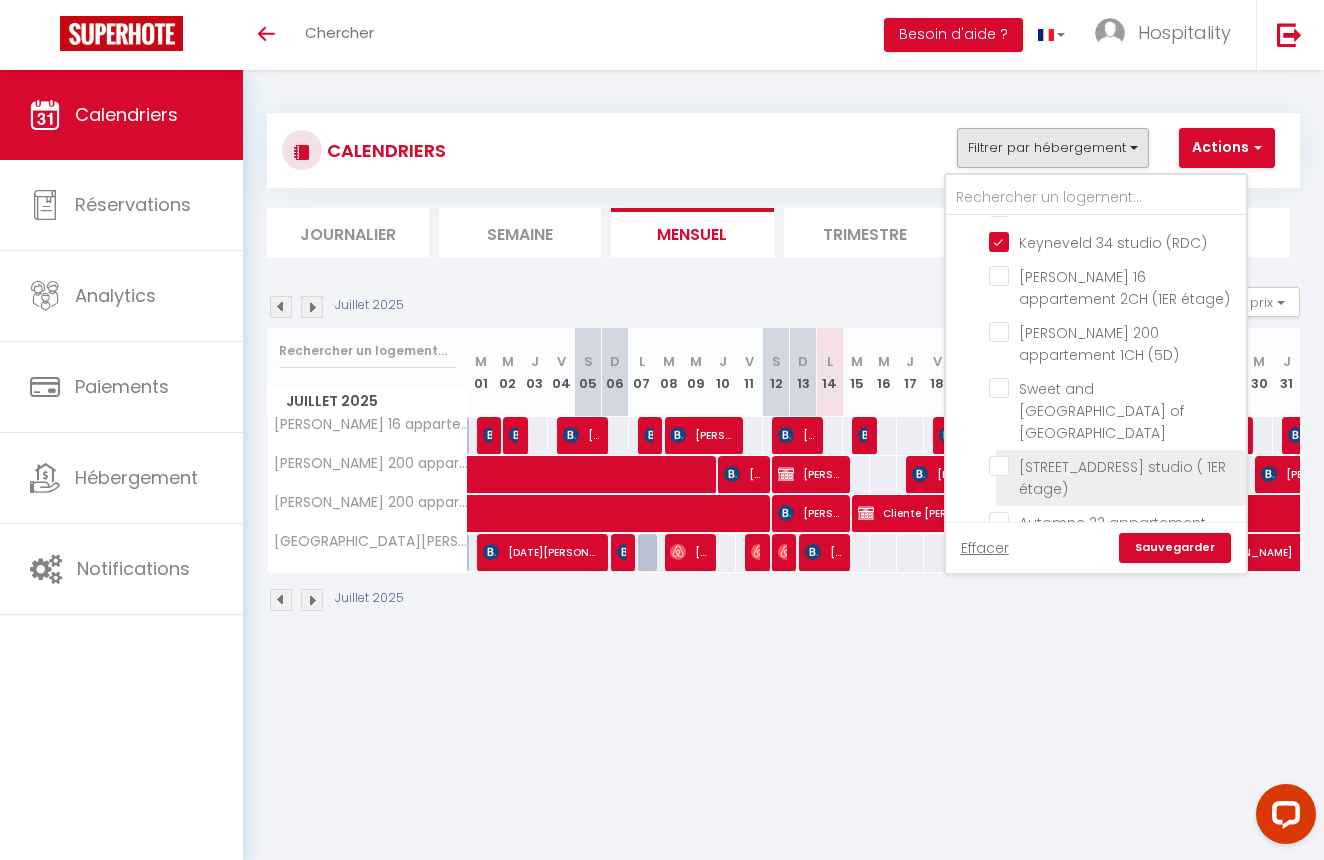 scroll, scrollTop: 2346, scrollLeft: 0, axis: vertical 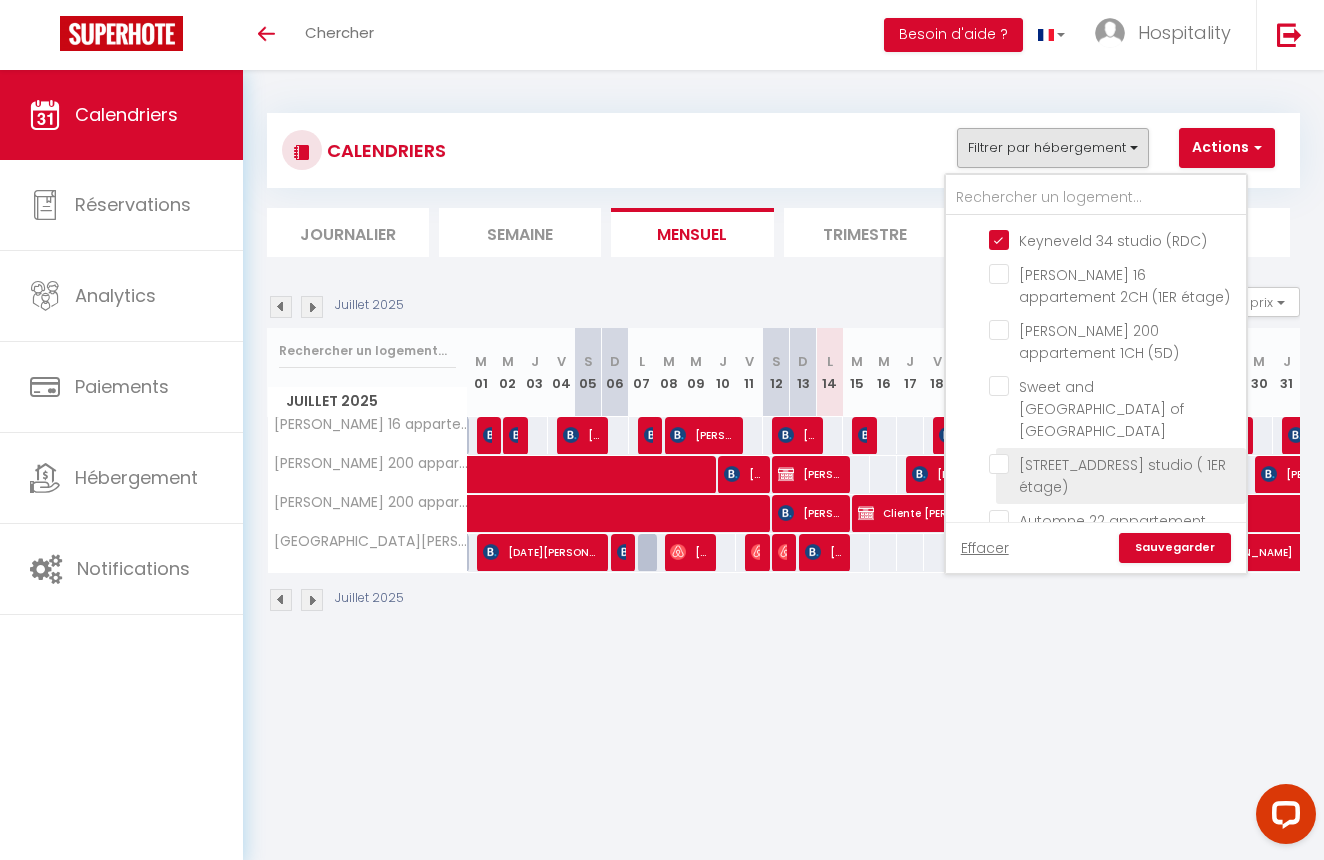 click on "[STREET_ADDRESS] studio ( 1ER étage)" at bounding box center [1121, 476] 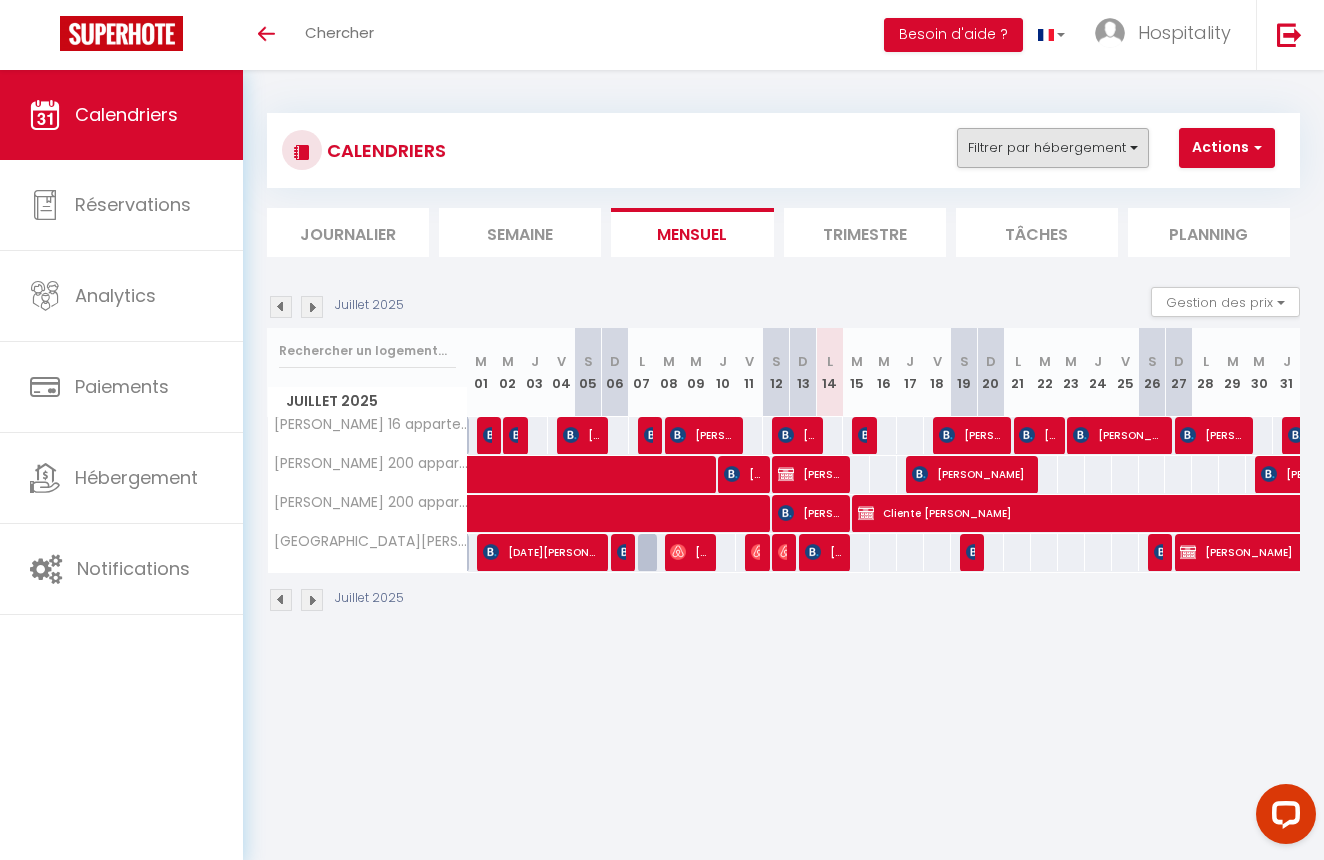 click on "Filtrer par hébergement" at bounding box center (1053, 148) 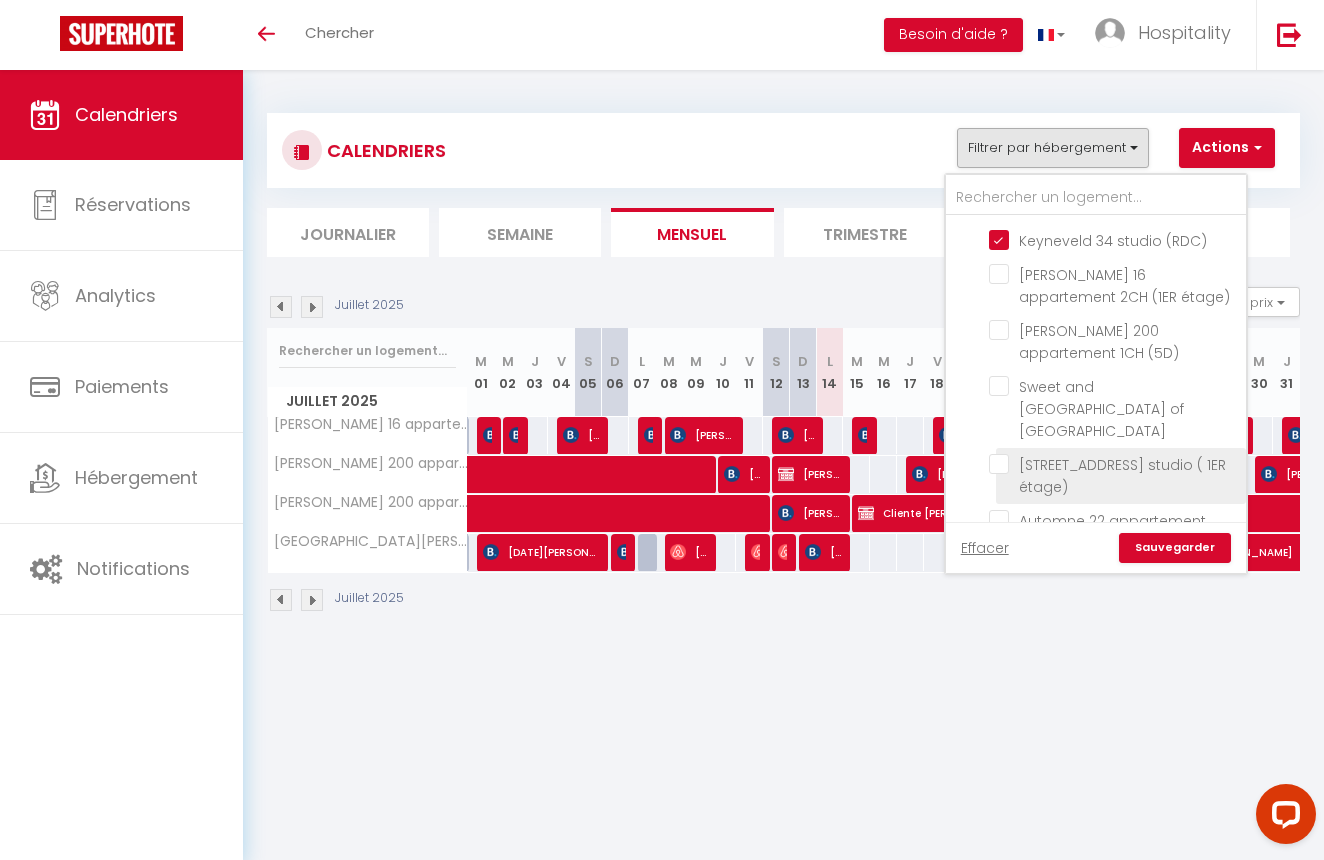 click on "[STREET_ADDRESS] studio ( 1ER étage)" at bounding box center [1114, 464] 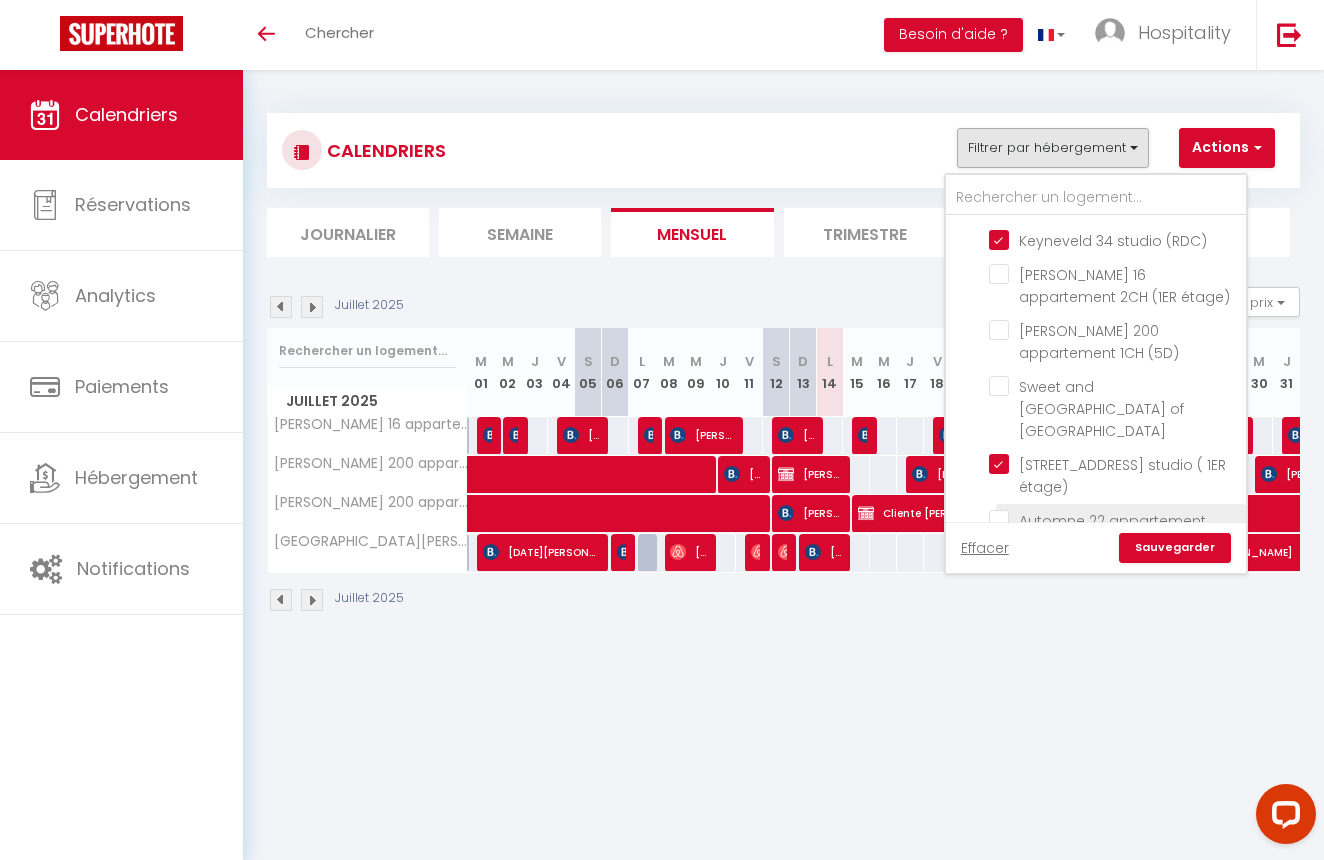 click on "Automne 22 appartement 1CH (1ER étage)" at bounding box center [1114, 520] 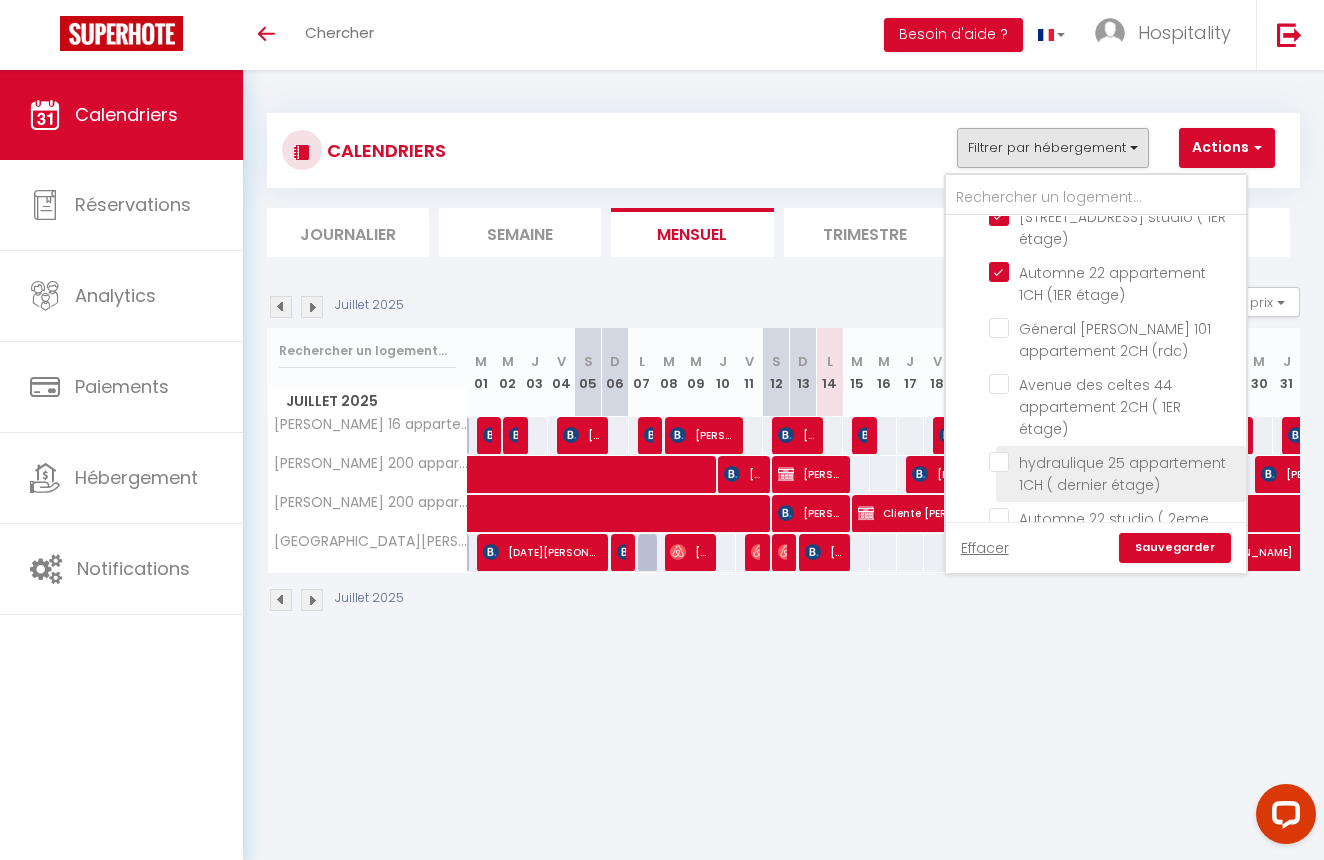 scroll, scrollTop: 2601, scrollLeft: 0, axis: vertical 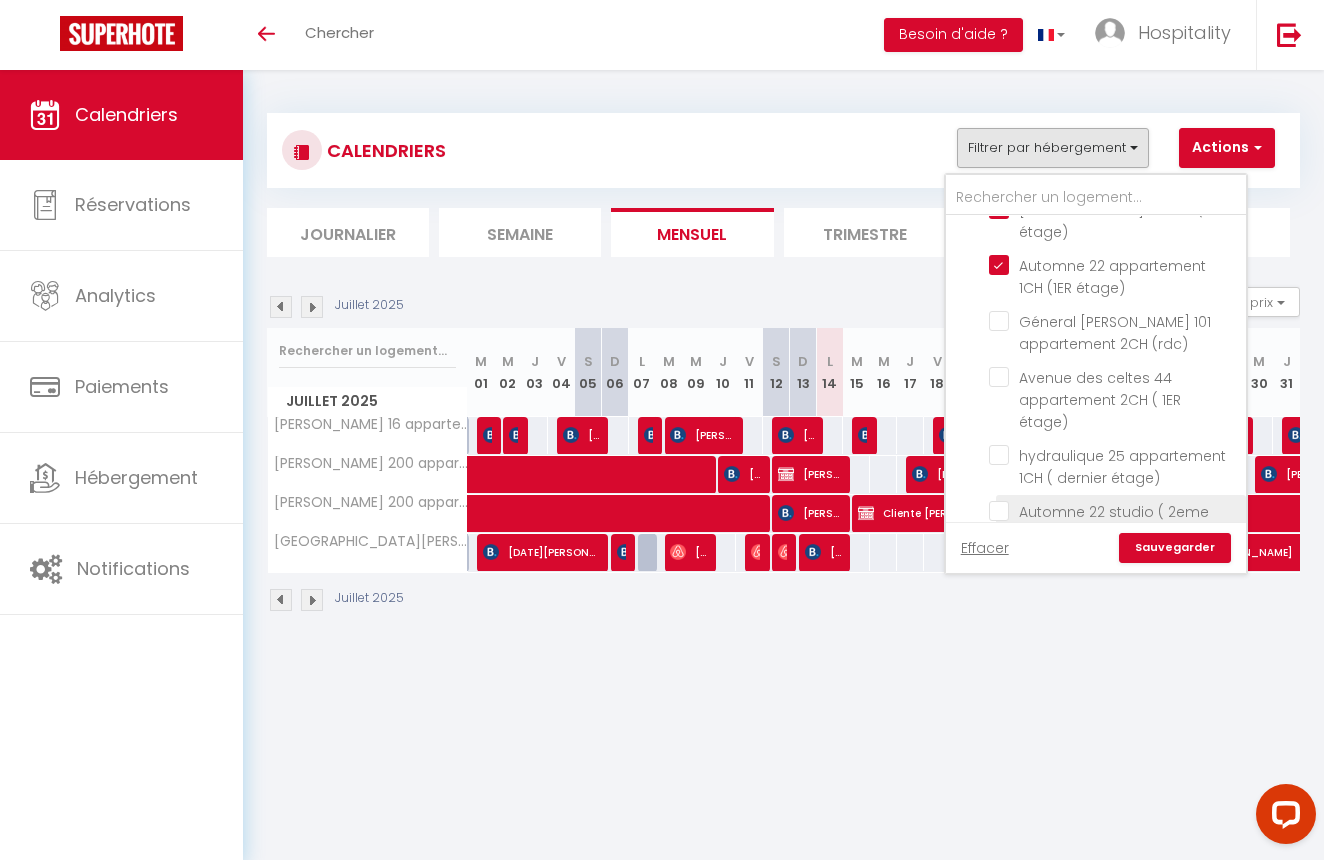 click on "Automne 22 studio ( 2eme étage)" at bounding box center [1114, 511] 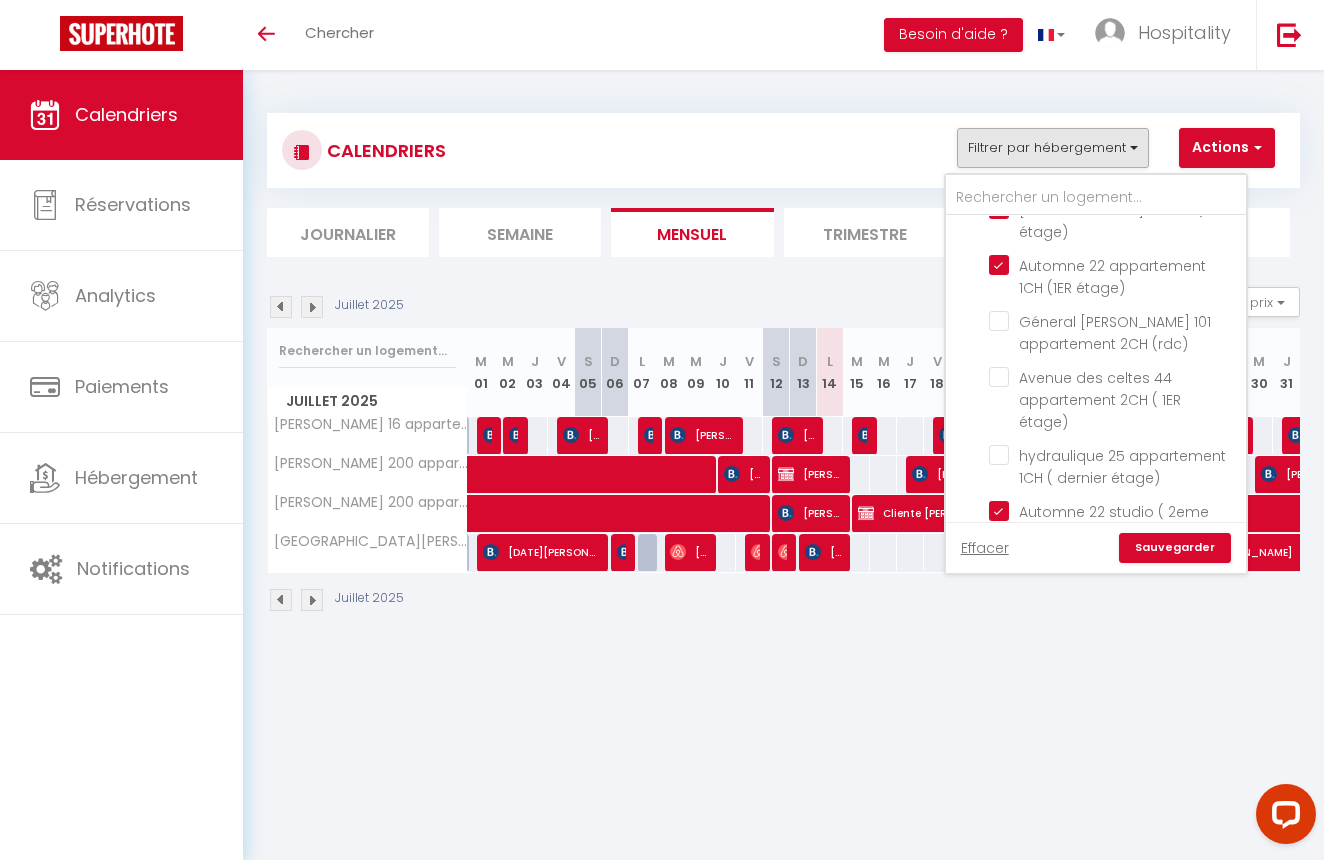 click on "[STREET_ADDRESS] studio  (2eme ETAGE)" at bounding box center (1114, 567) 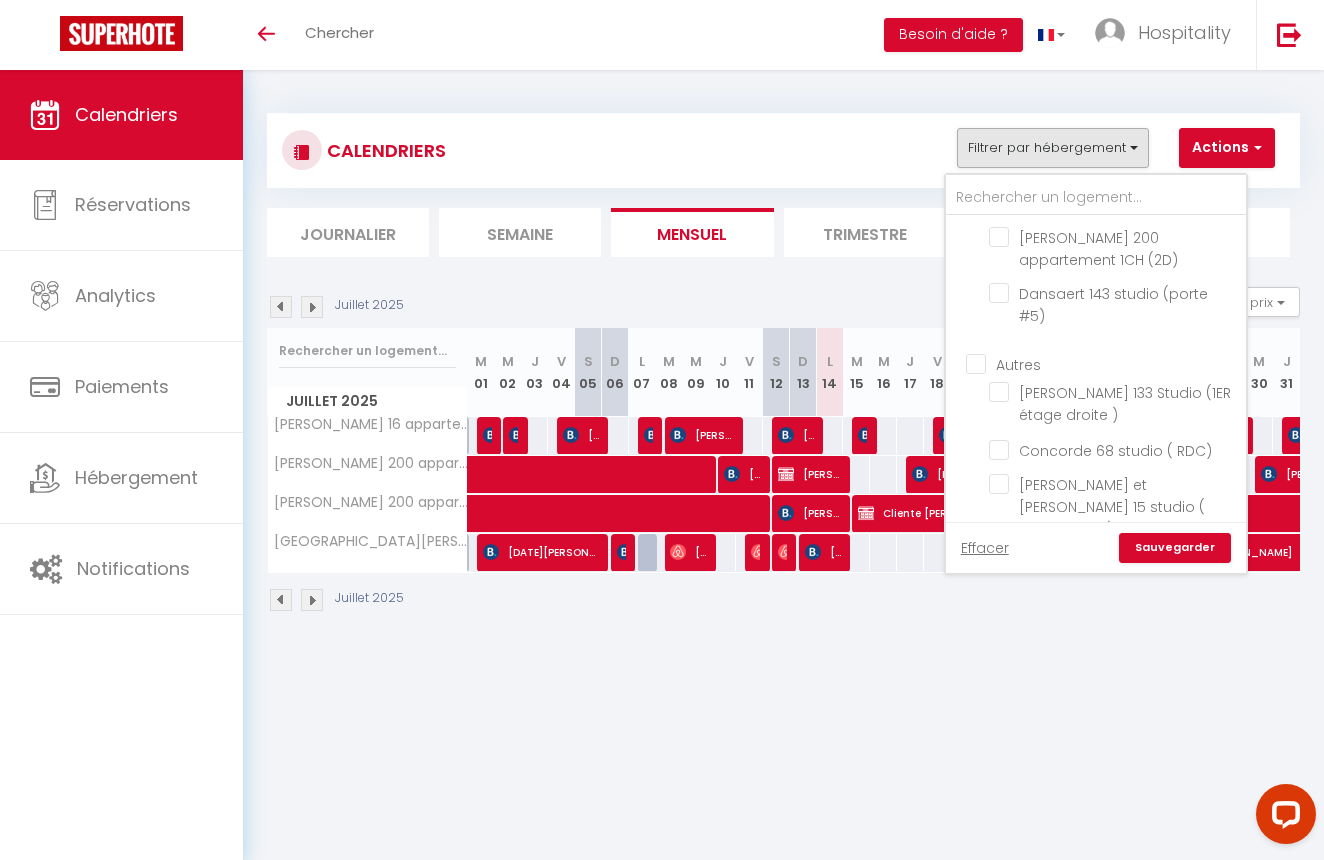 scroll, scrollTop: 3274, scrollLeft: 0, axis: vertical 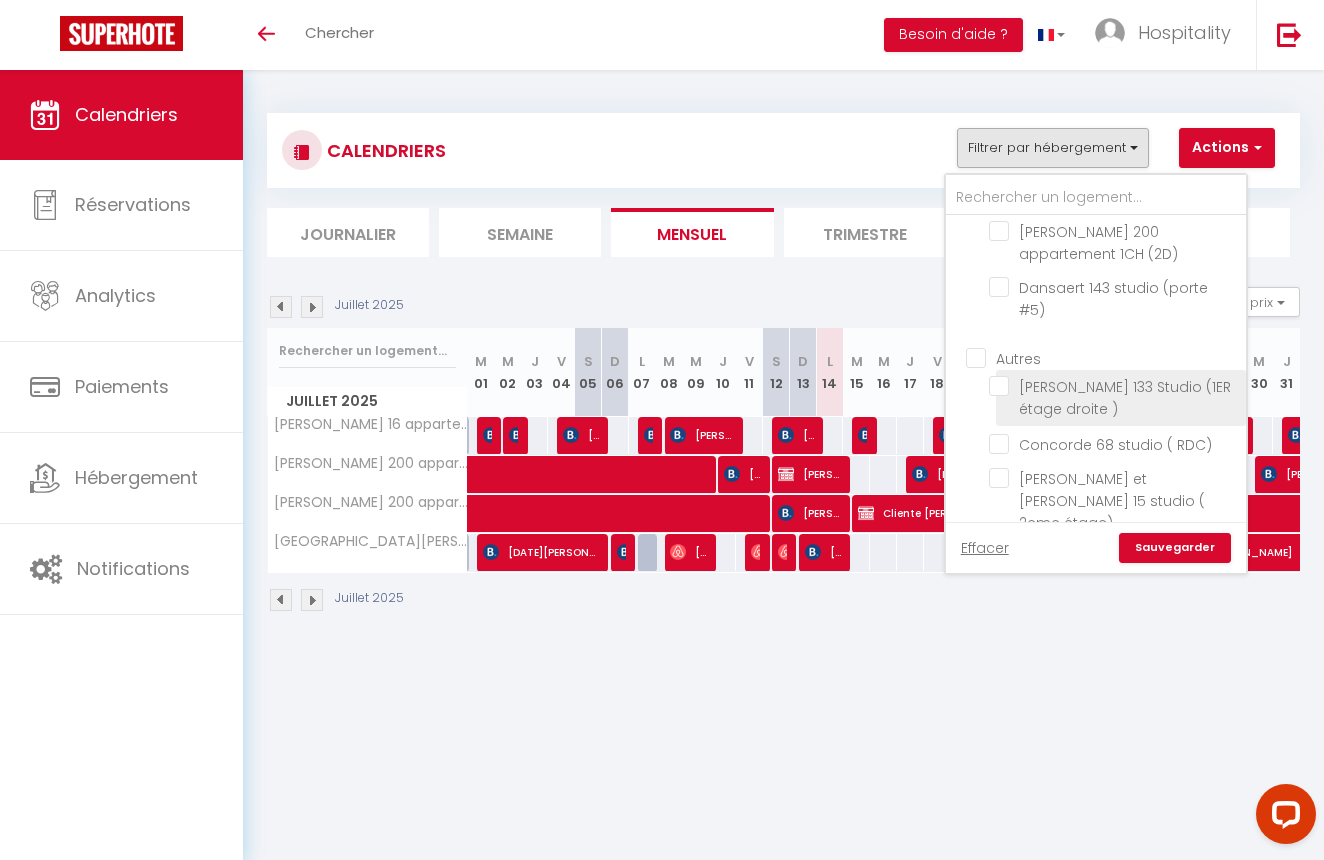 click on "[PERSON_NAME] 133 Studio (1ER étage droite )" at bounding box center [1114, 386] 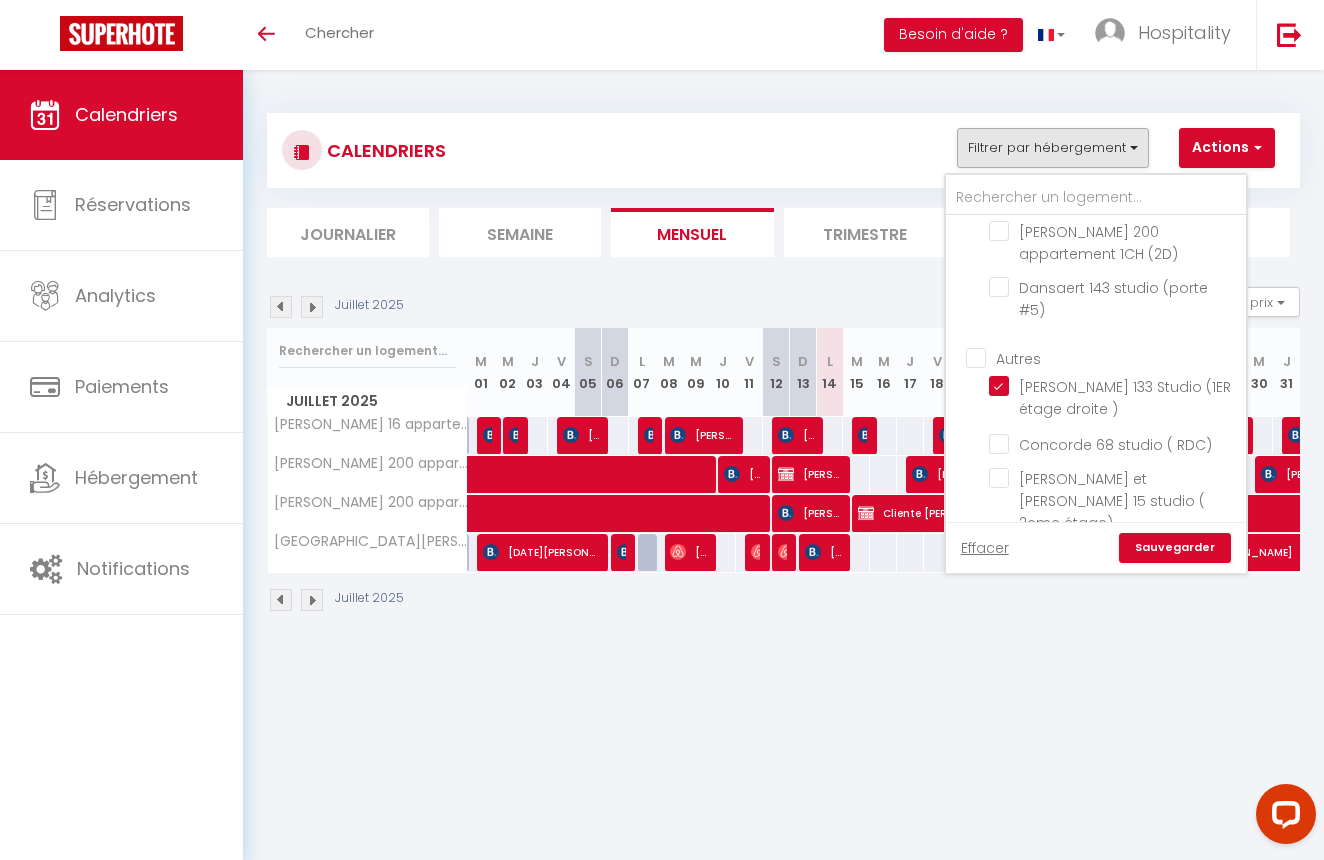 click on "Sauvegarder" at bounding box center [1175, 548] 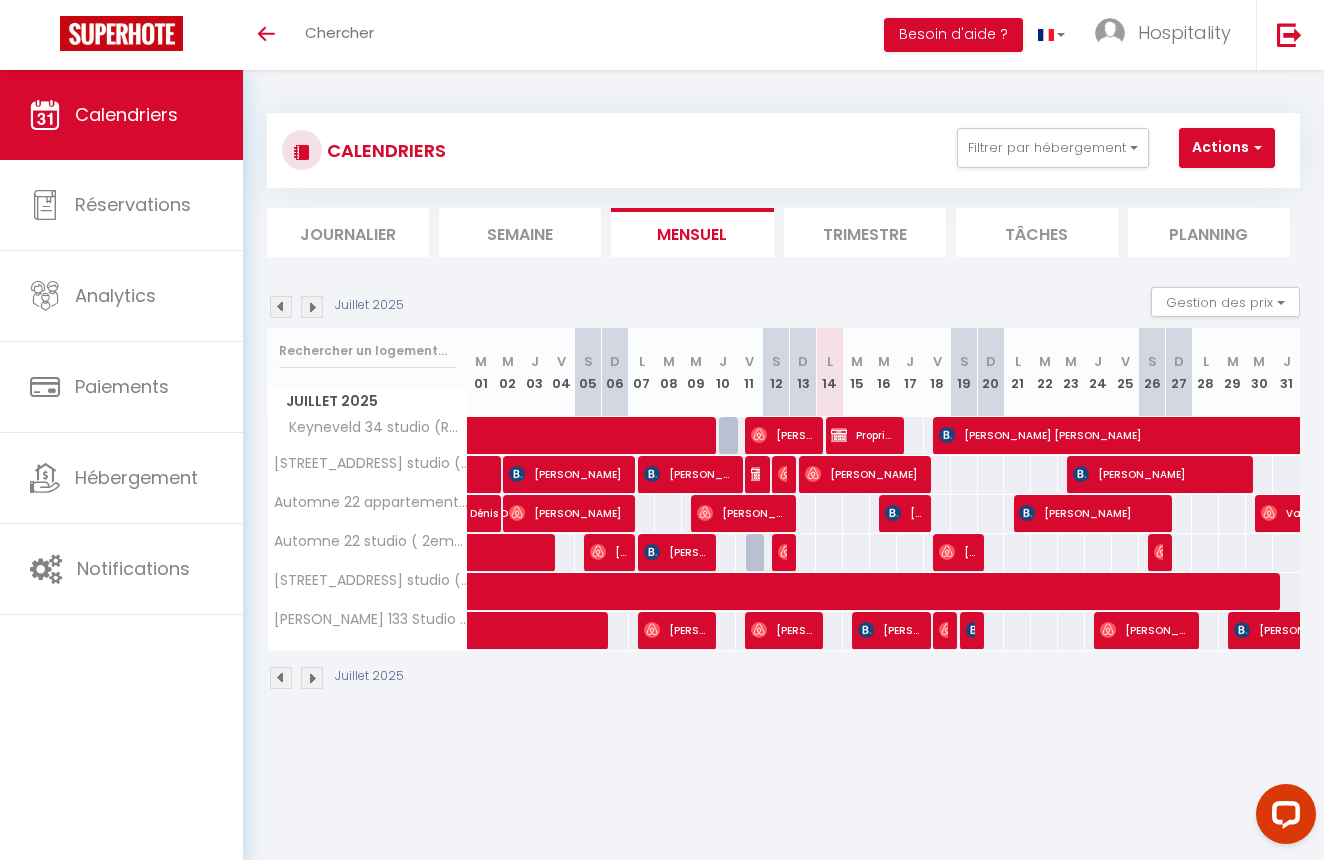 click at bounding box center (598, 631) 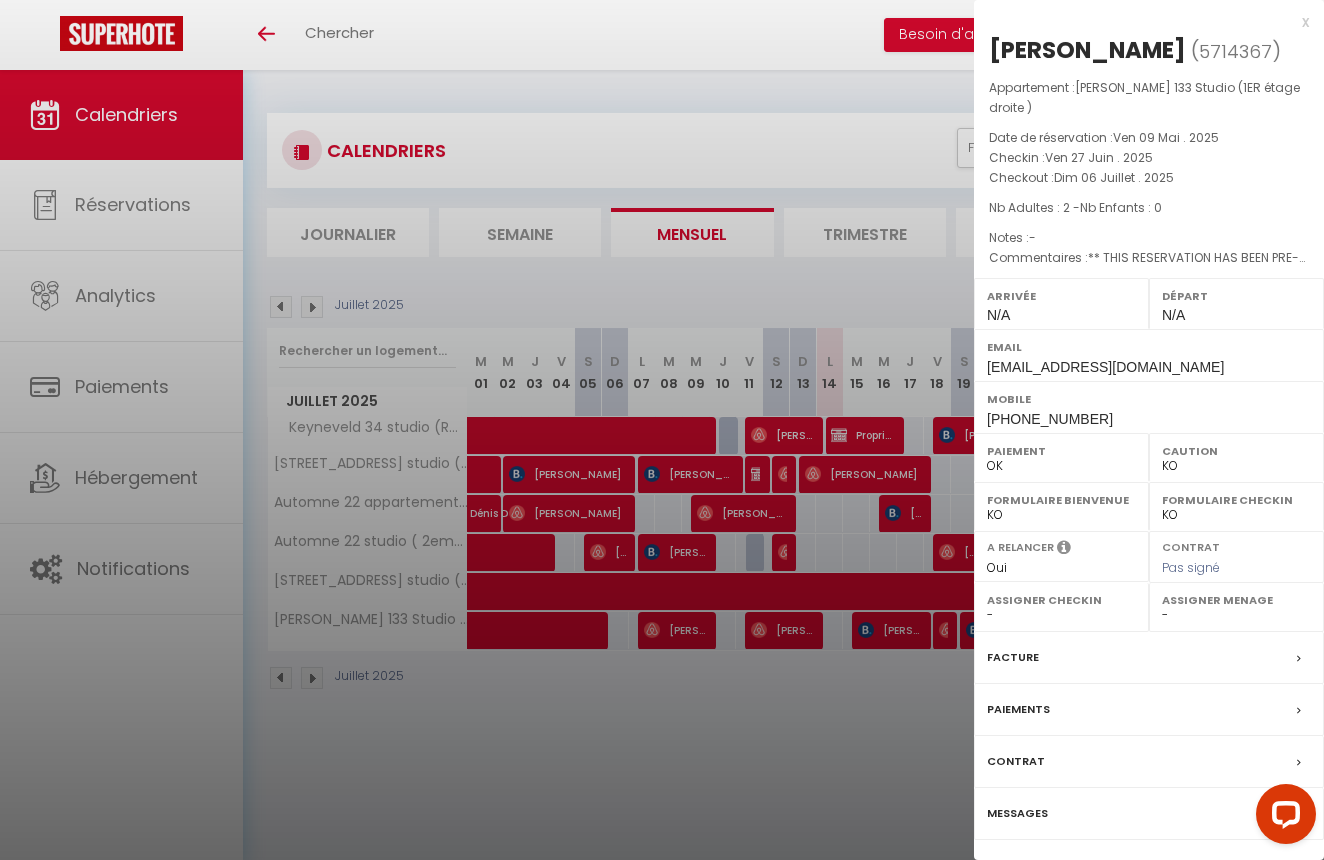 click on "x" at bounding box center (1141, 22) 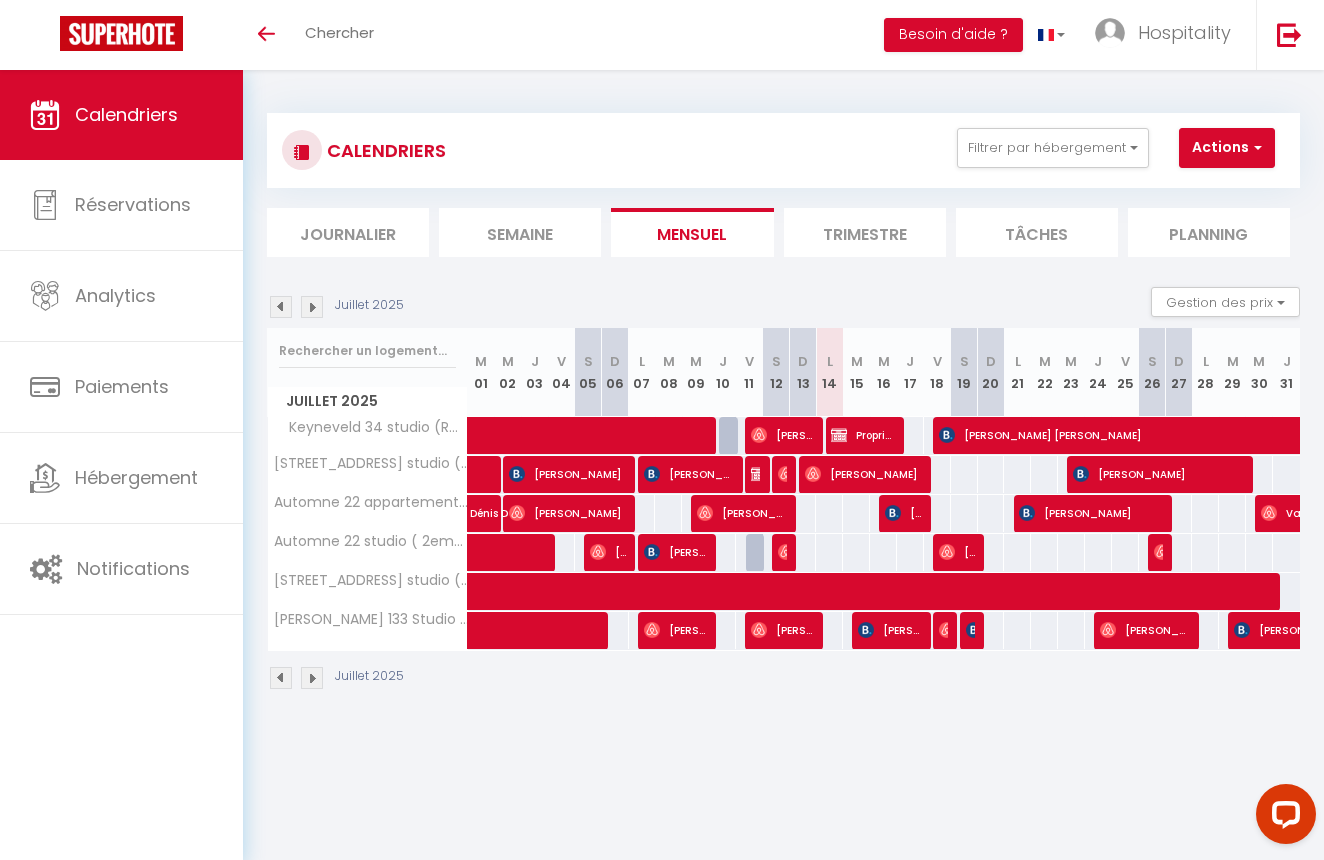 click on "[PERSON_NAME]" at bounding box center [675, 630] 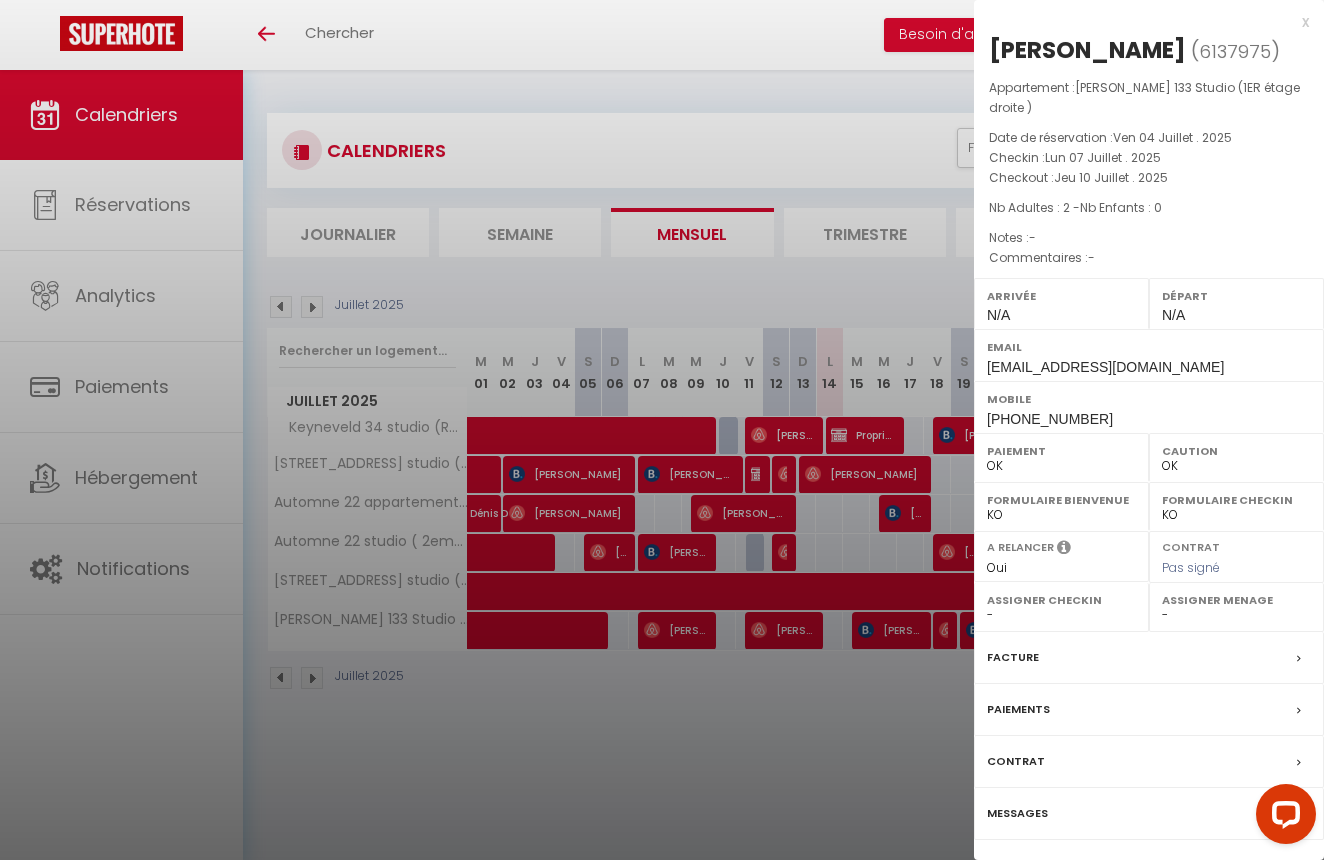 click on "x" at bounding box center (1141, 22) 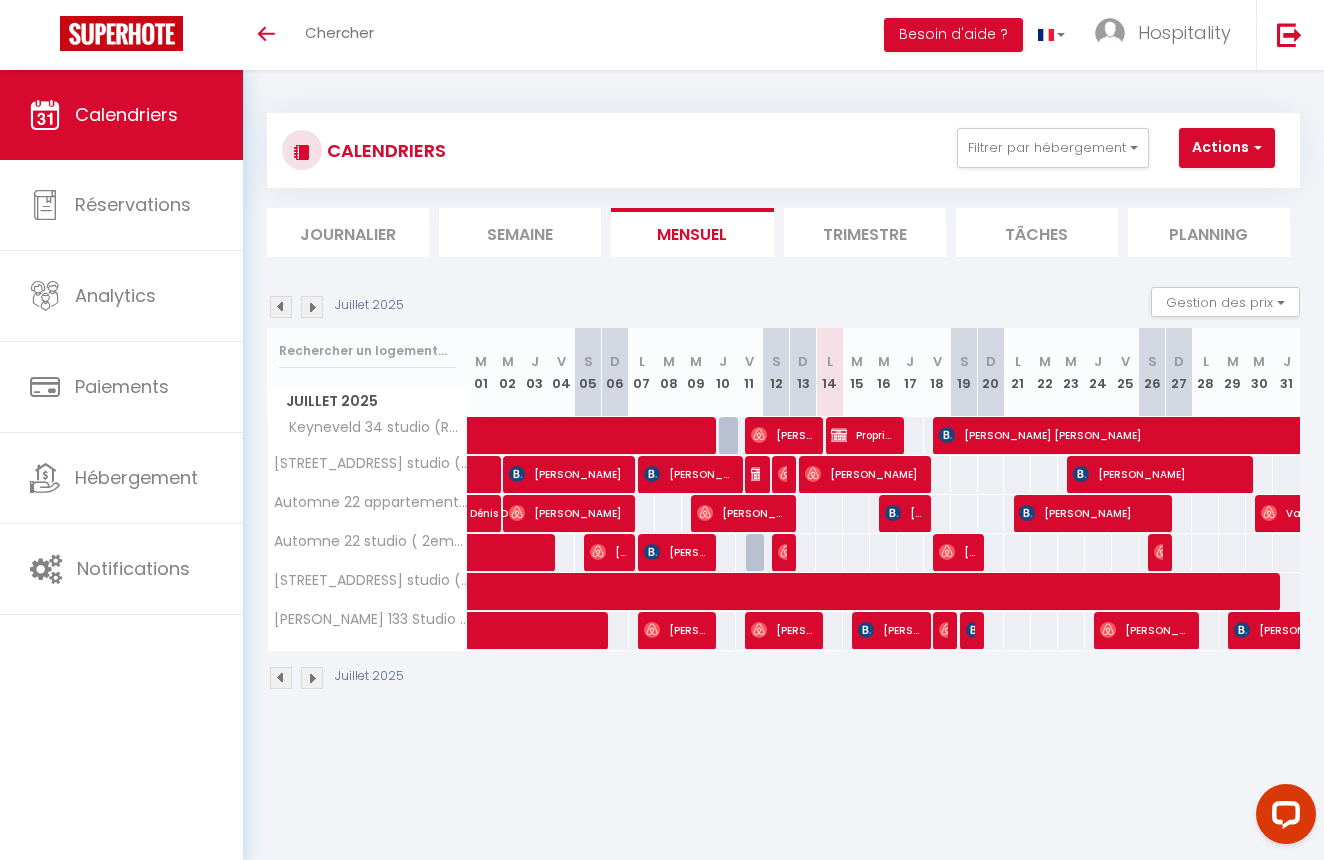 click on "[PERSON_NAME]" at bounding box center (782, 630) 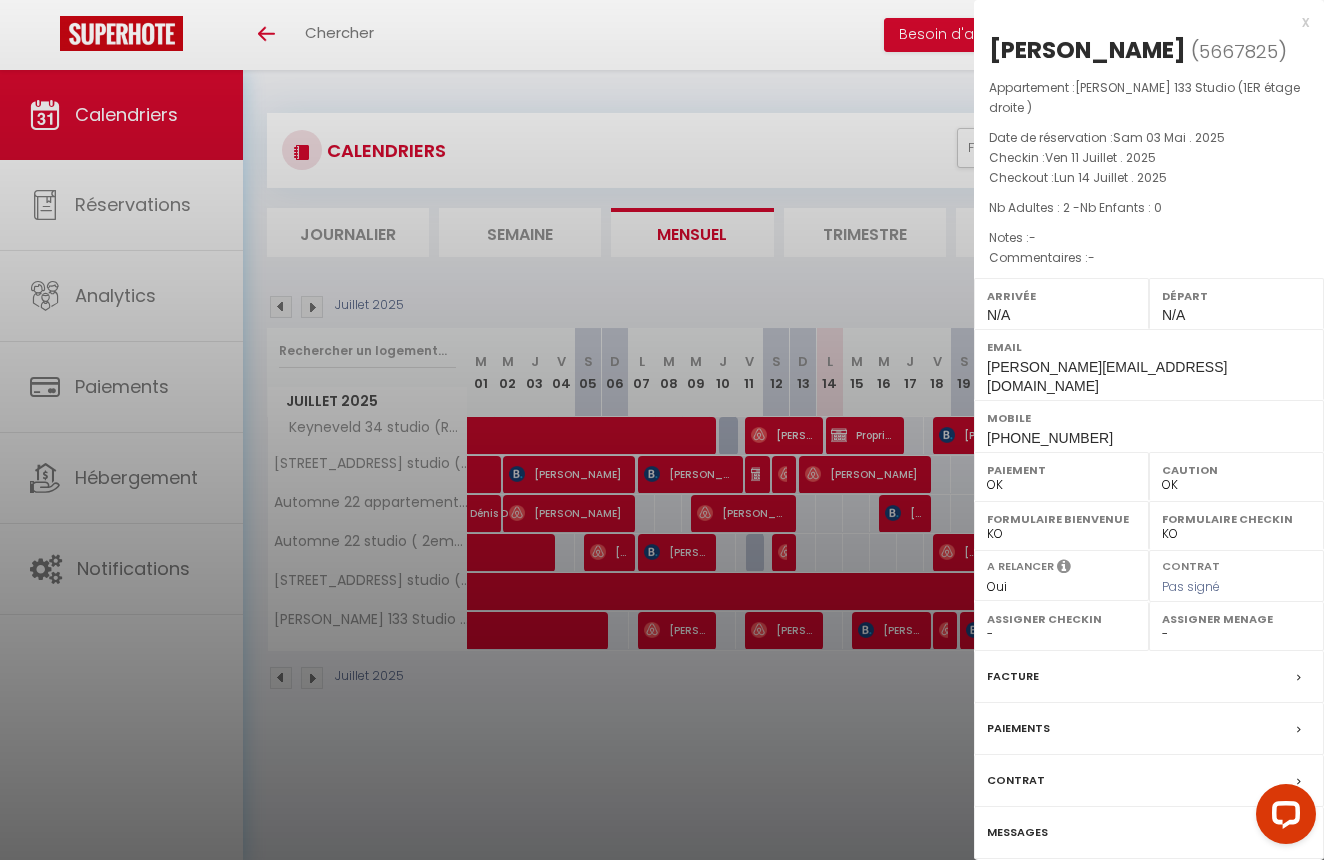 click on "x" at bounding box center (1141, 22) 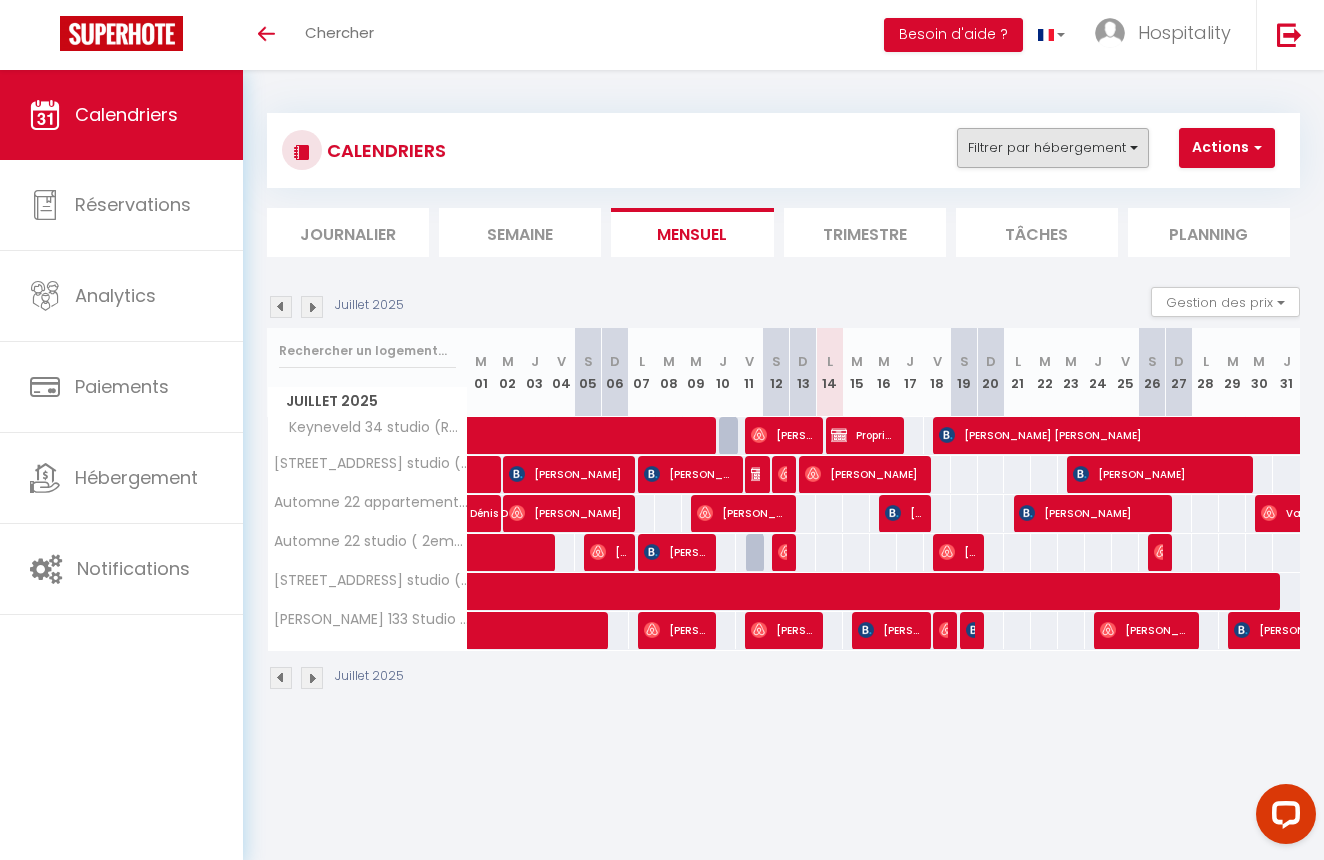 click on "Filtrer par hébergement" at bounding box center (1053, 148) 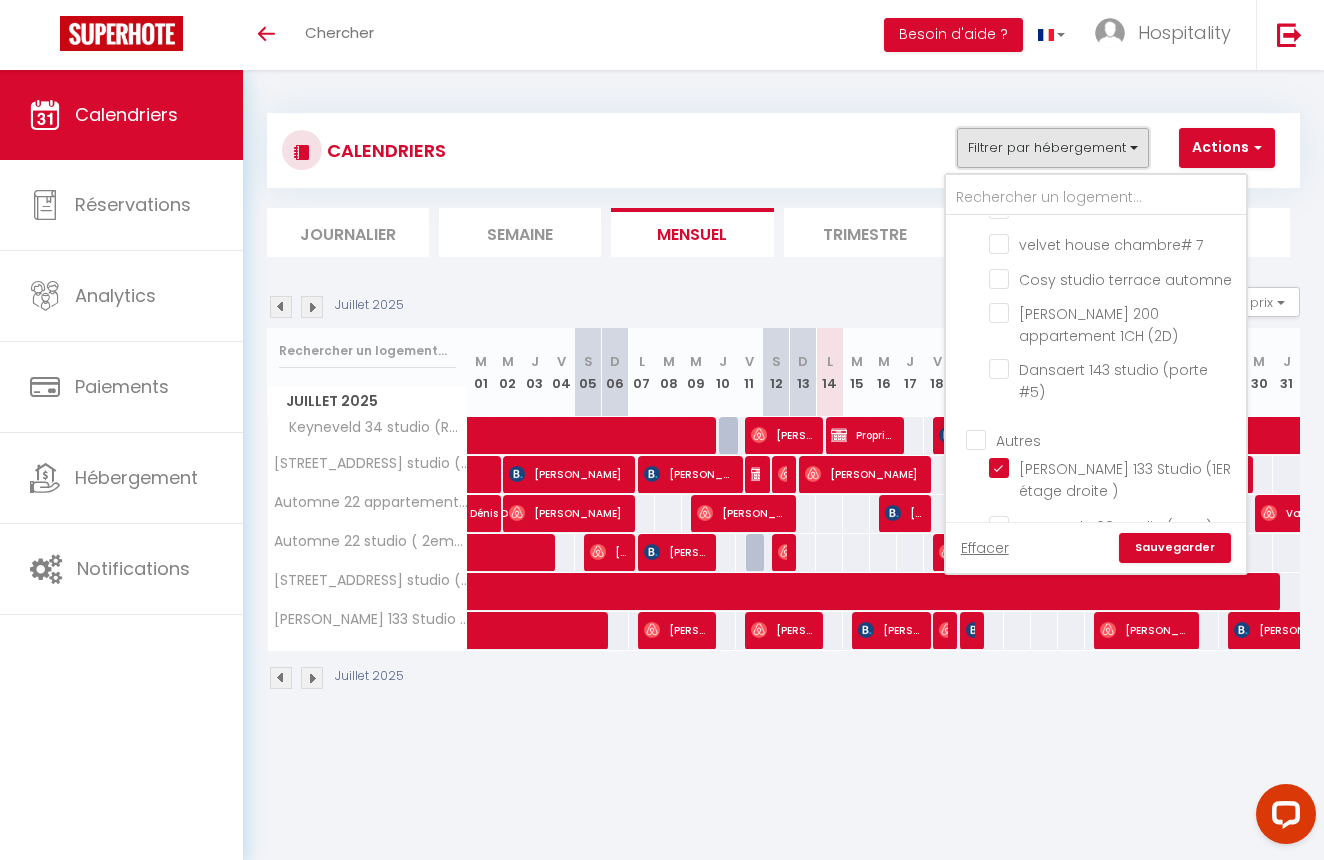 scroll, scrollTop: 3184, scrollLeft: 0, axis: vertical 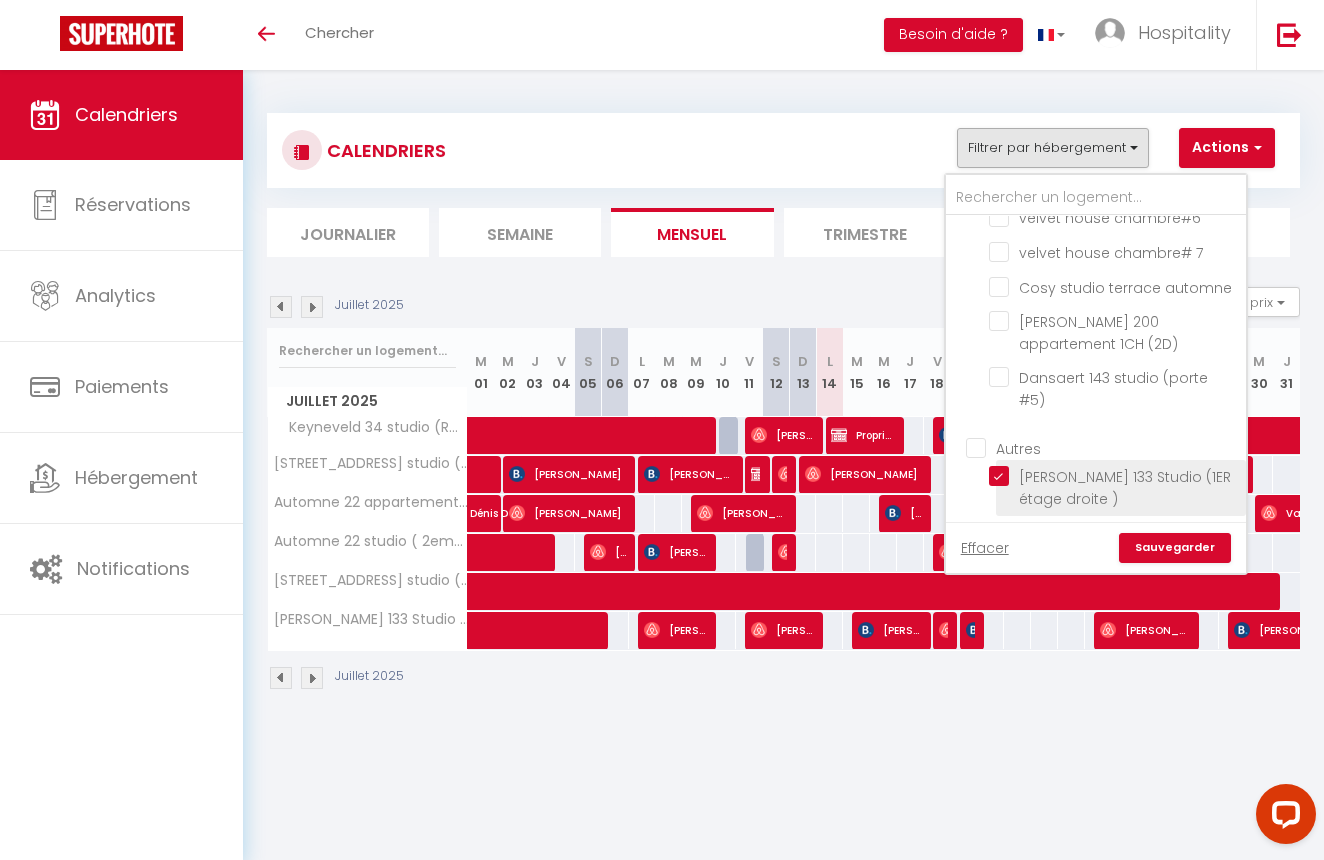 click on "[PERSON_NAME] 133 Studio (1ER étage droite )" at bounding box center (1114, 476) 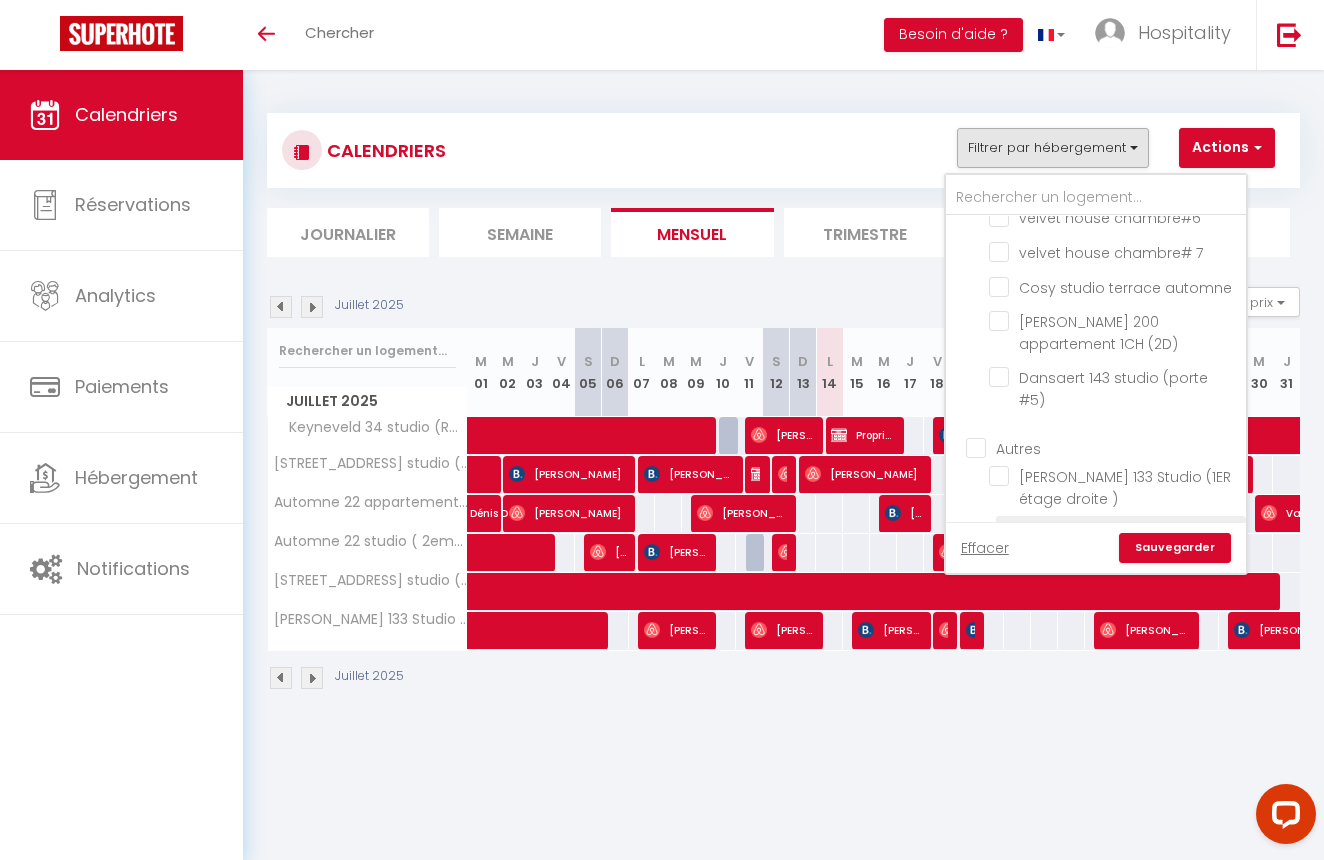 click on "Concorde 68 studio ( RDC)" at bounding box center [1114, 532] 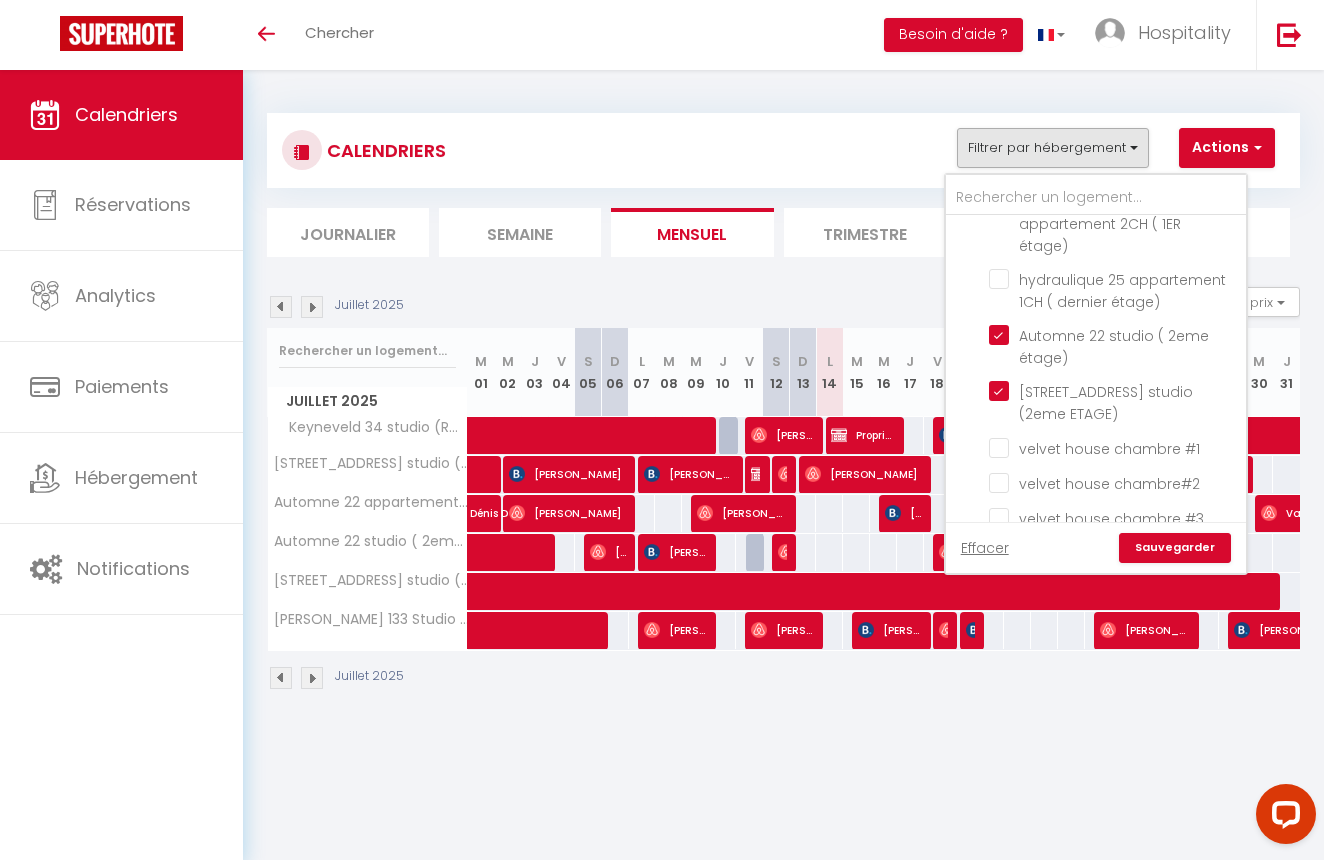 scroll, scrollTop: 2727, scrollLeft: 0, axis: vertical 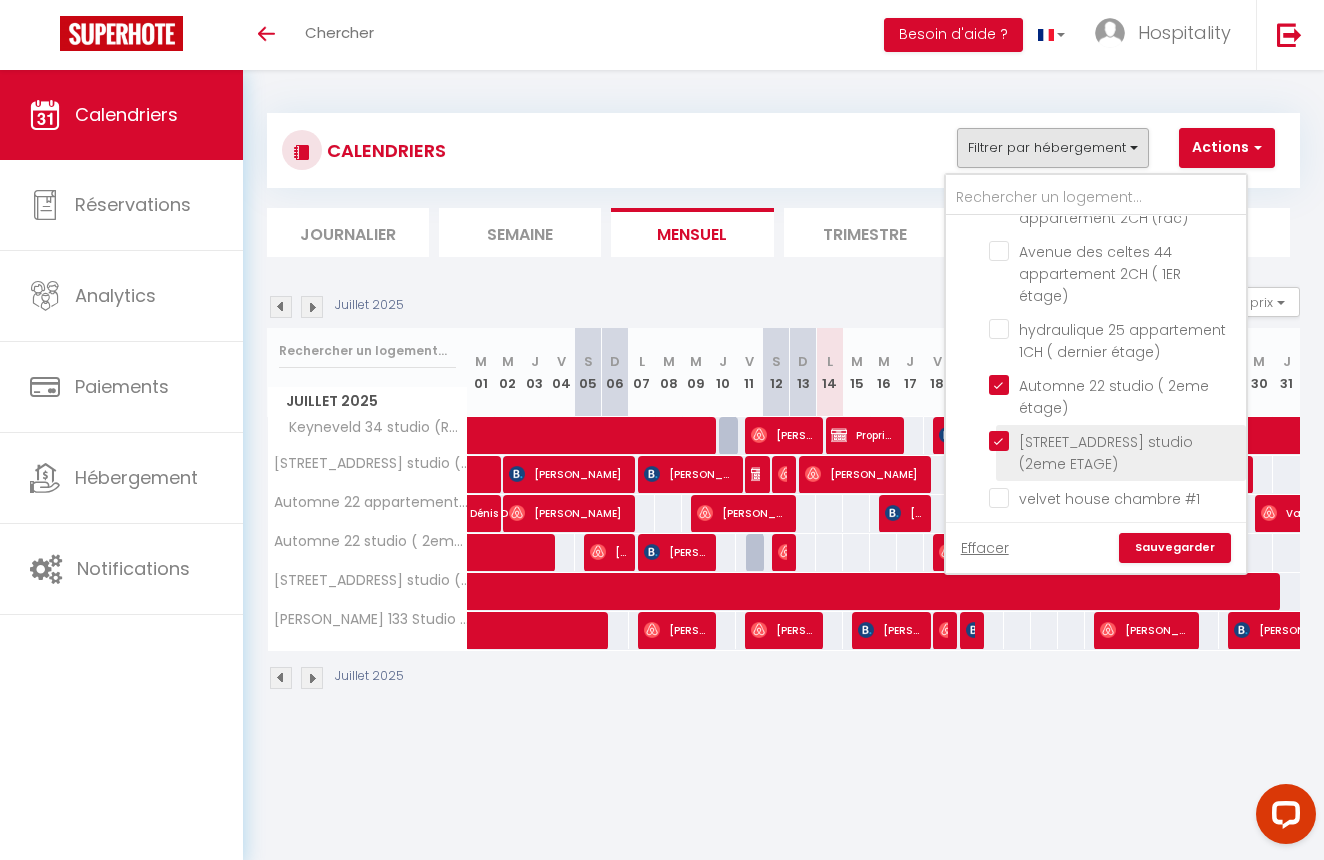 click on "[STREET_ADDRESS] studio  (2eme ETAGE)" at bounding box center [1114, 441] 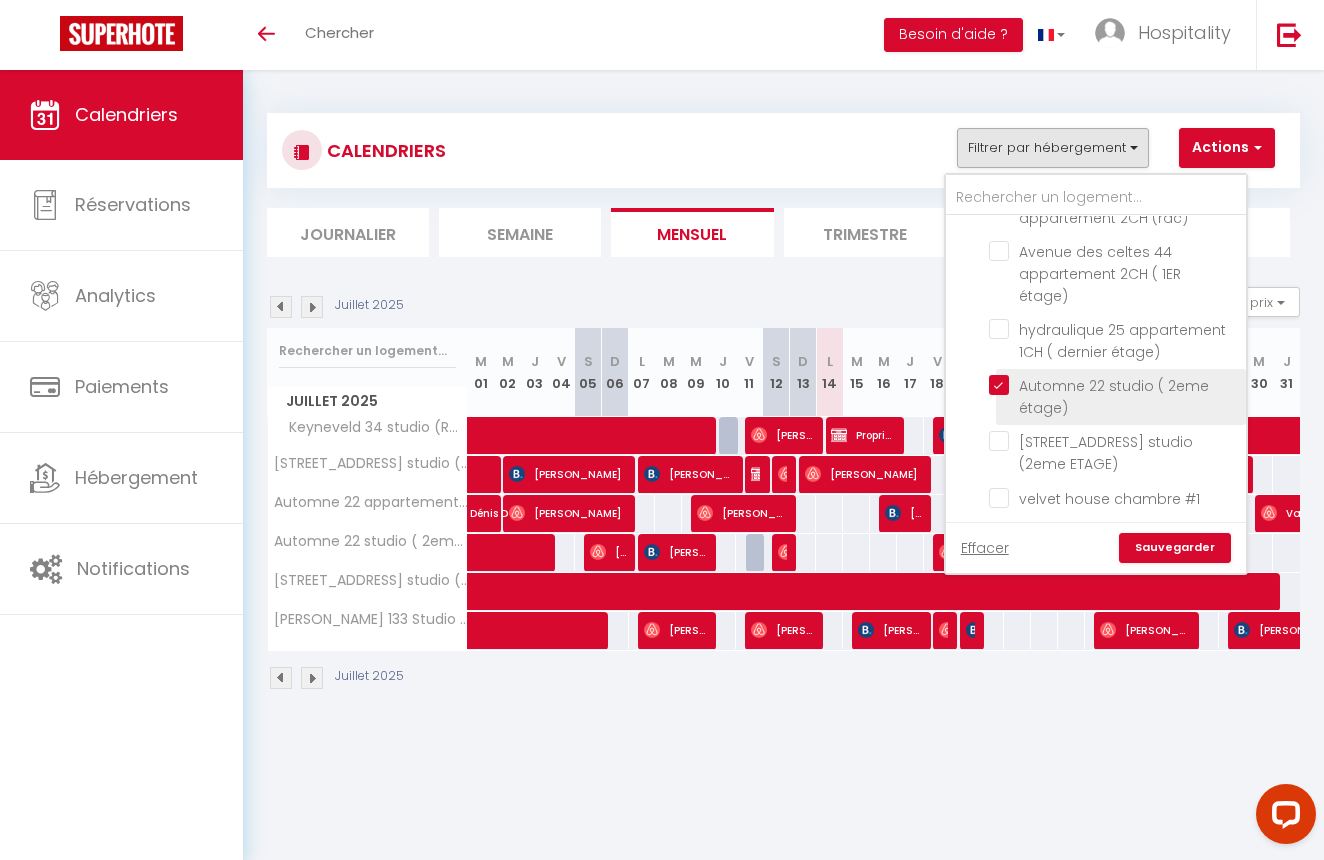 click on "Automne 22 studio ( 2eme étage)" at bounding box center [1114, 385] 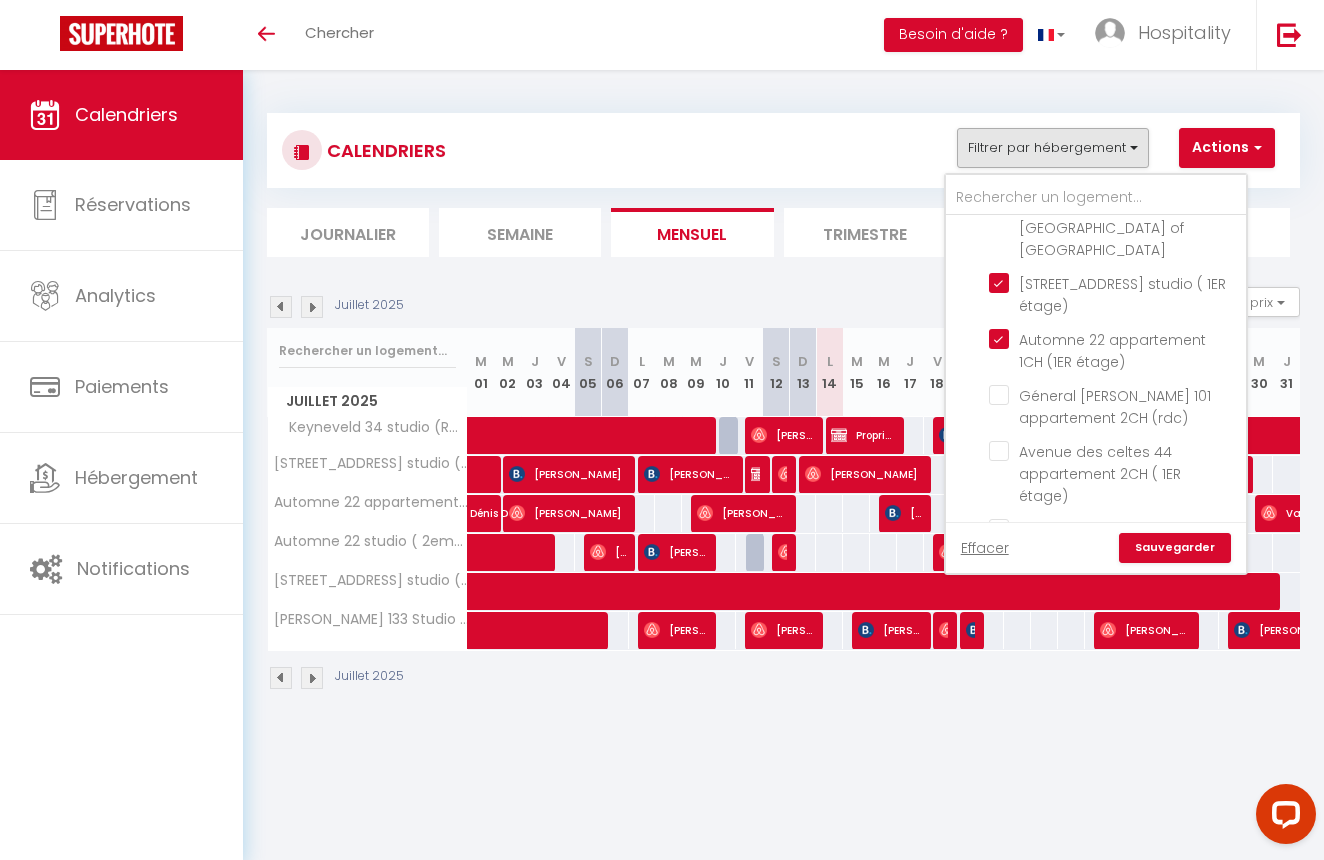 scroll, scrollTop: 2509, scrollLeft: 0, axis: vertical 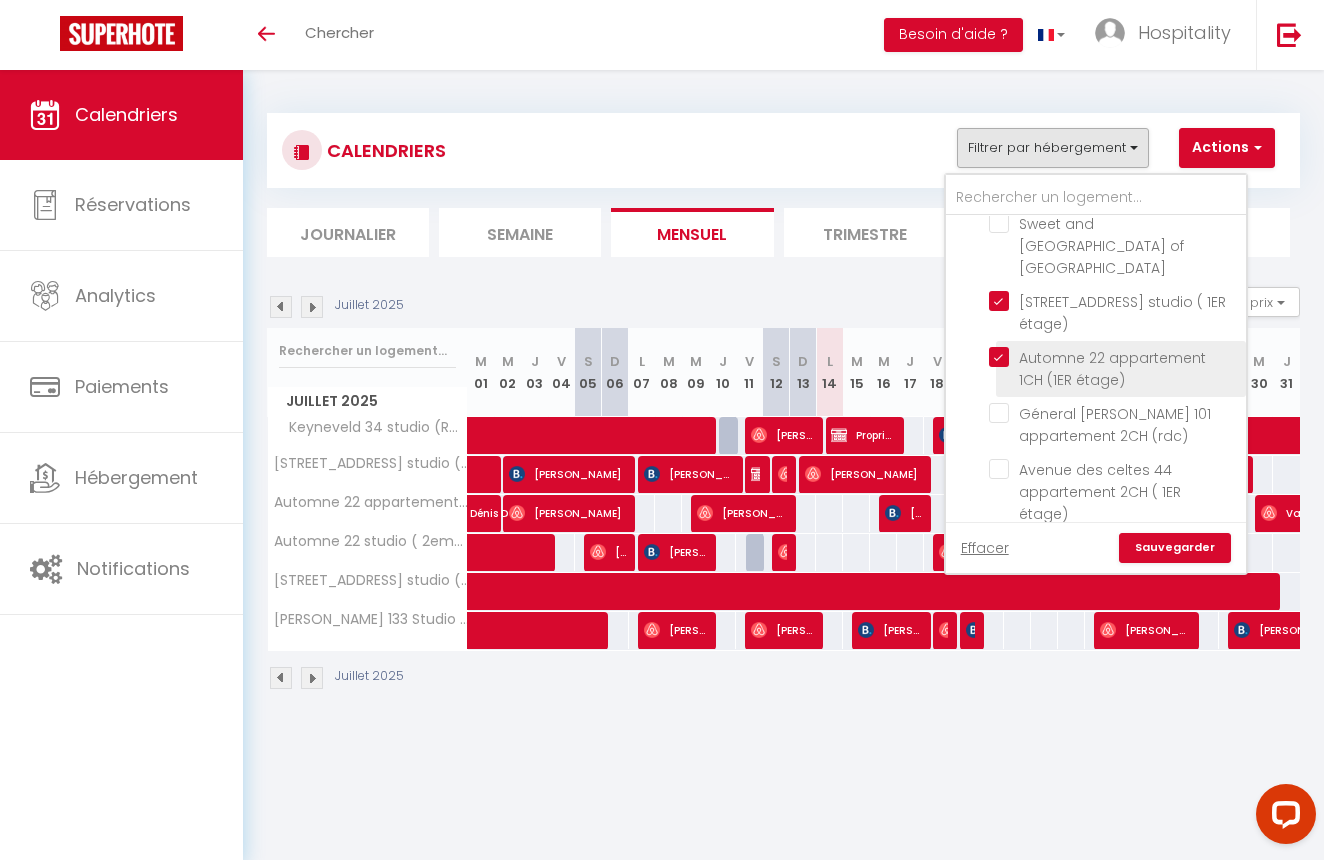 click on "Automne 22 appartement 1CH (1ER étage)" at bounding box center [1114, 357] 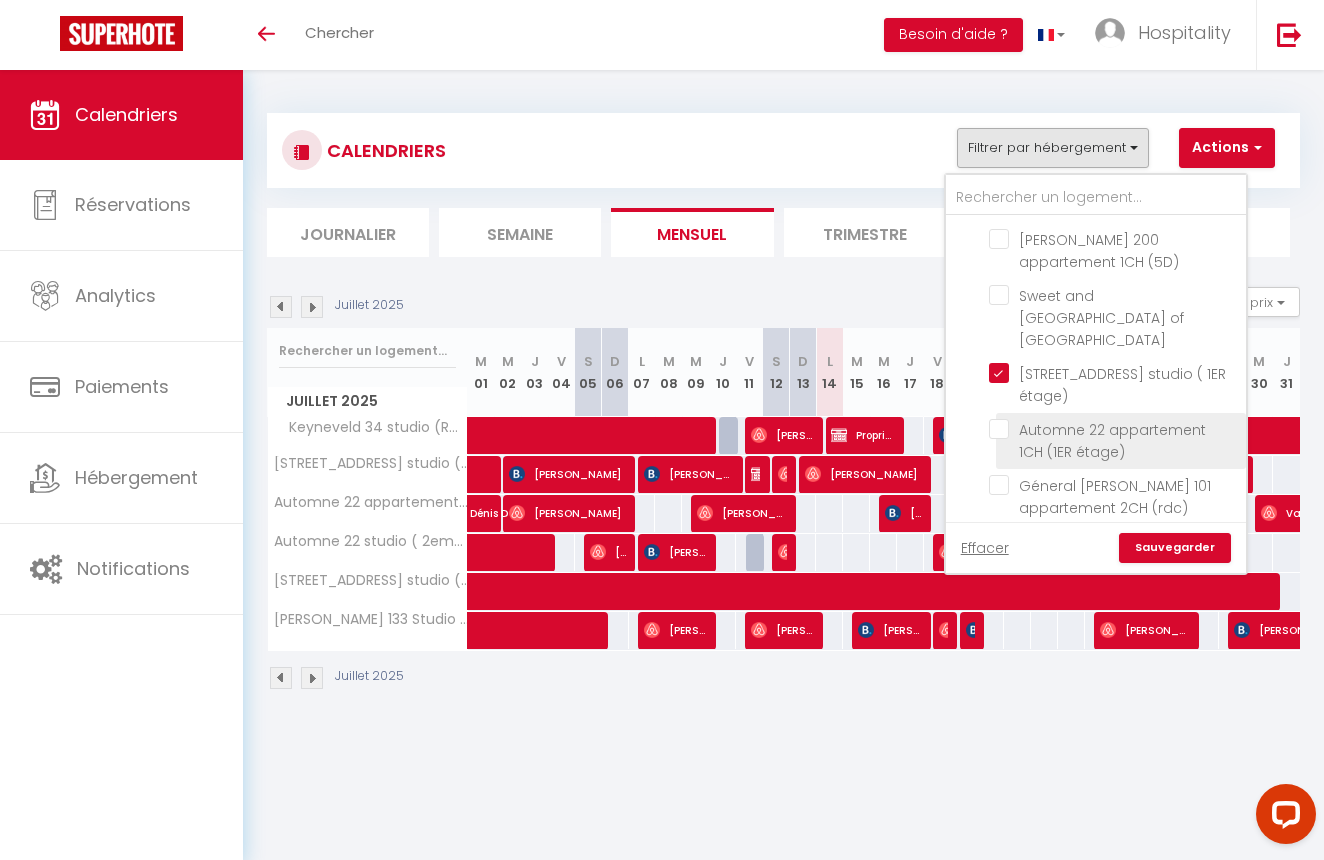 scroll, scrollTop: 2430, scrollLeft: 0, axis: vertical 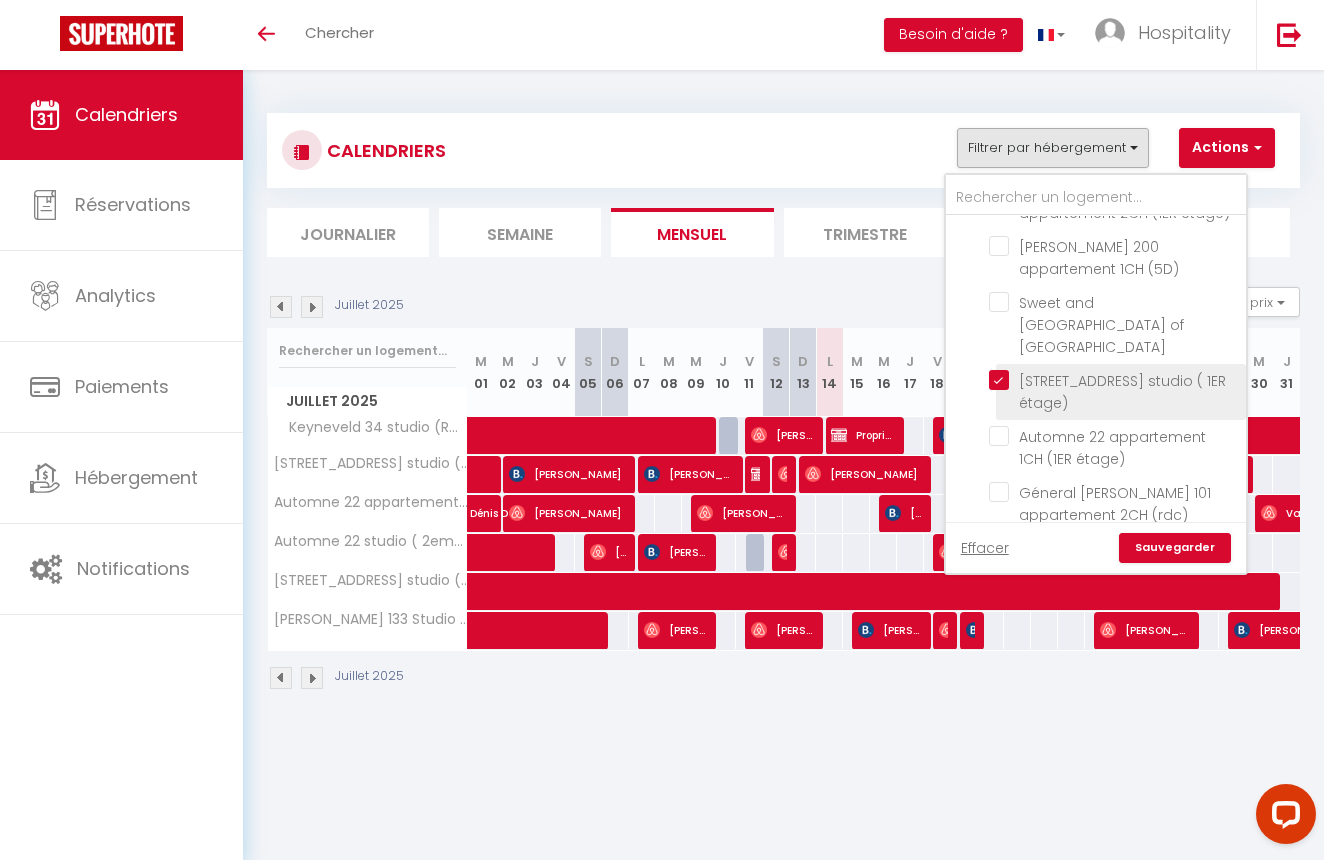click on "[STREET_ADDRESS] studio ( 1ER étage)" at bounding box center [1114, 380] 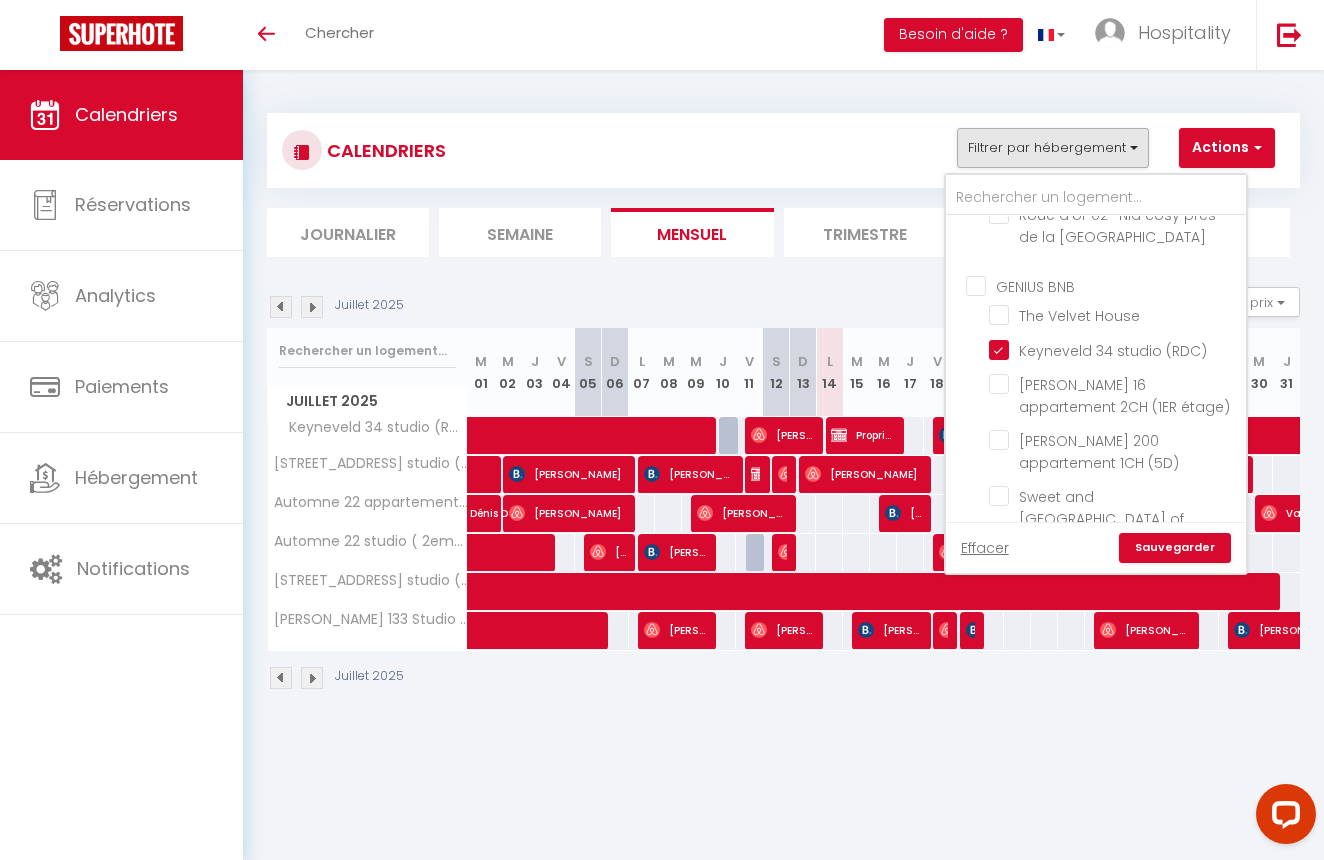 scroll, scrollTop: 2232, scrollLeft: 0, axis: vertical 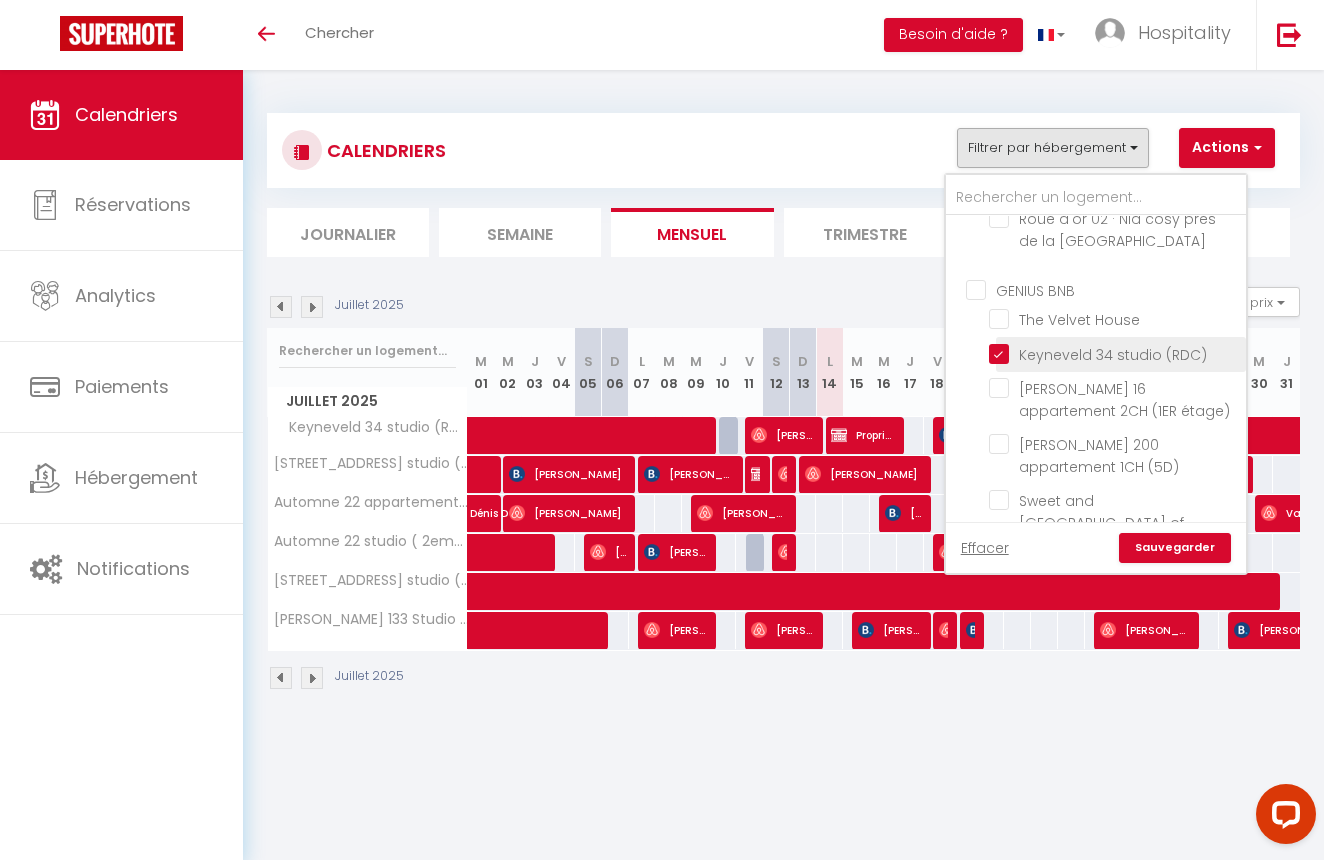 click on "Keyneveld 34 studio (RDC)" at bounding box center [1114, 353] 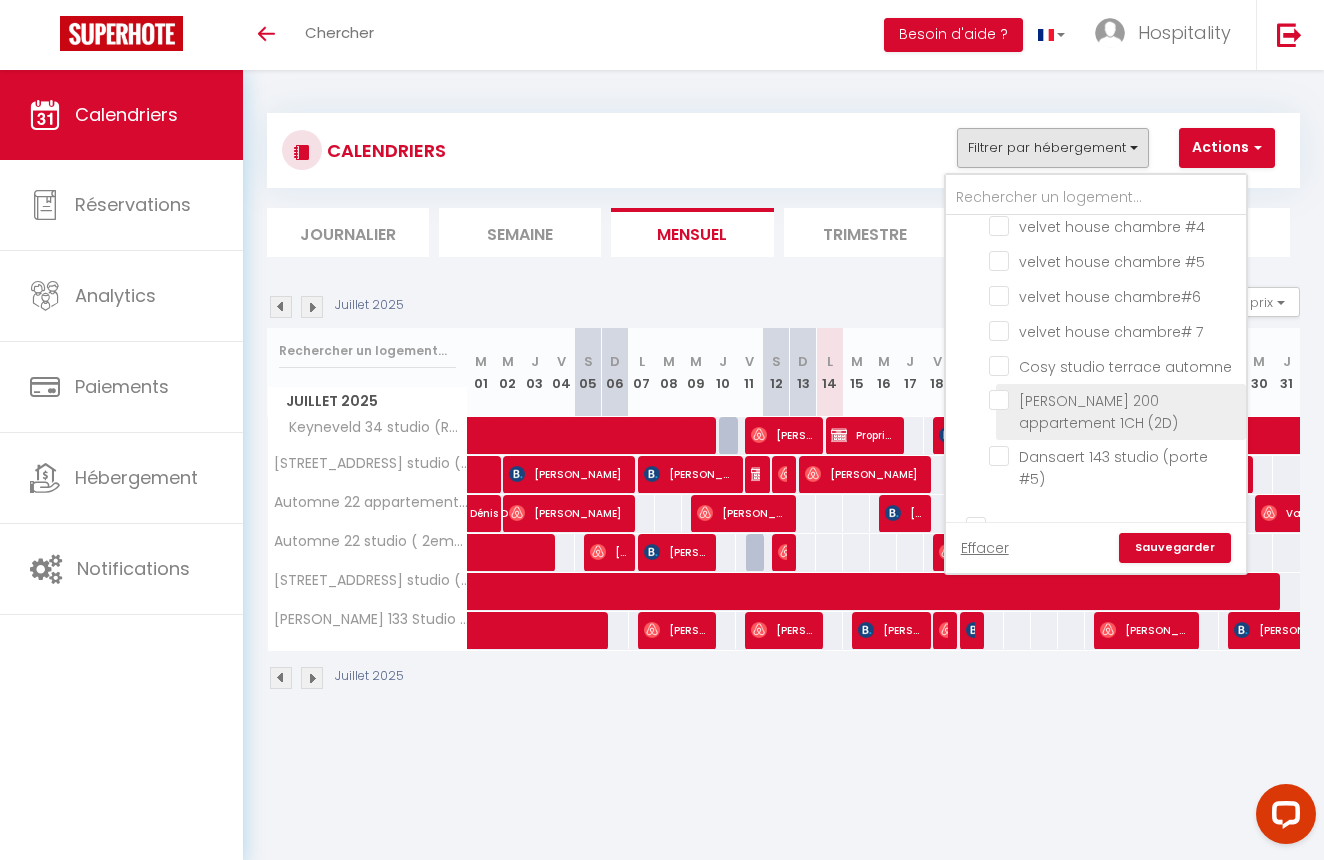 scroll, scrollTop: 3093, scrollLeft: 0, axis: vertical 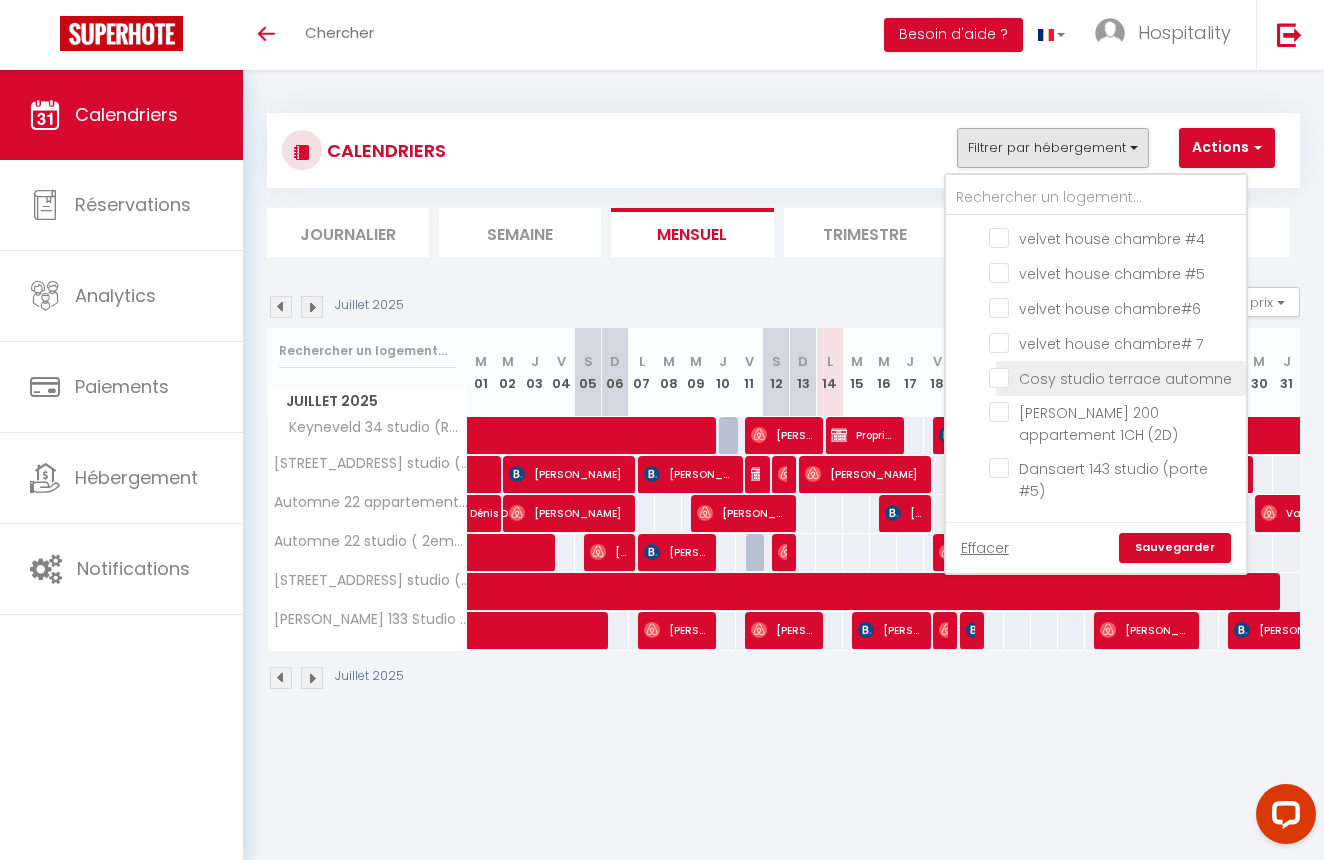click on "Cosy studio terrace automne" at bounding box center (1114, 377) 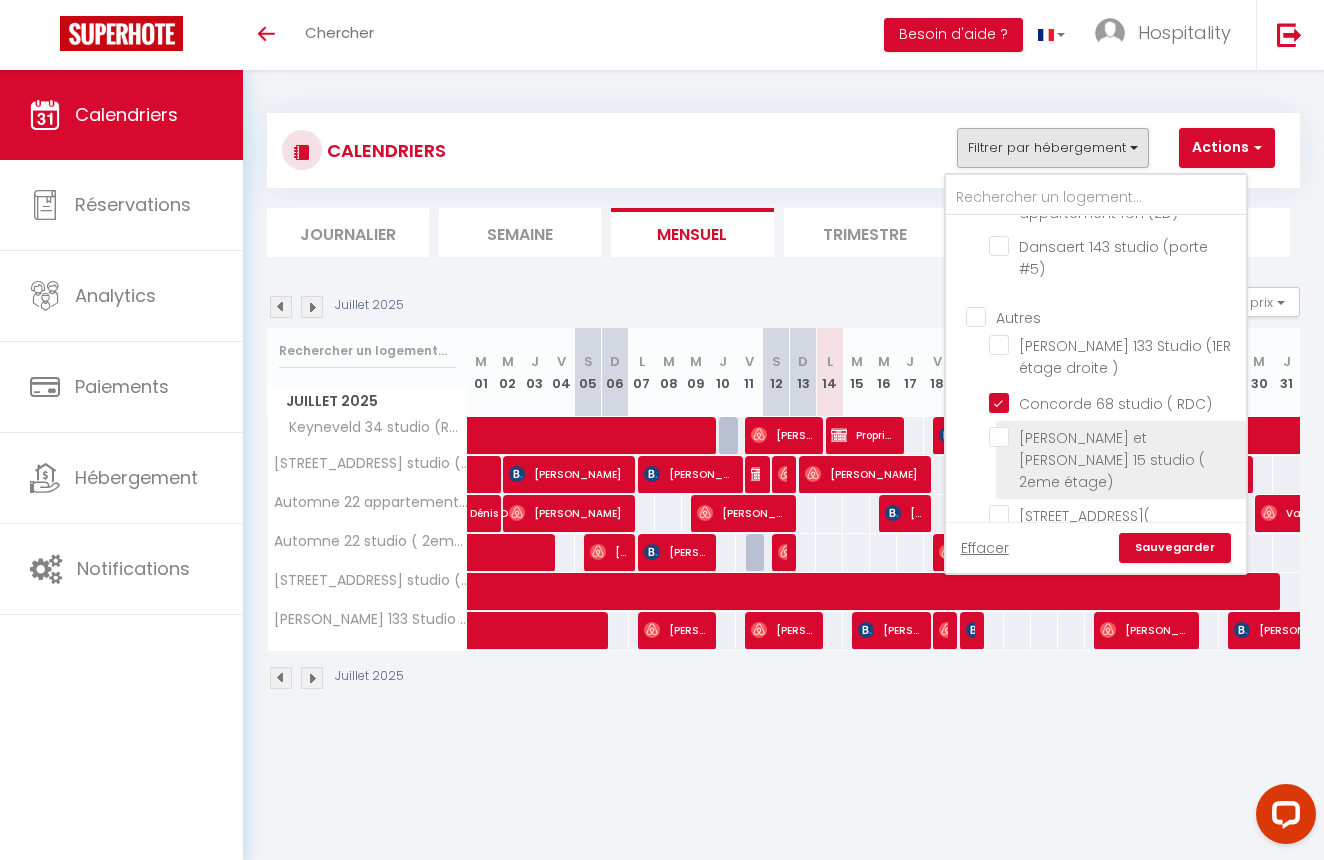 scroll, scrollTop: 3314, scrollLeft: 0, axis: vertical 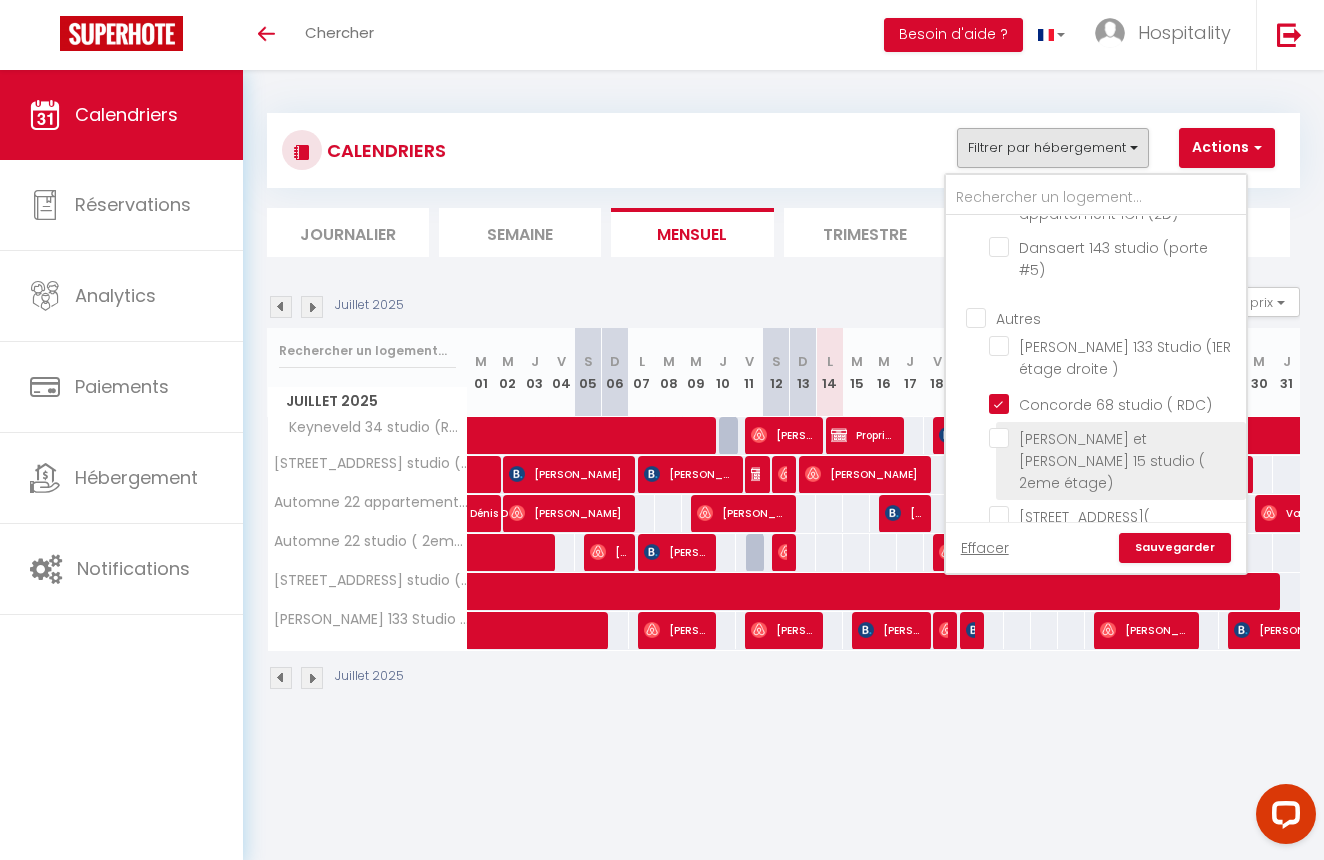 click on "[PERSON_NAME] et [PERSON_NAME] 15 studio ( 2eme étage)" at bounding box center [1114, 438] 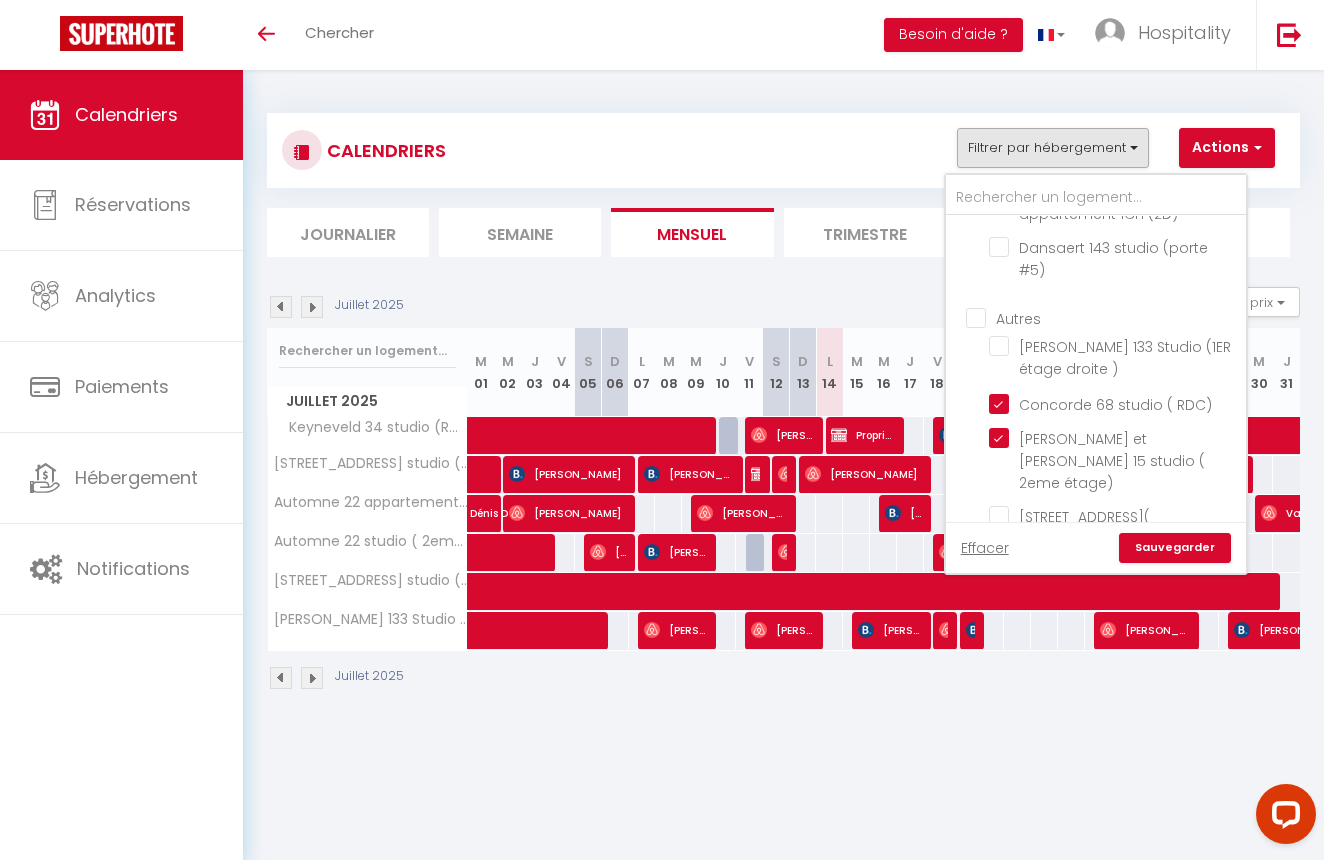 click on "Sauvegarder" at bounding box center [1175, 548] 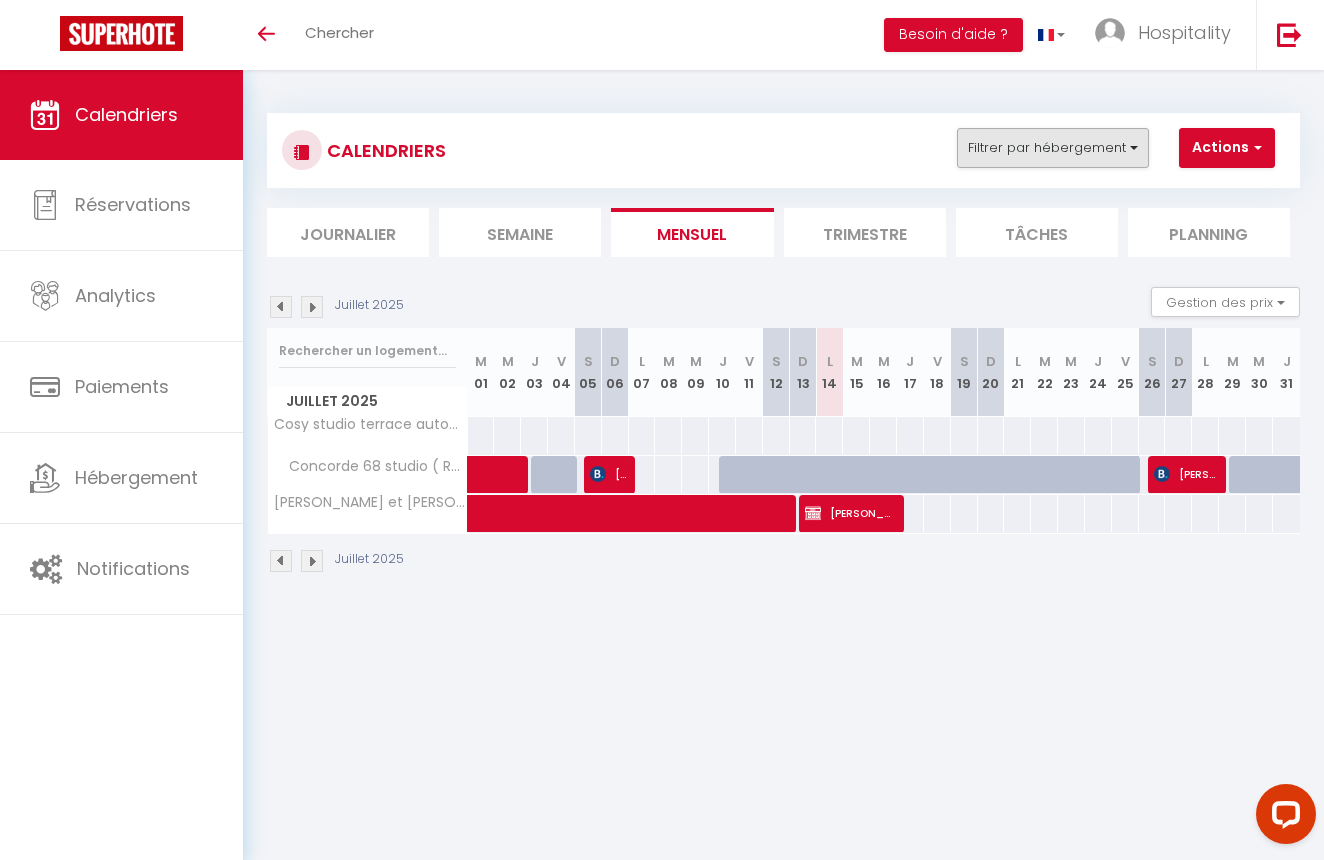 click on "Filtrer par hébergement" at bounding box center [1053, 148] 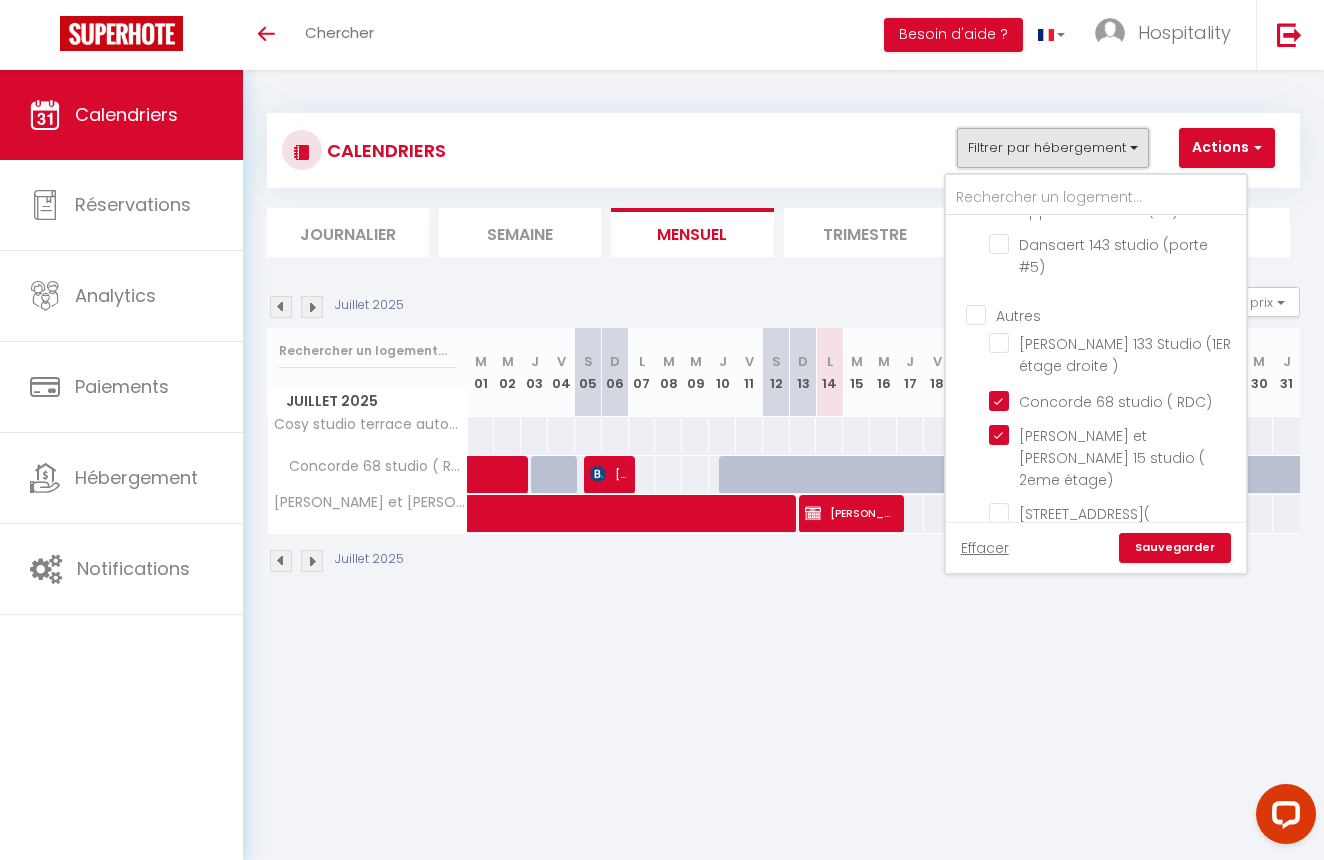 scroll, scrollTop: 3299, scrollLeft: 0, axis: vertical 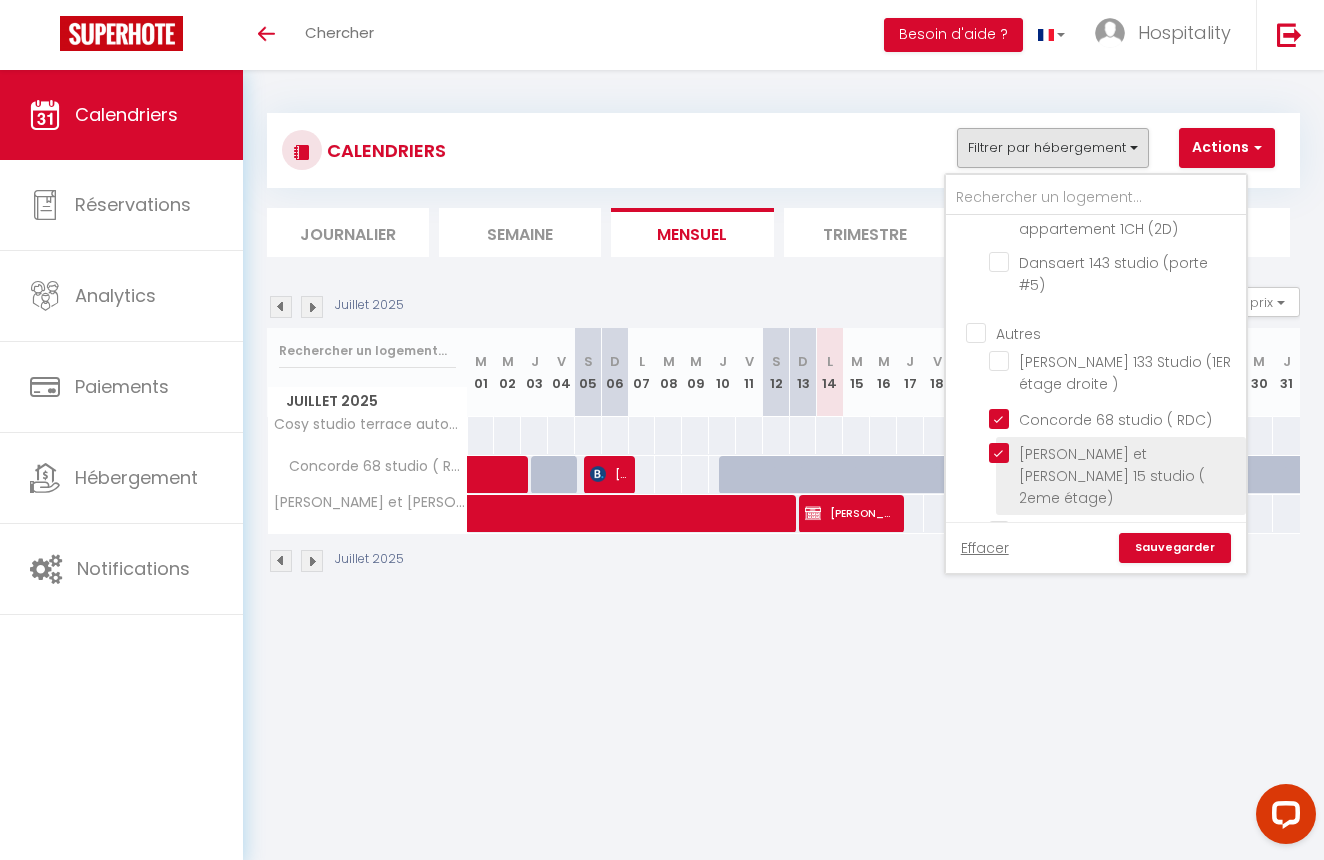 click on "[PERSON_NAME] et [PERSON_NAME] 15 studio ( 2eme étage)" at bounding box center (1114, 453) 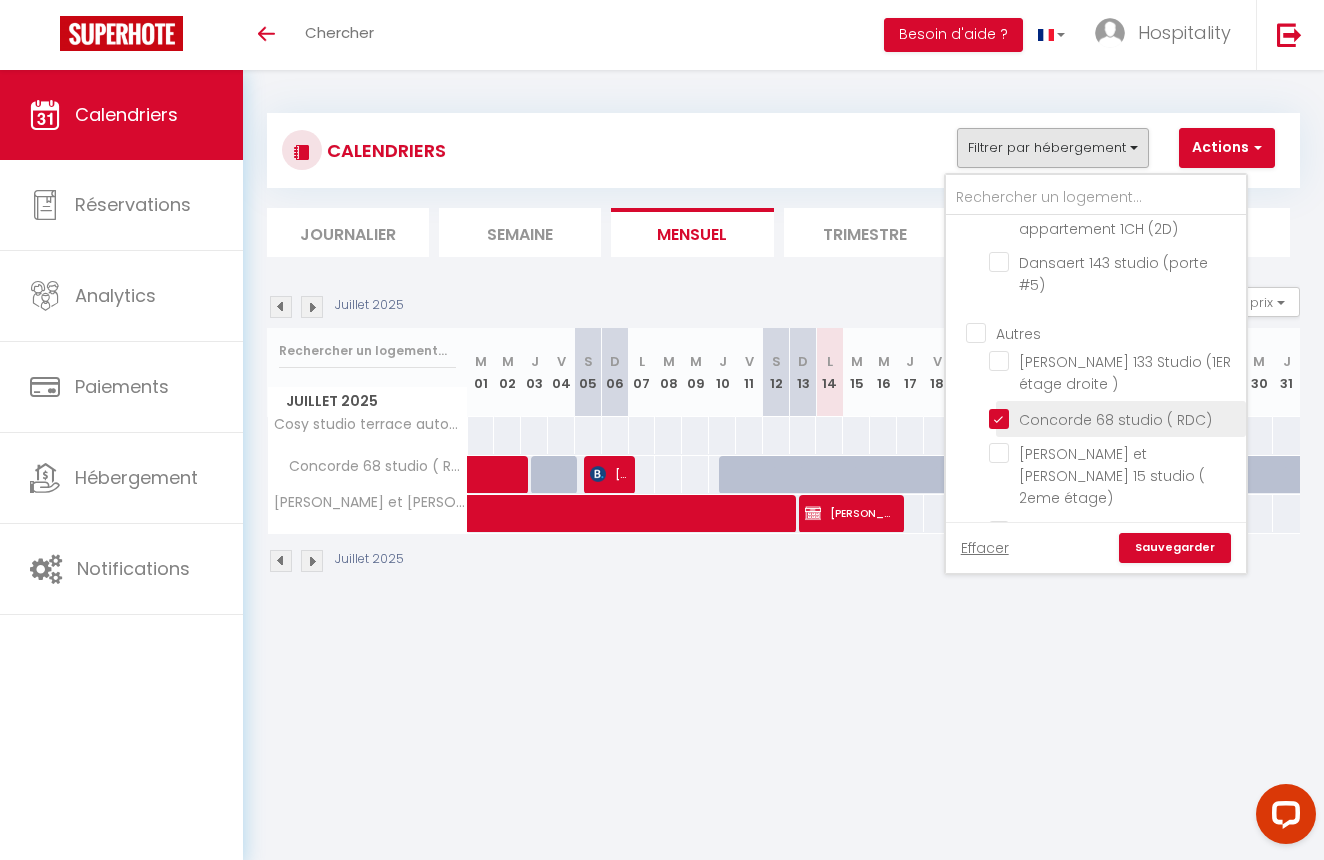 click on "Concorde 68 studio ( RDC)" at bounding box center [1114, 417] 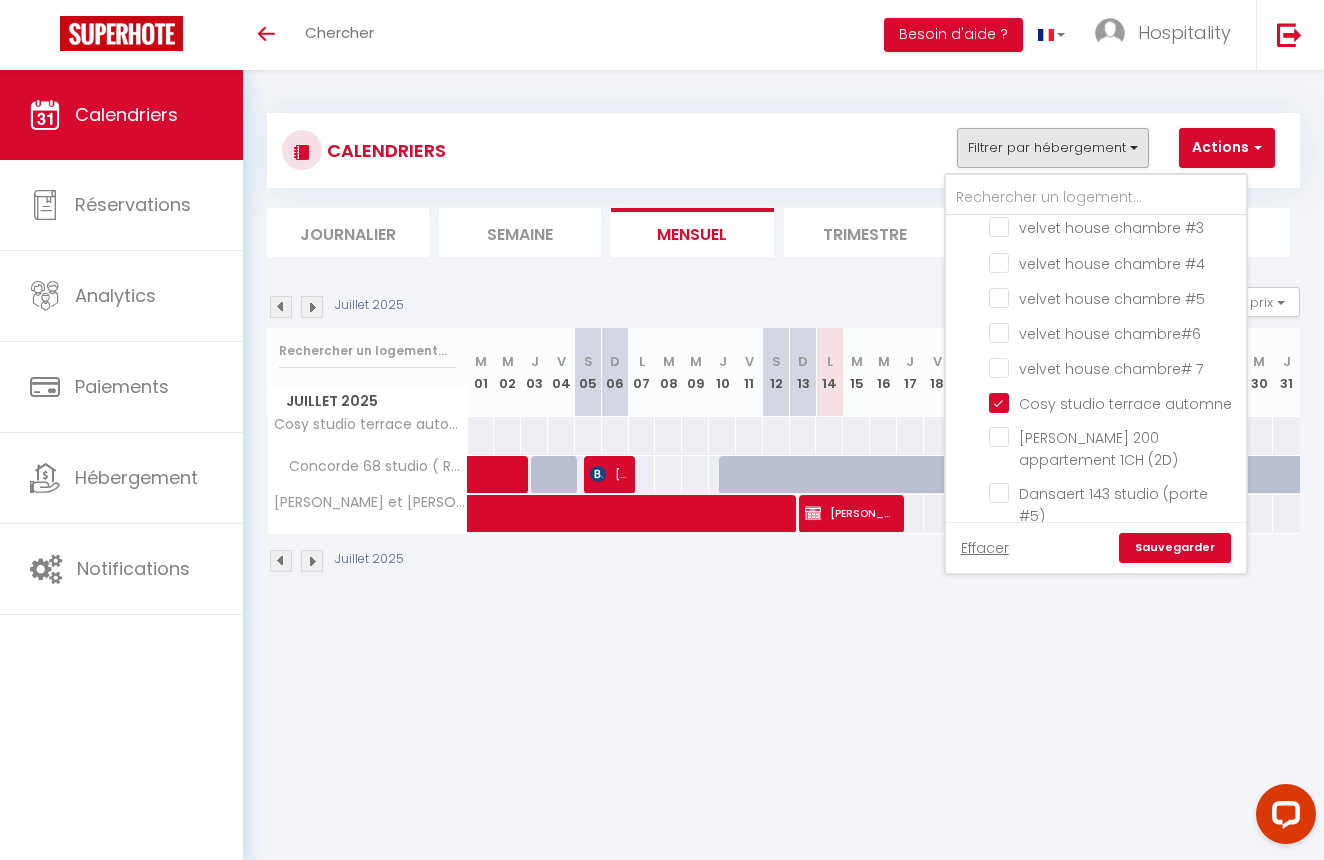 scroll, scrollTop: 3072, scrollLeft: 0, axis: vertical 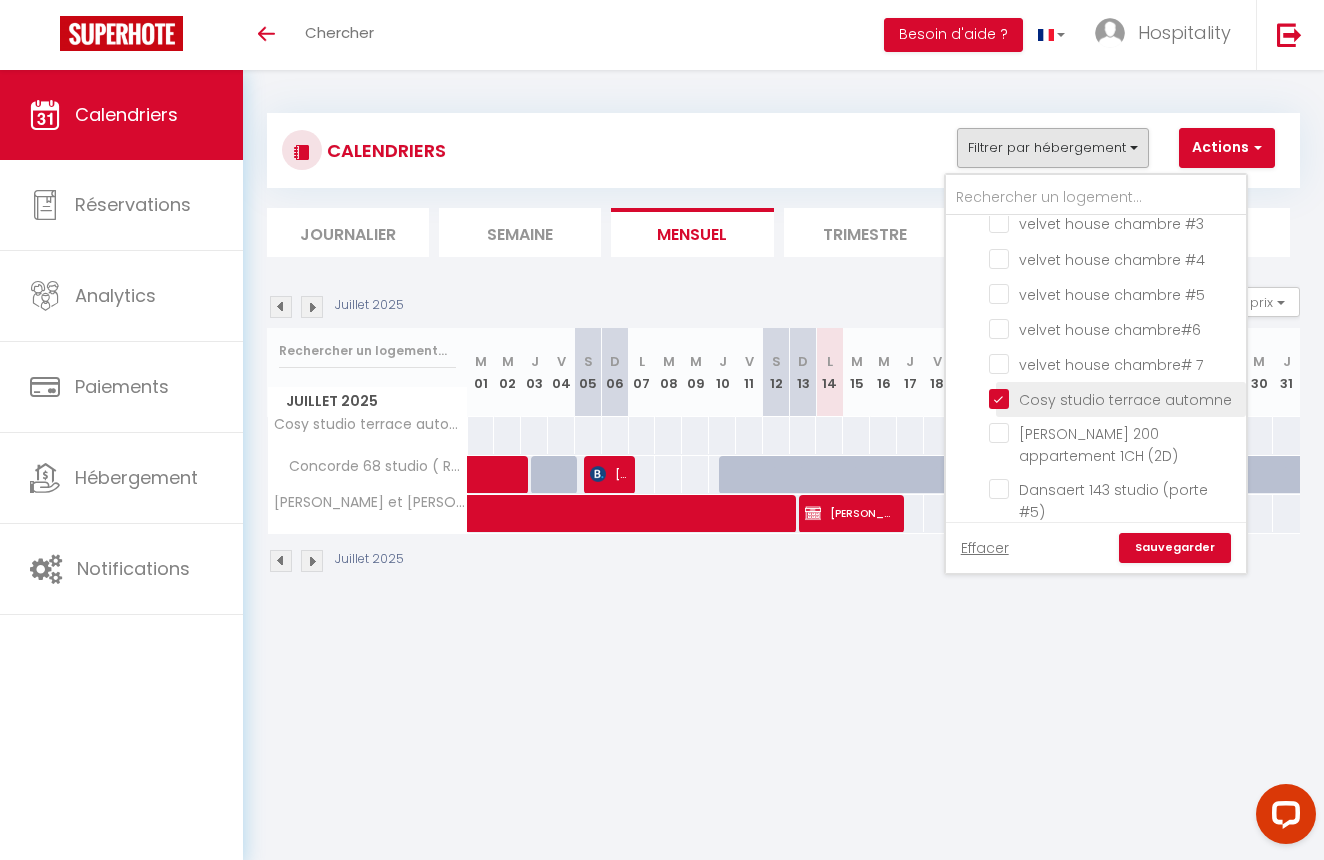 click on "Cosy studio terrace automne" at bounding box center [1114, 398] 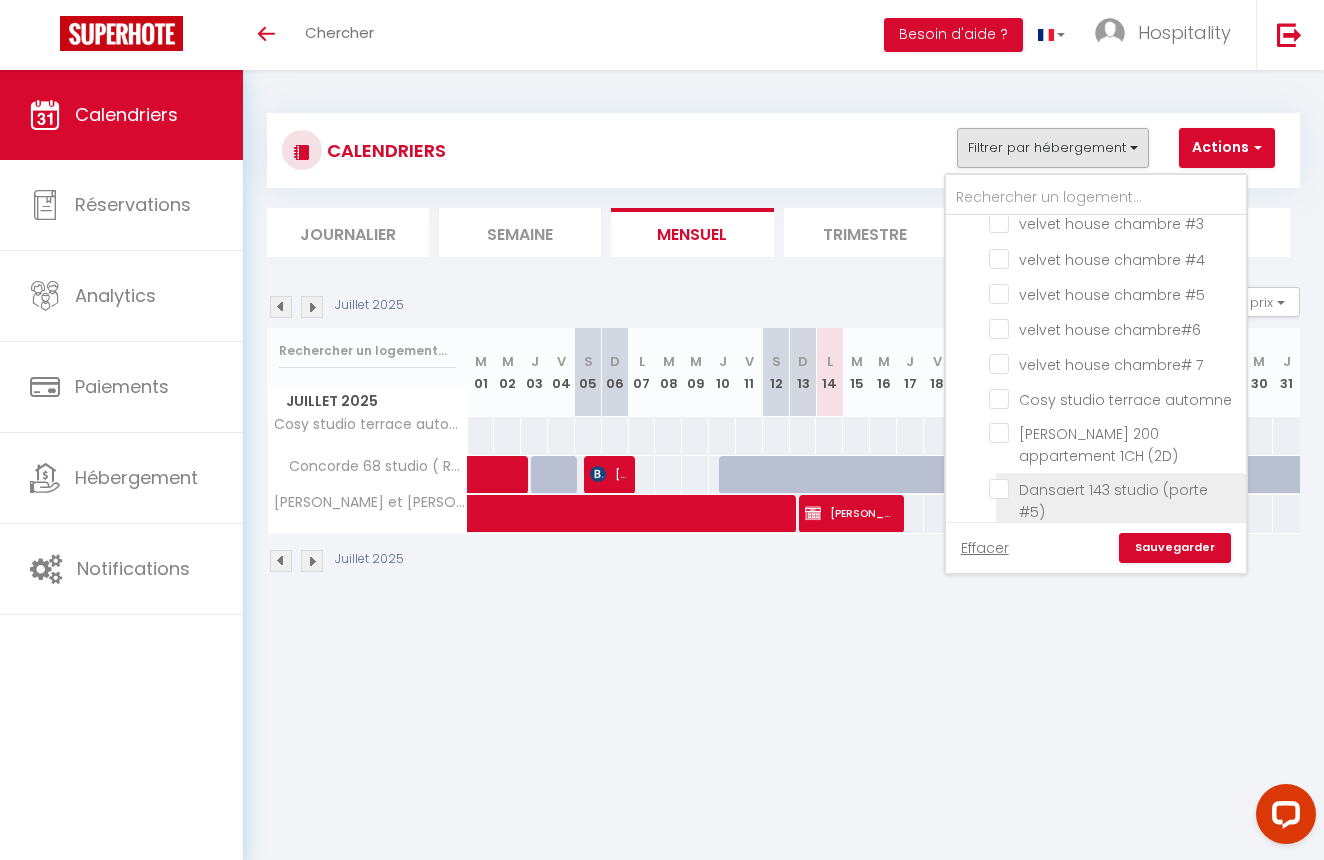 click on "Dansaert 143 studio  (porte #5)" at bounding box center [1114, 489] 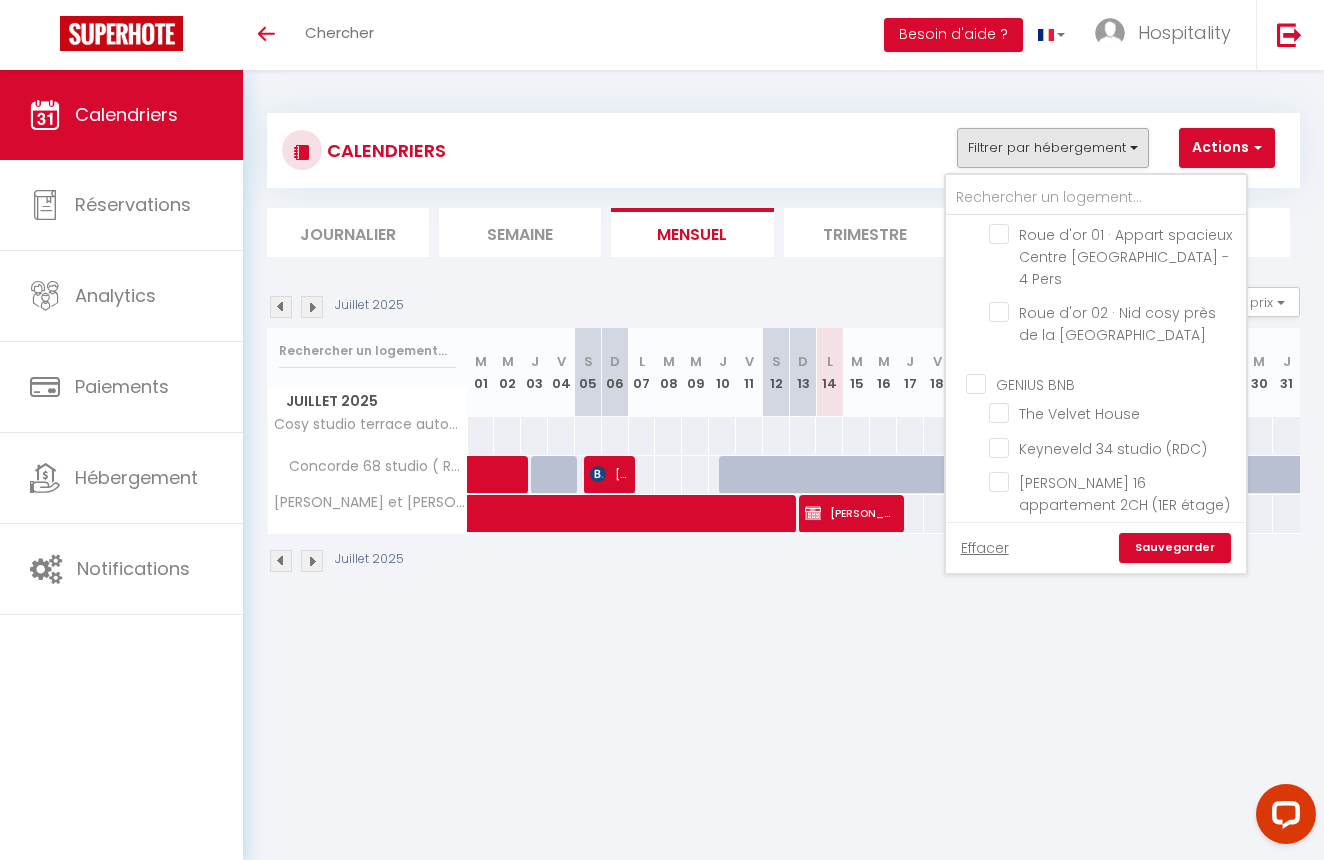 scroll, scrollTop: 2166, scrollLeft: 0, axis: vertical 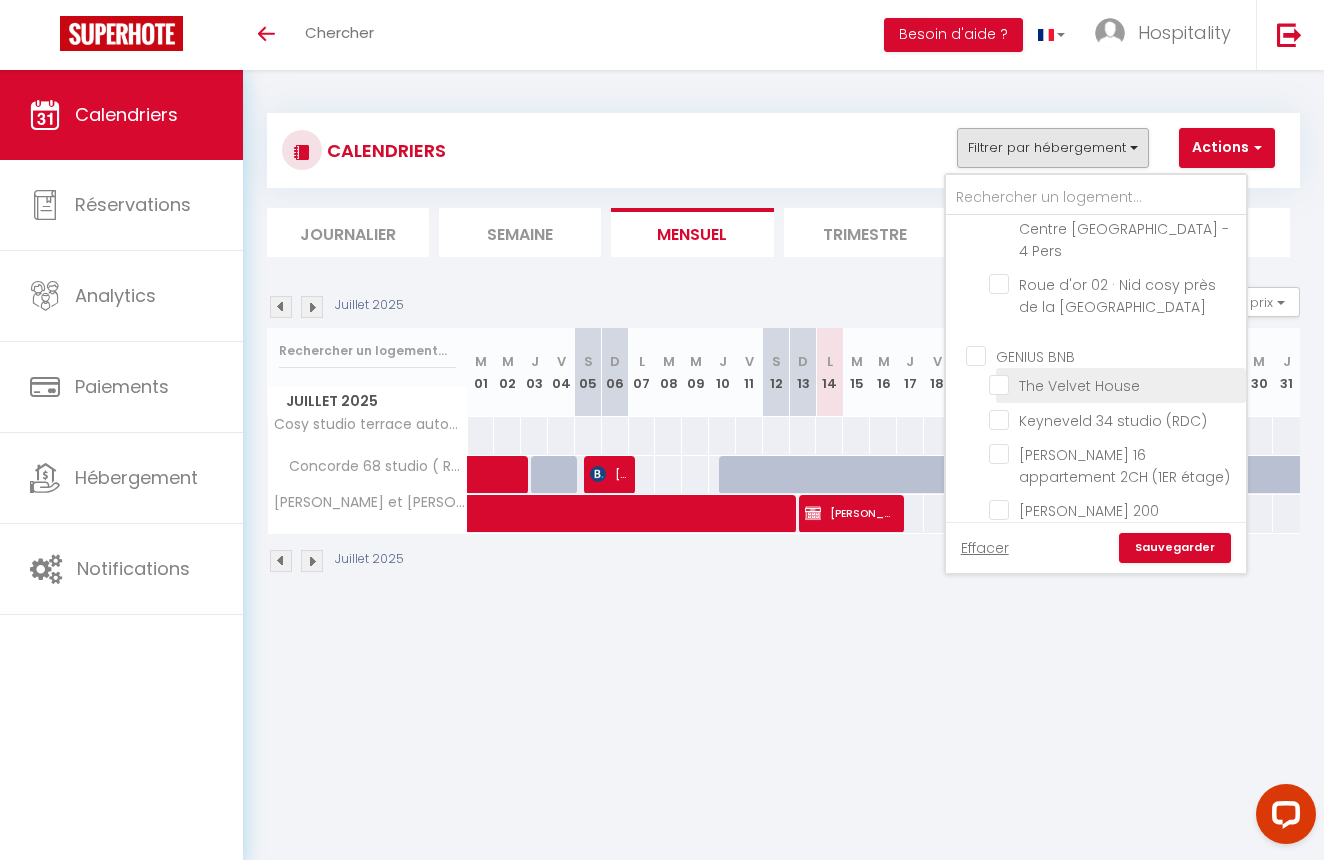 click on "The Velvet House" at bounding box center (1114, 384) 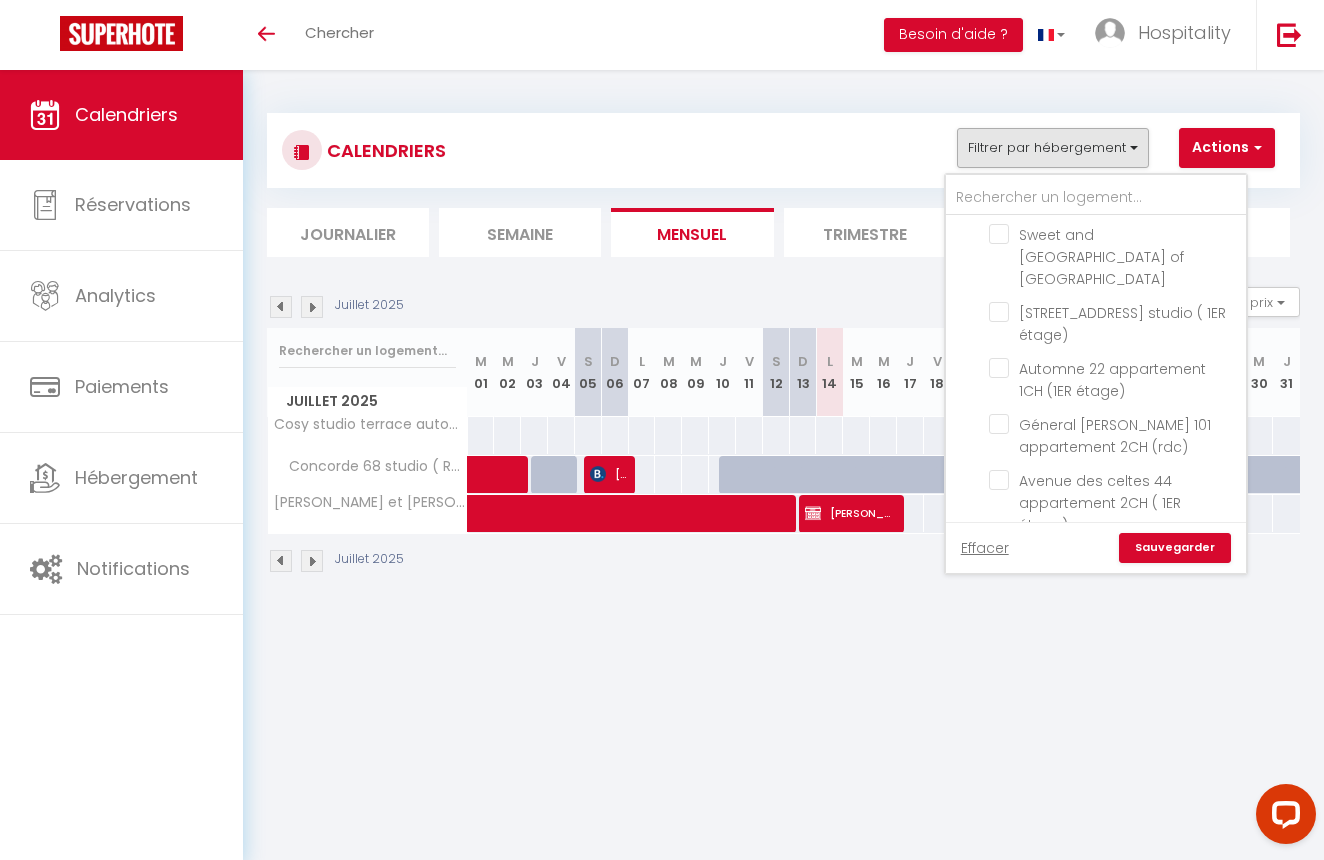 scroll, scrollTop: 2493, scrollLeft: 0, axis: vertical 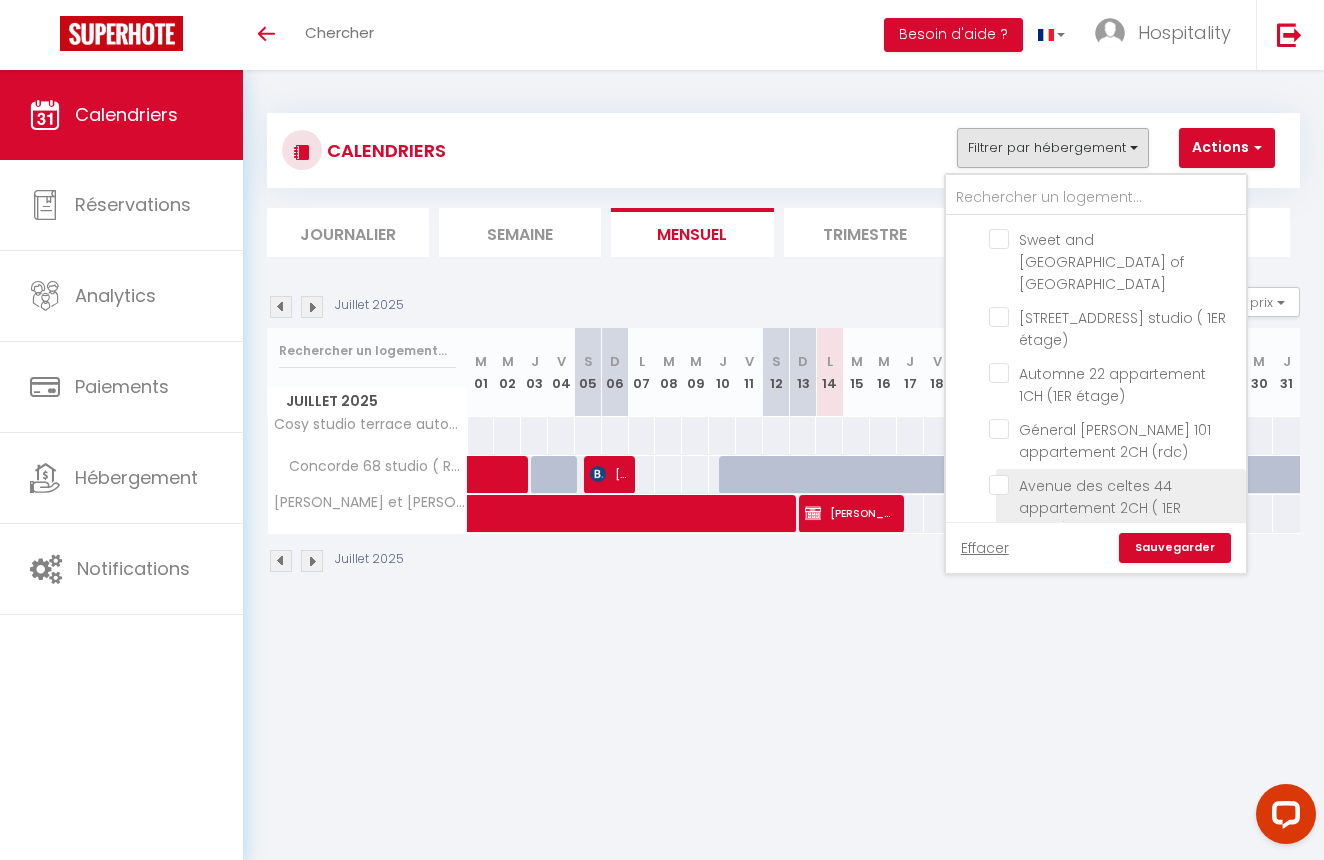 click on "Avenue des celtes 44 appartement 2CH ( 1ER étage)" at bounding box center (1114, 485) 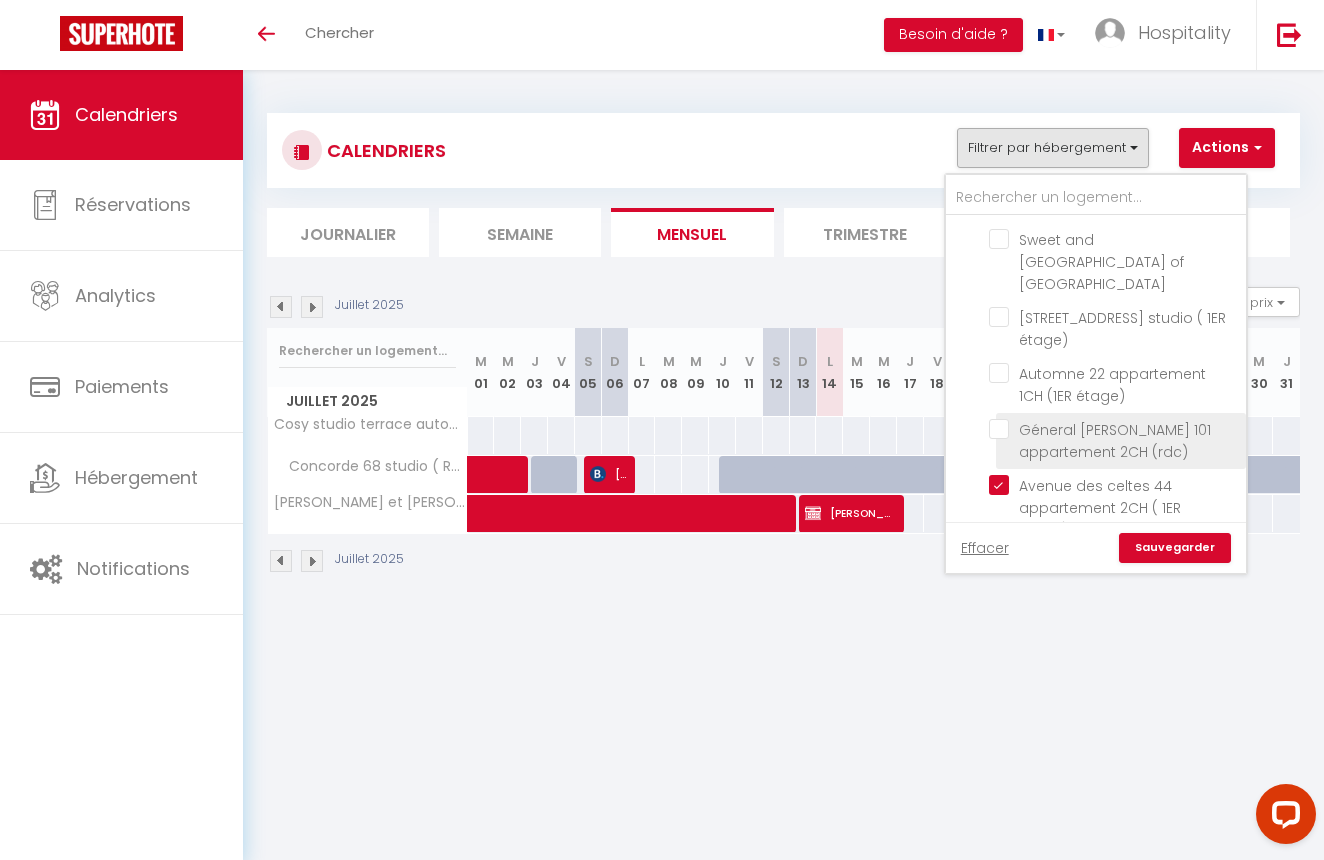 click on "Géneral [PERSON_NAME] 101 appartement 2CH (rdc)" at bounding box center [1114, 429] 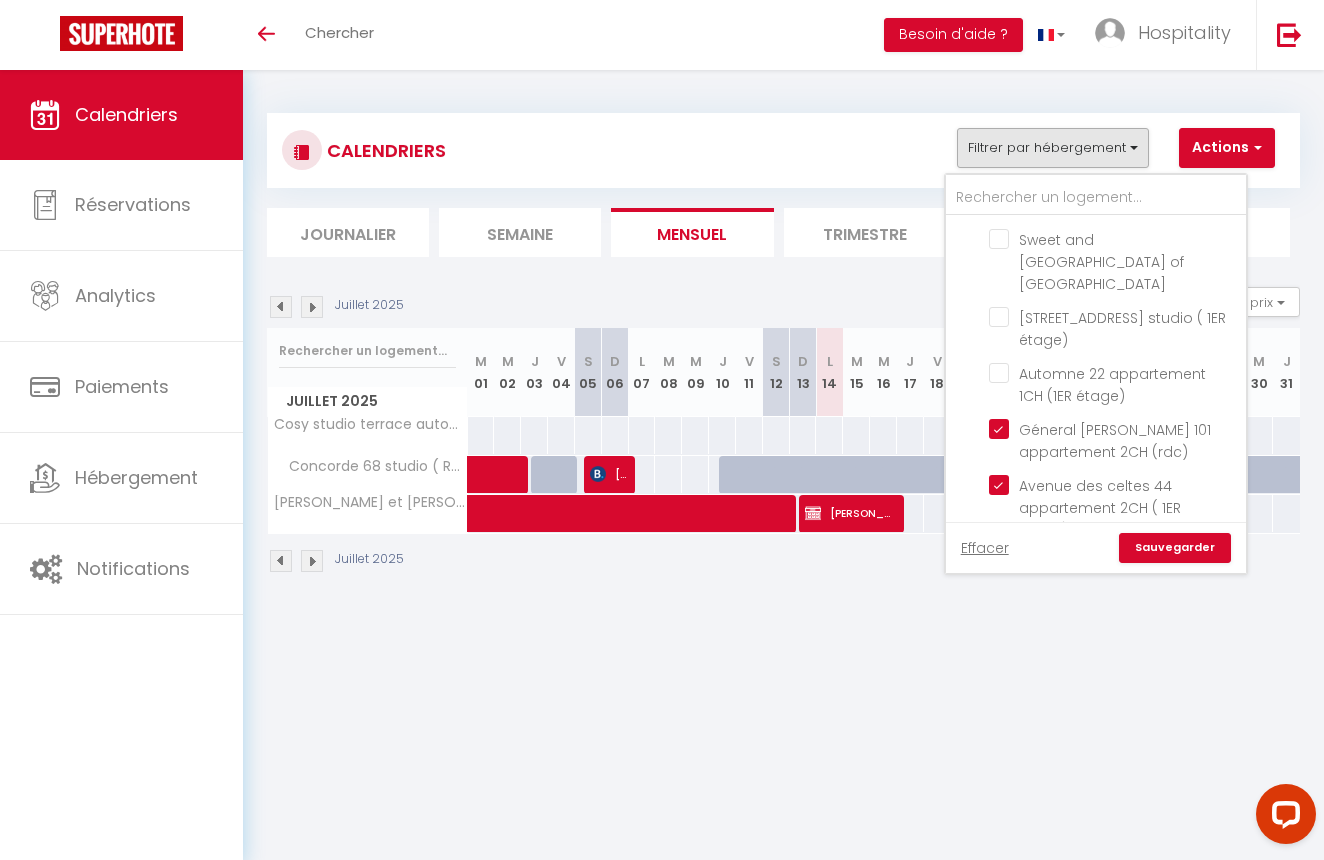 click on "Sauvegarder" at bounding box center (1175, 548) 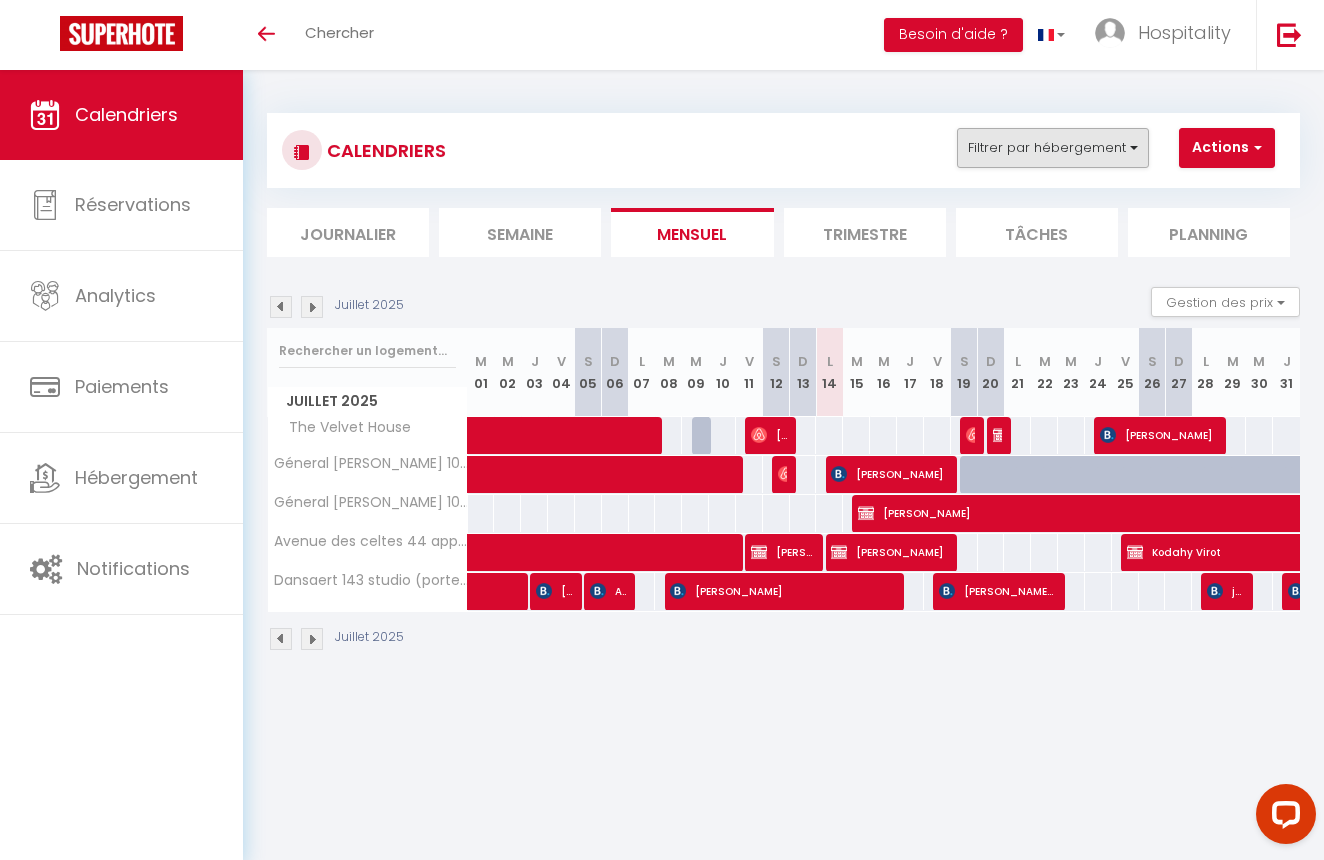 click on "Filtrer par hébergement" at bounding box center (1053, 148) 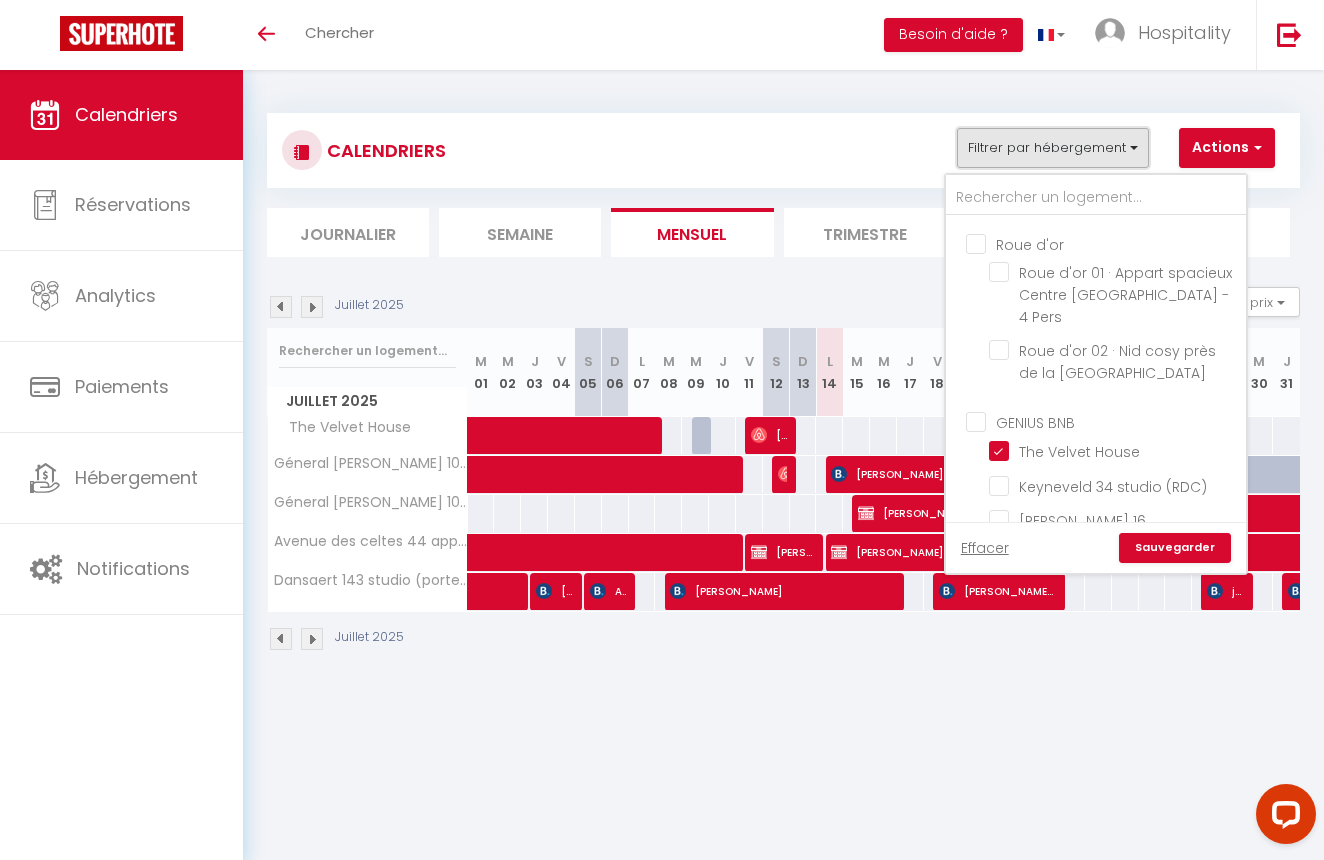 scroll, scrollTop: 2174, scrollLeft: 0, axis: vertical 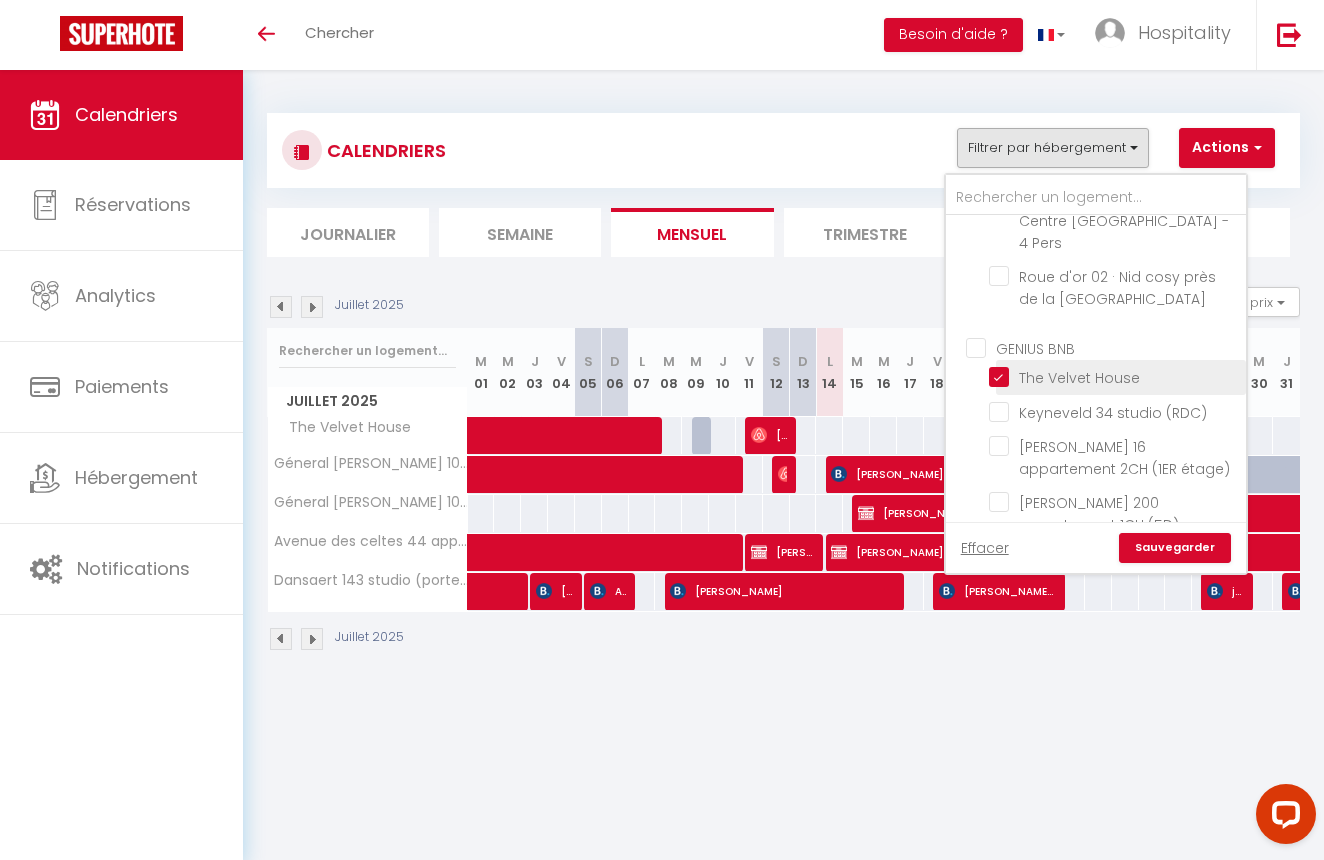 click on "The Velvet House" at bounding box center [1114, 376] 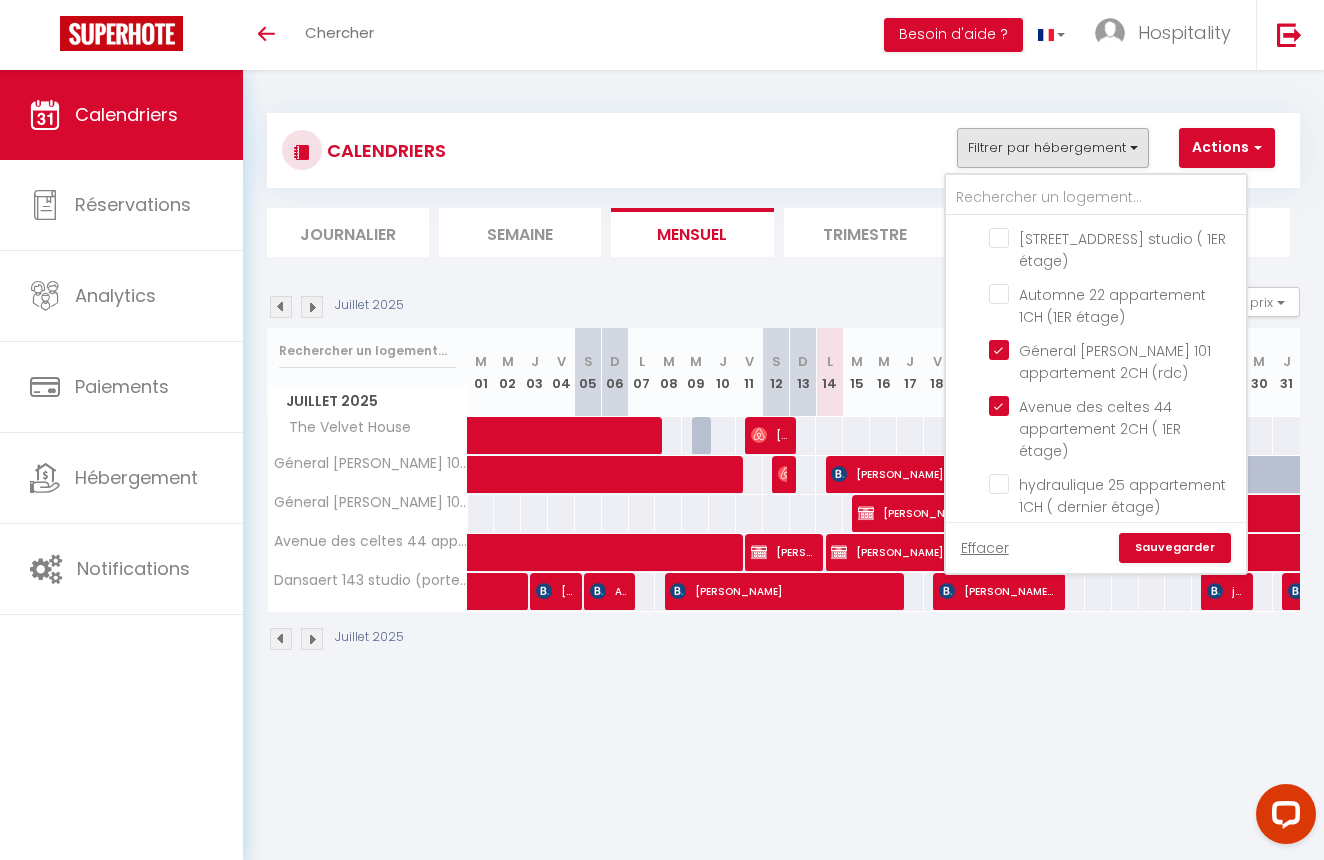 scroll, scrollTop: 2570, scrollLeft: 0, axis: vertical 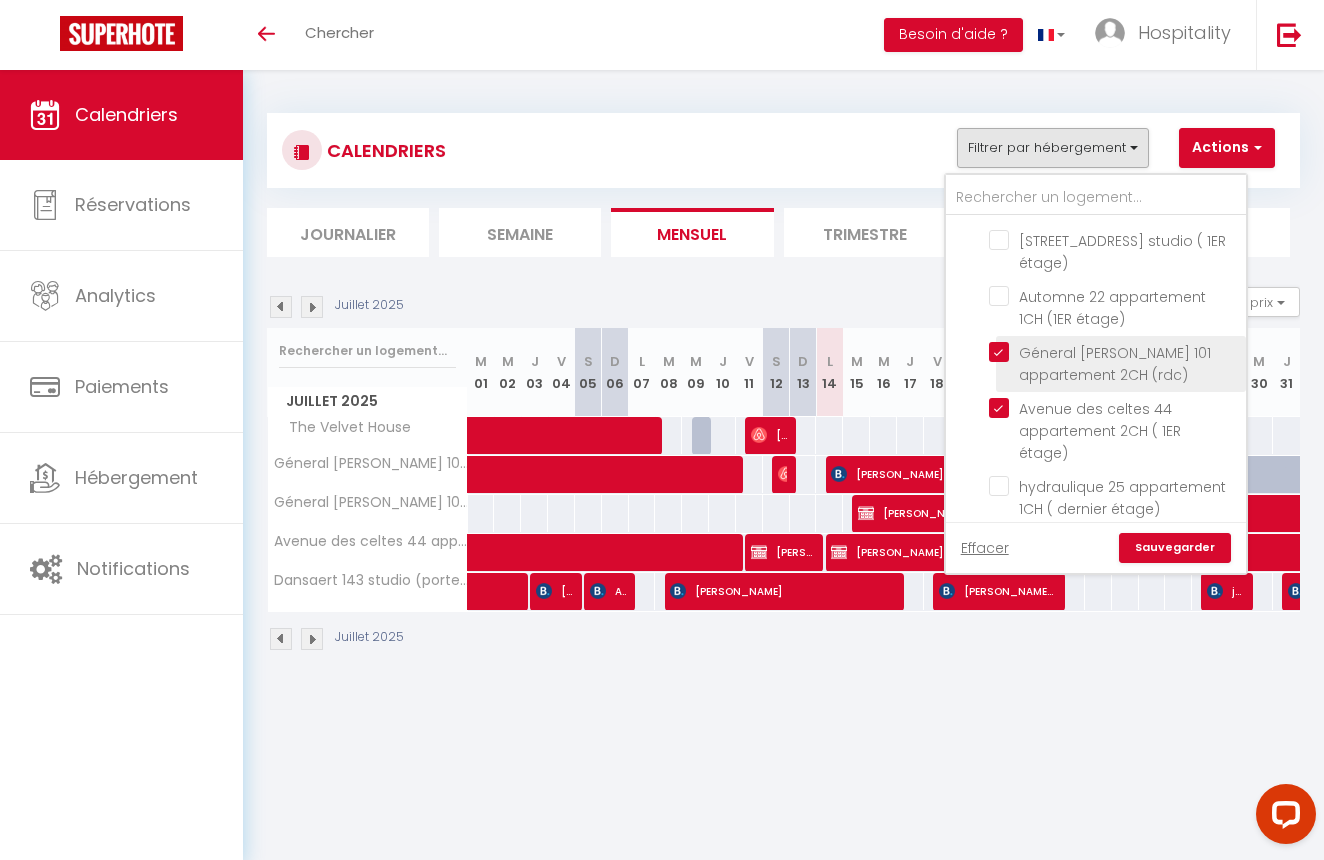 click on "Géneral [PERSON_NAME] 101 appartement 2CH (rdc)" at bounding box center (1114, 352) 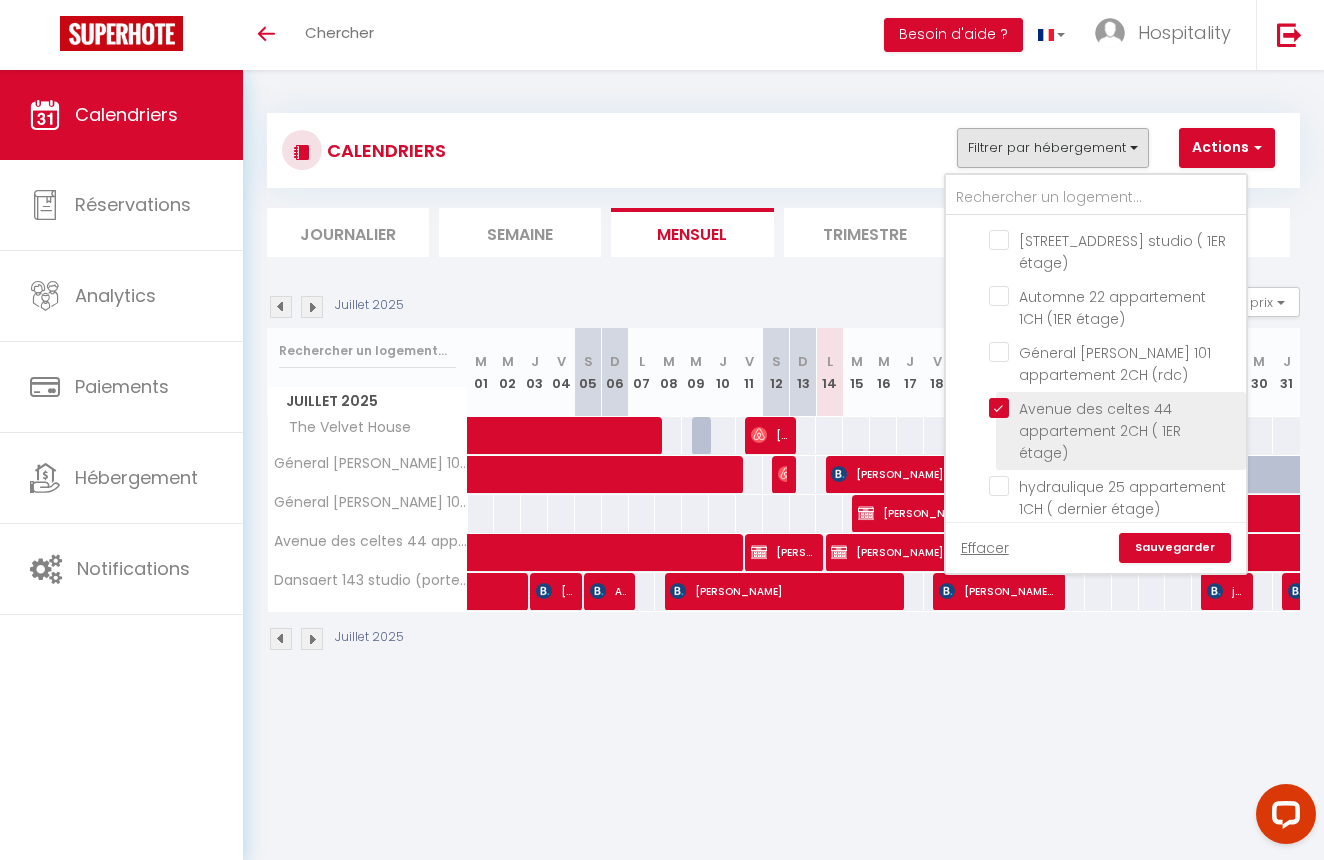 click on "Avenue des celtes 44 appartement 2CH ( 1ER étage)" at bounding box center (1114, 408) 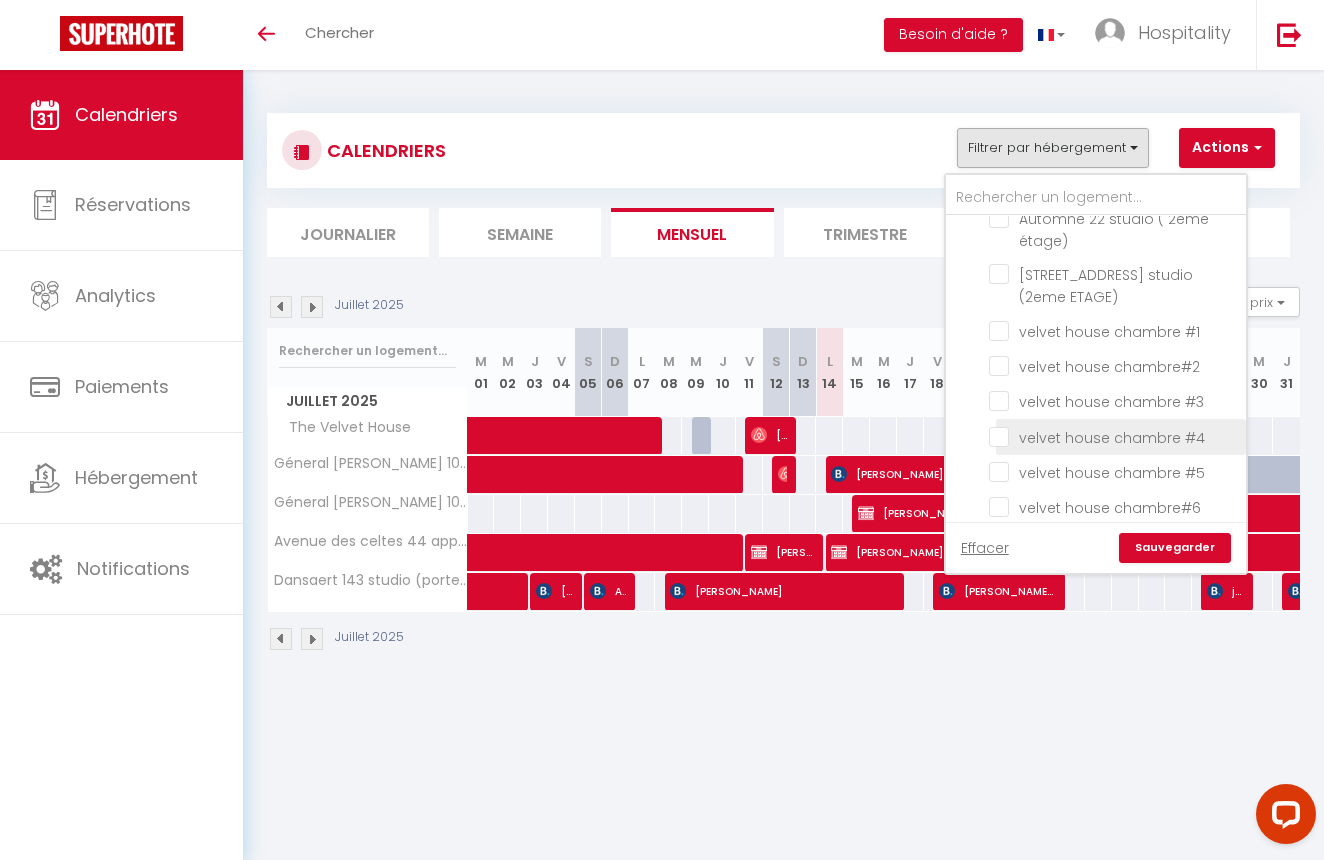 scroll, scrollTop: 2824, scrollLeft: 0, axis: vertical 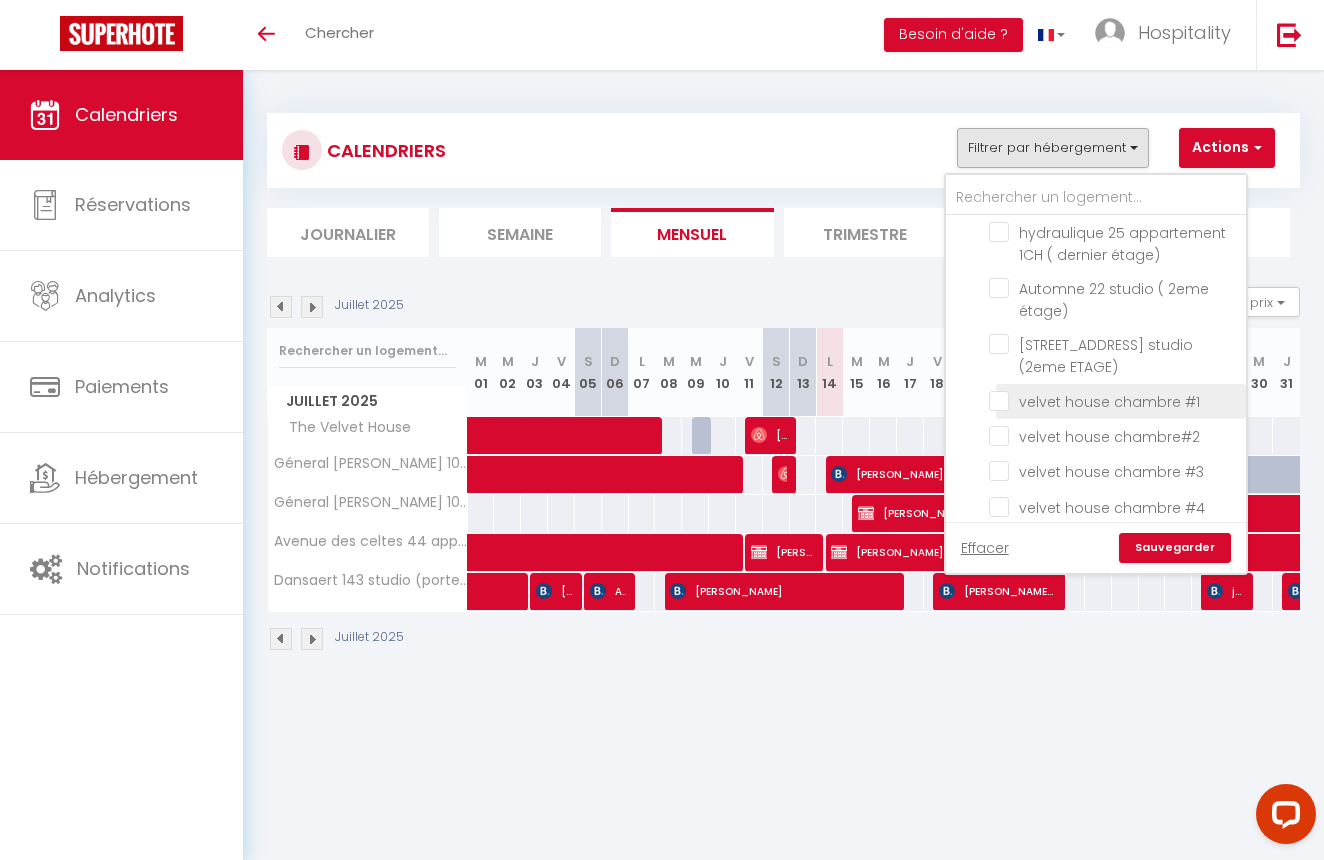 click on "velvet house chambre #1" at bounding box center (1114, 400) 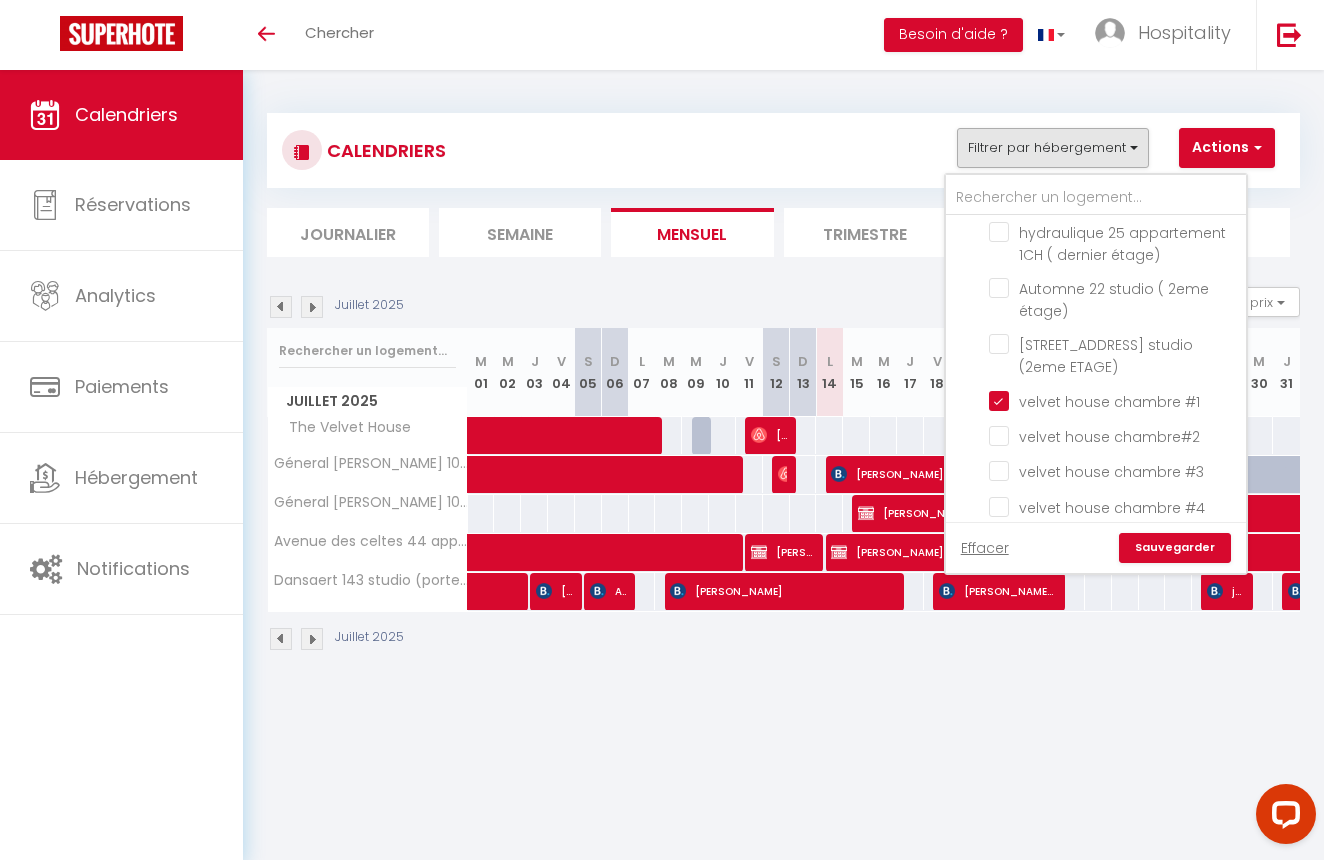click on "GENIUS BNB       The Velvet House     Keyneveld 34 studio (RDC)     [PERSON_NAME] 16 appartement 2CH (1ER étage)     [PERSON_NAME] 200 appartement 1CH  (5D)     Sweet and [GEOGRAPHIC_DATA] of [STREET_ADDRESS][GEOGRAPHIC_DATA] ( 1ER étage)     Automne 22 appartement 1CH (1ER étage)     Géneral [PERSON_NAME] 101 appartement 2CH (rdc)     Avenue des celtes 44 appartement 2CH ( 1ER étage)     hydraulique 25 appartement 1CH ( dernier étage)     Automne 22 studio ( 2eme étage)     Keyenveld 34 studio  (2eme ETAGE)     velvet house chambre #1     velvet house chambre#2     velvet house chambre #3     velvet house chambre #4     velvet house chambre #5     velvet house  chambre#6     velvet house chambre# 7     Cosy studio terrace automne     [PERSON_NAME] 200  appartement 1CH (2D)     [PERSON_NAME] 143 studio  (porte #5)" at bounding box center [1096, 231] 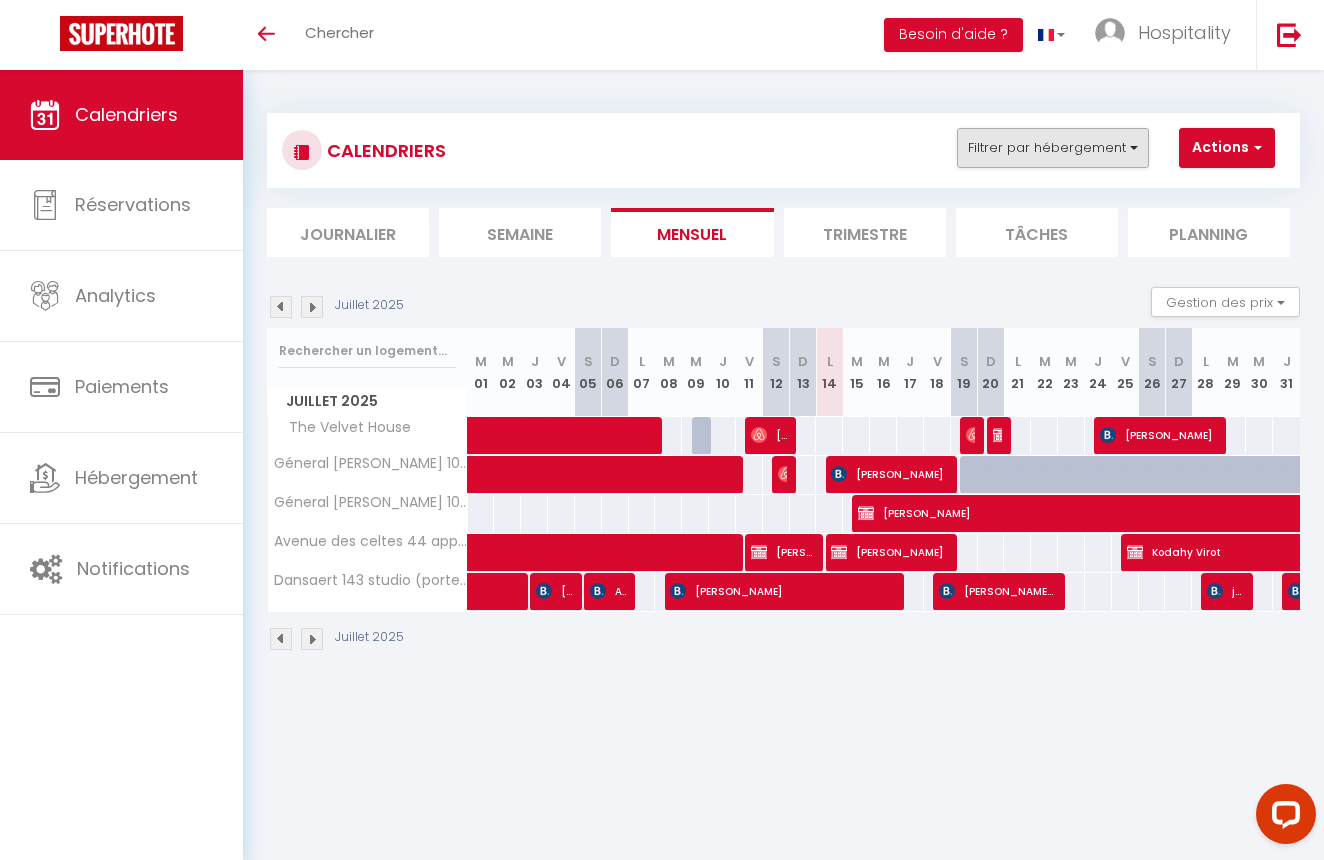 click on "Filtrer par hébergement" at bounding box center (1053, 148) 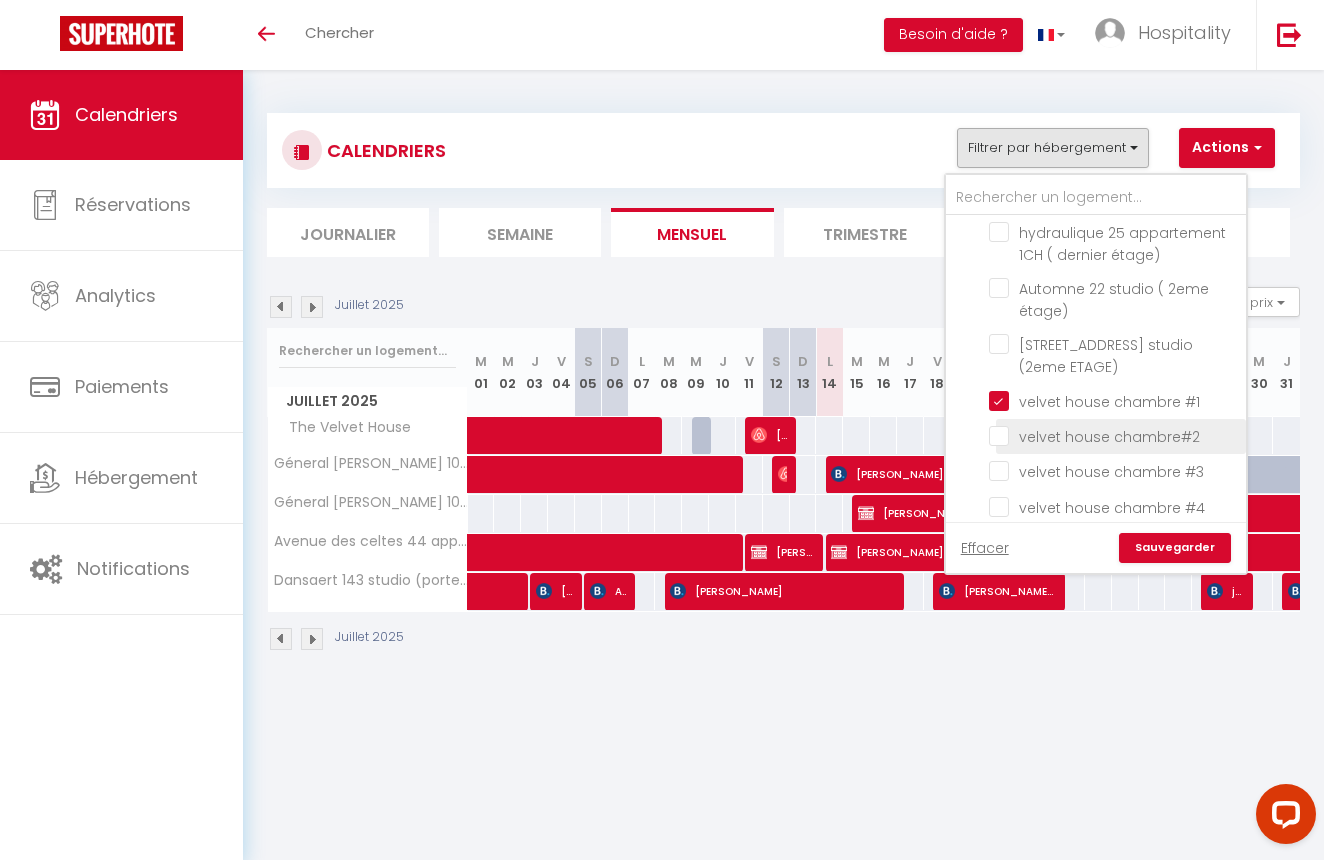 click on "velvet house chambre#2" at bounding box center (1114, 435) 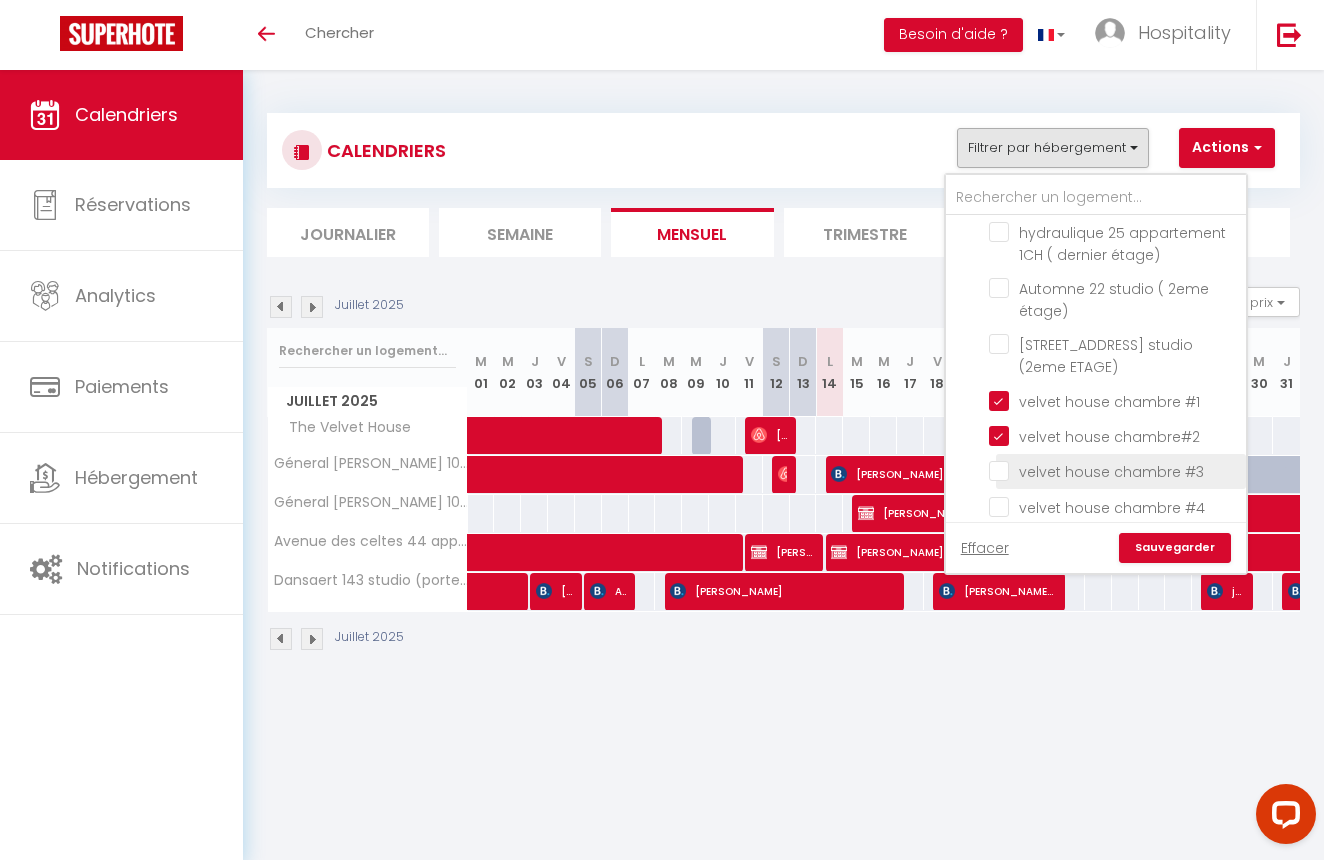 click on "velvet house chambre #3" at bounding box center (1114, 470) 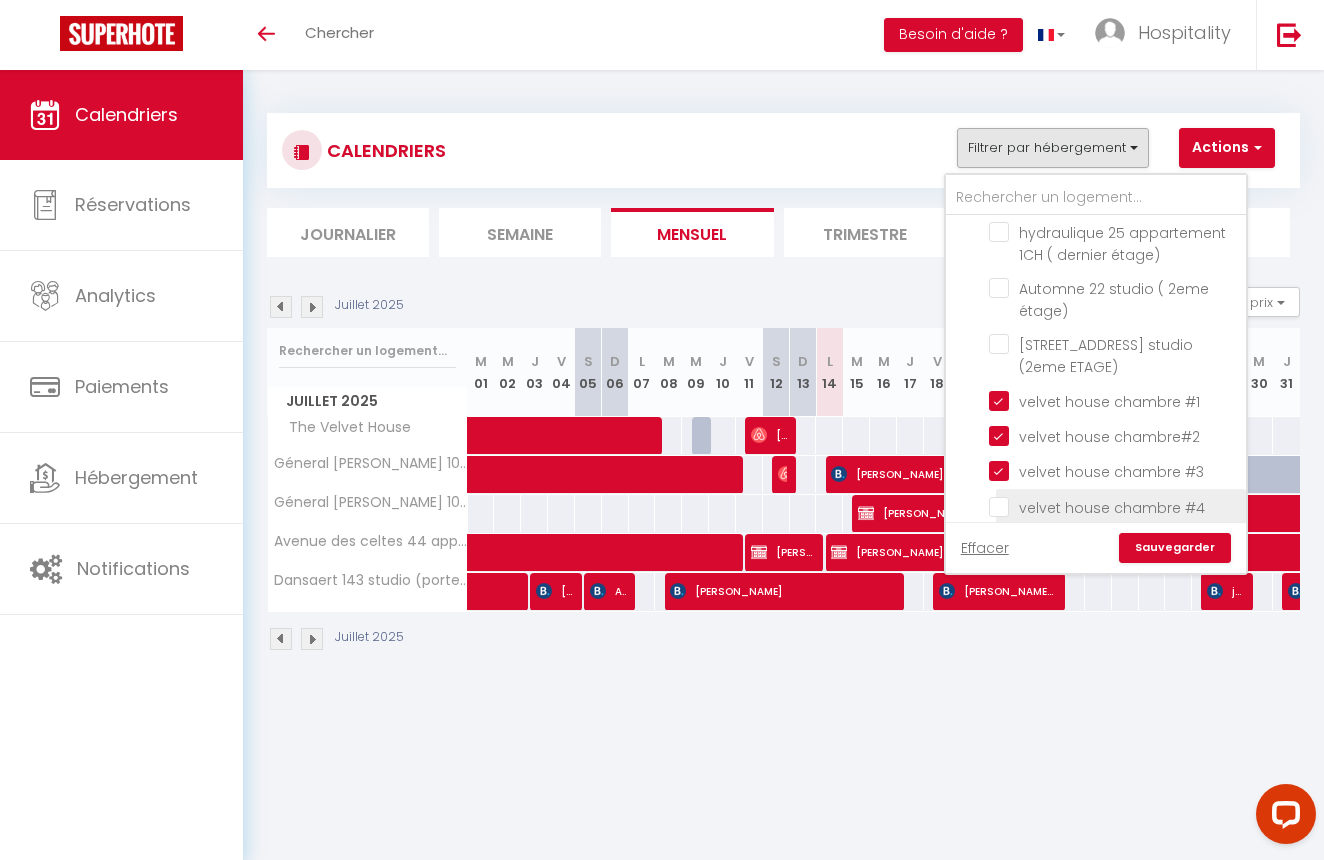 click on "velvet house chambre #4" at bounding box center (1114, 505) 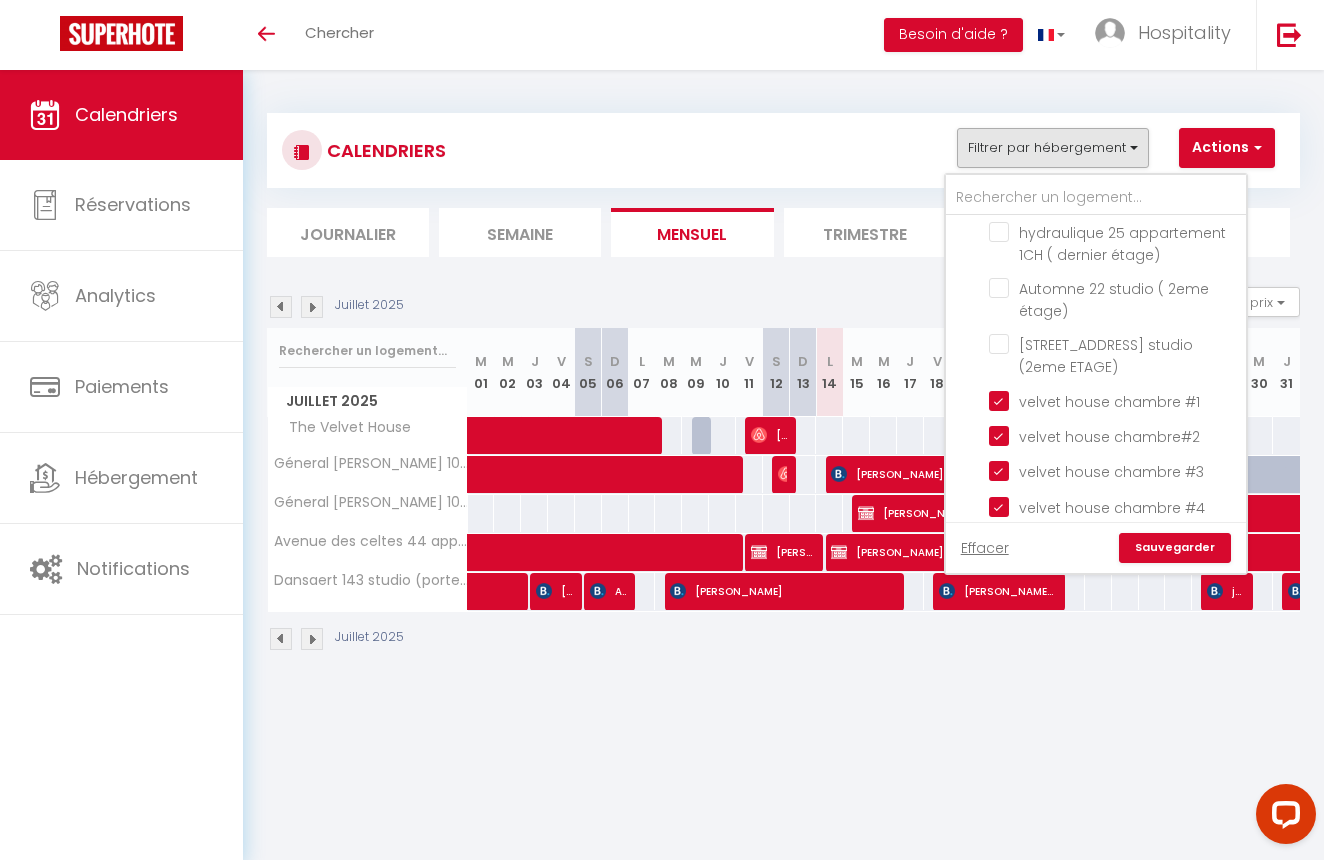 click on "velvet house chambre #5" at bounding box center (1121, 542) 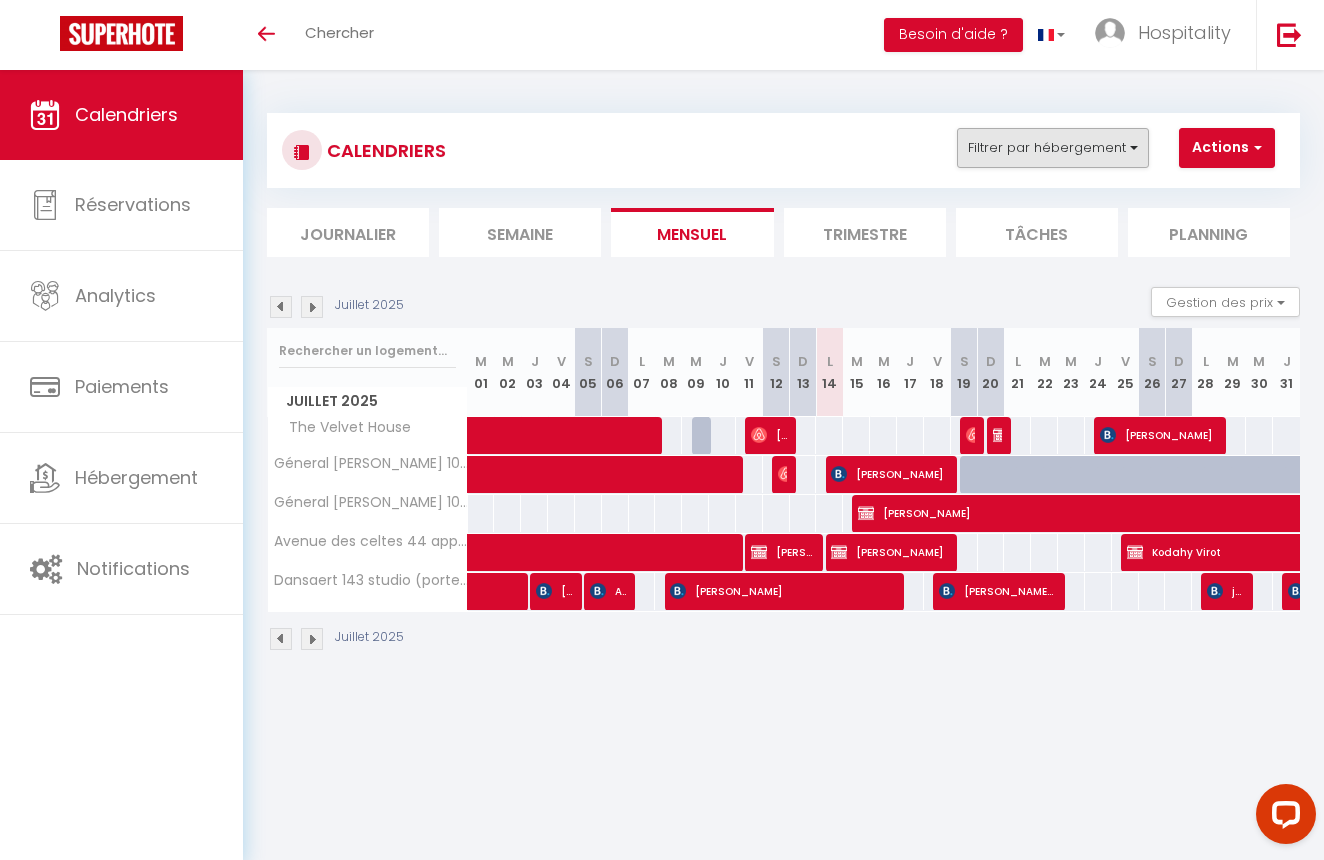 click on "Filtrer par hébergement" at bounding box center (1053, 148) 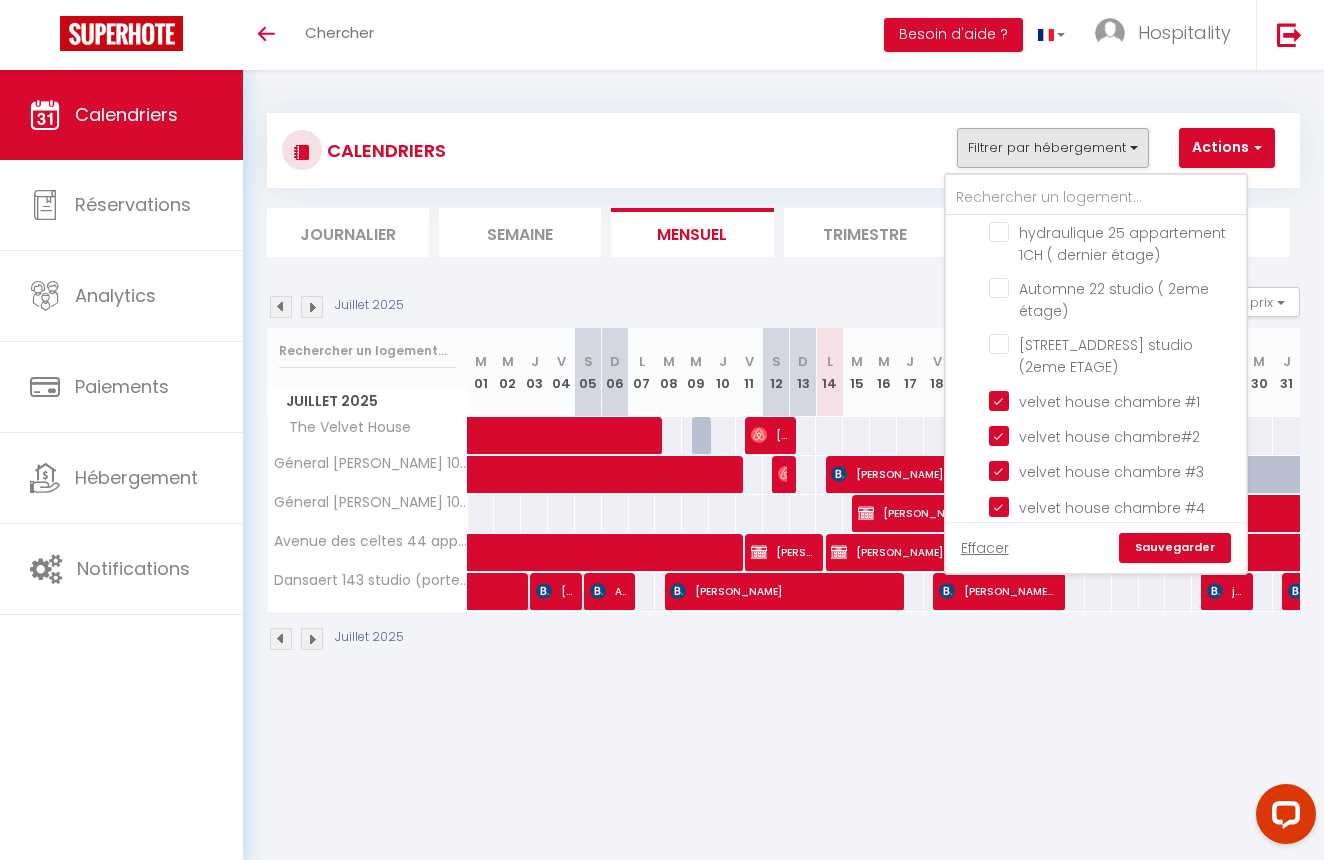 click on "velvet house chambre #5" at bounding box center (1114, 541) 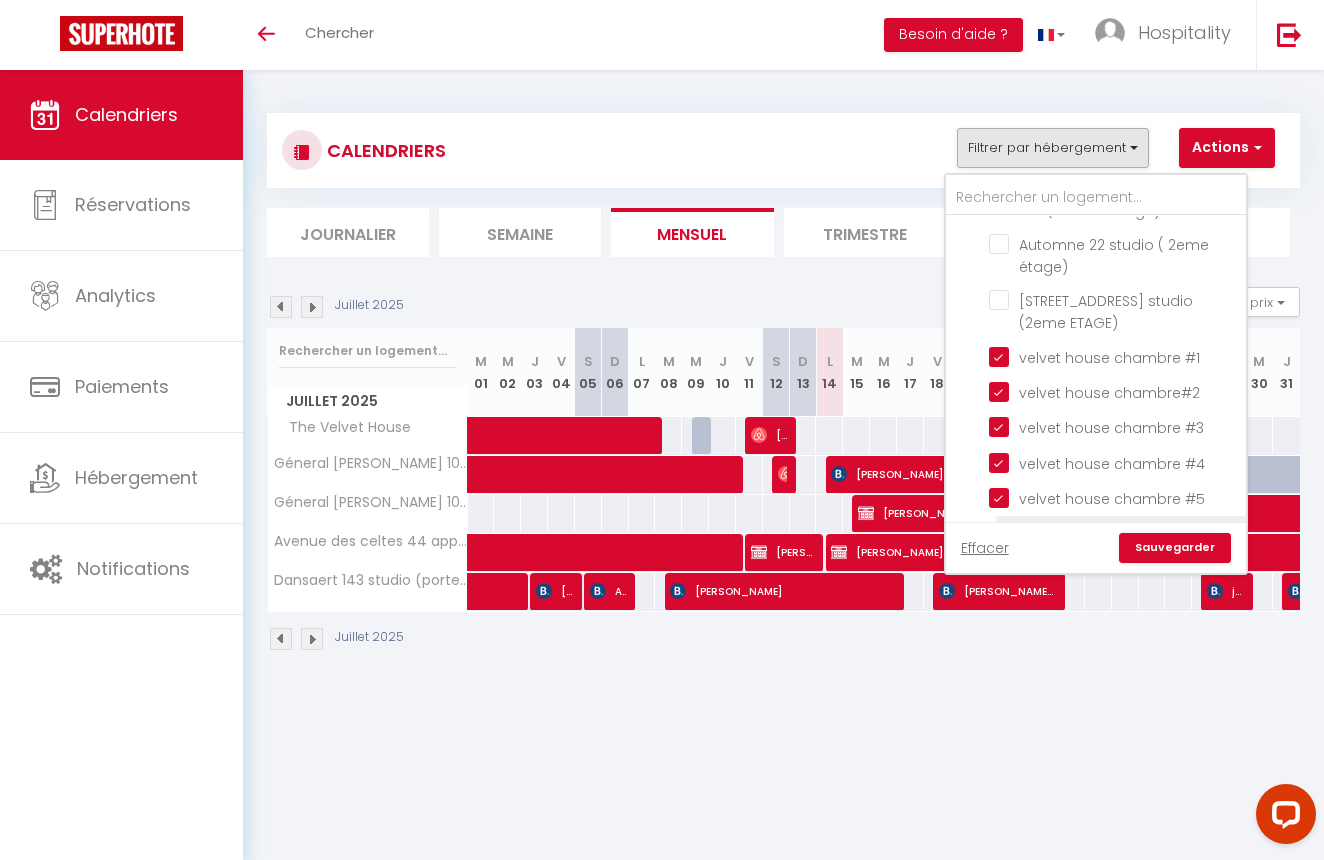scroll, scrollTop: 2867, scrollLeft: 0, axis: vertical 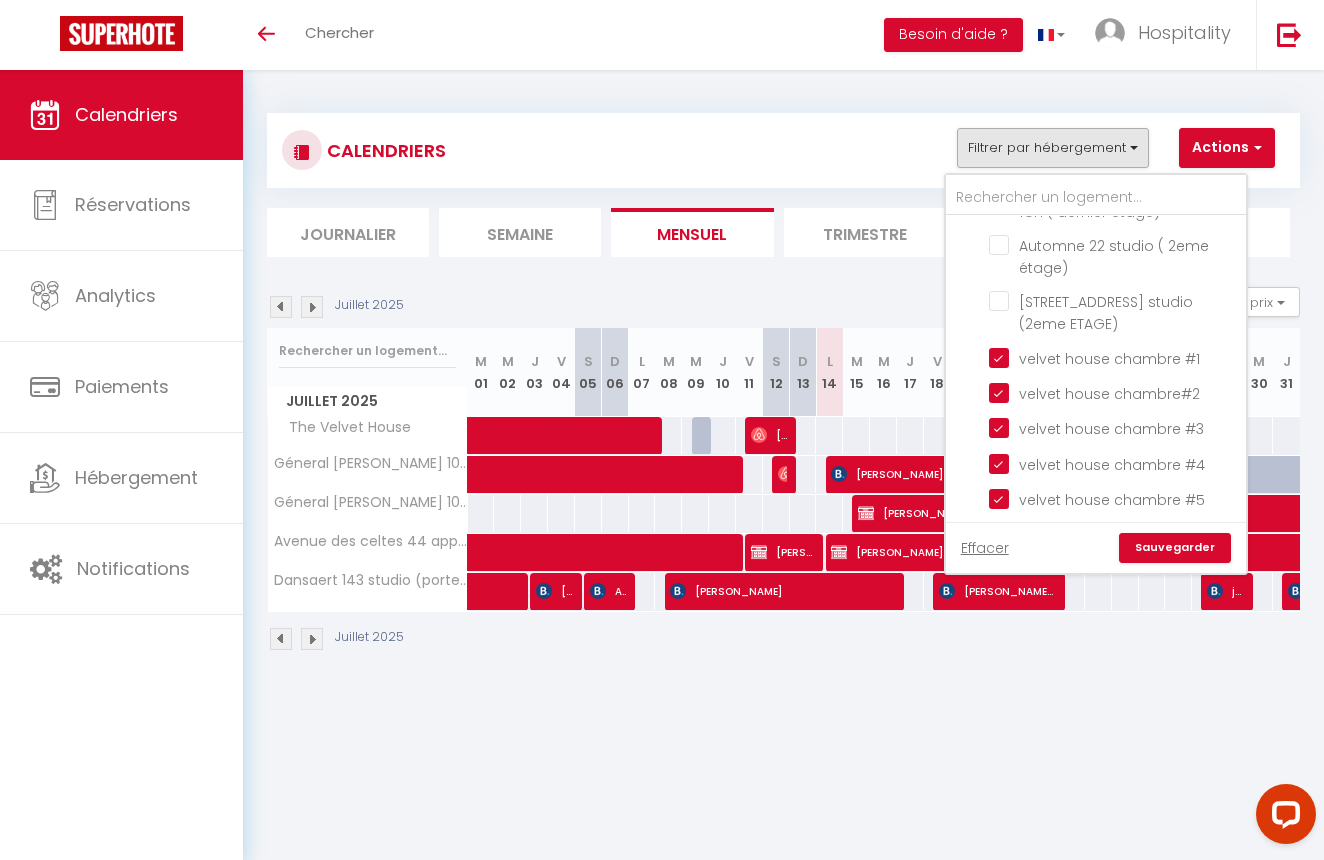 click on "Sauvegarder" at bounding box center (1175, 548) 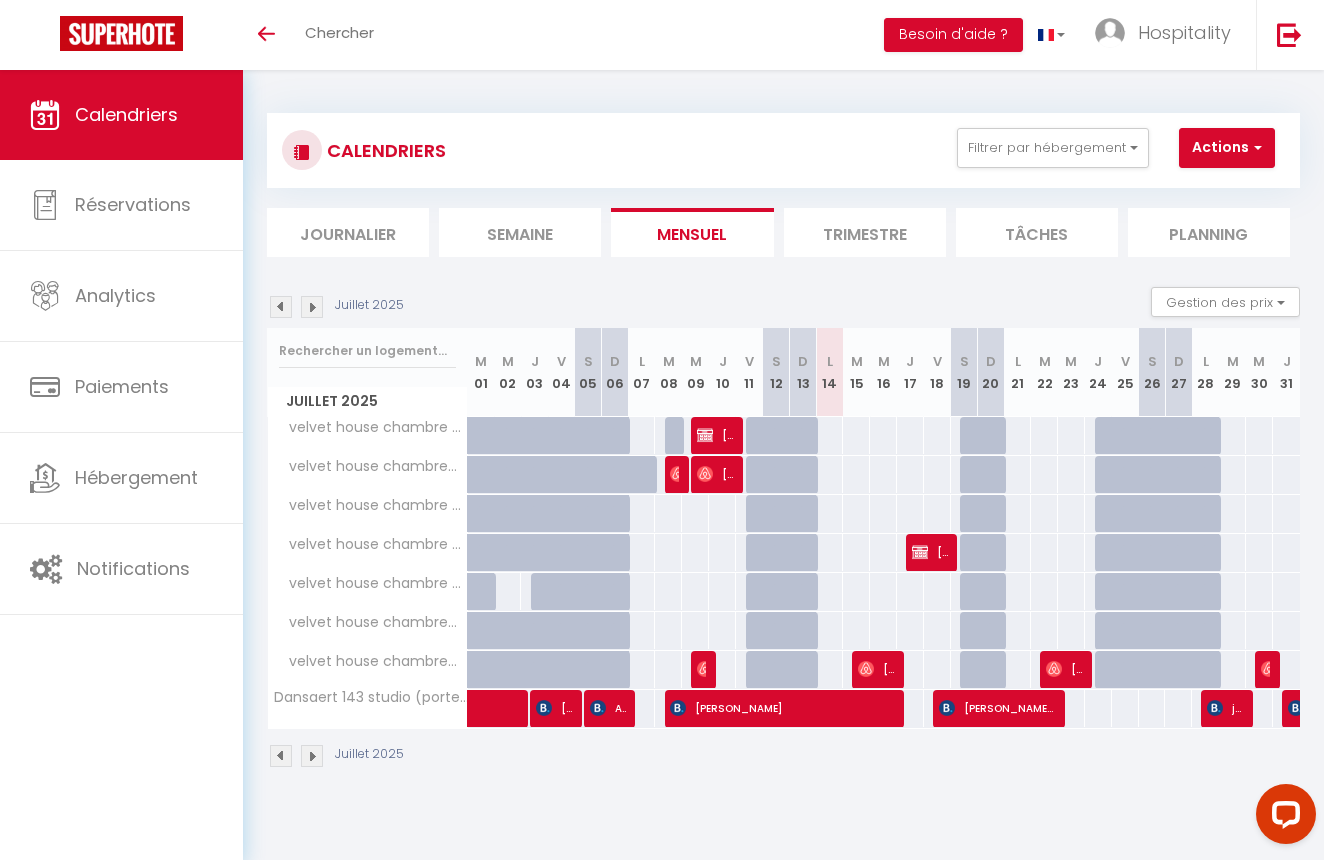 click at bounding box center (642, 475) 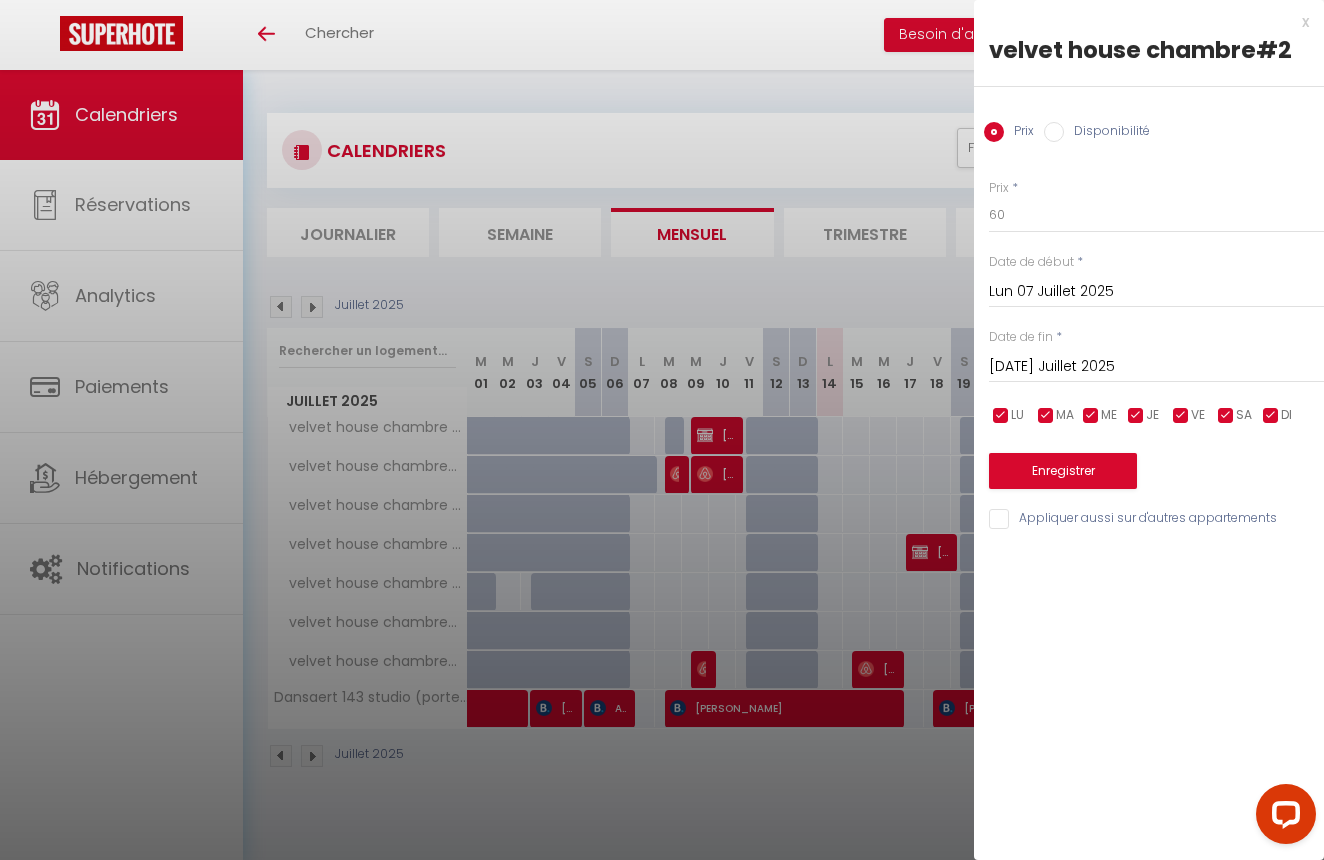 click on "x" at bounding box center [1141, 22] 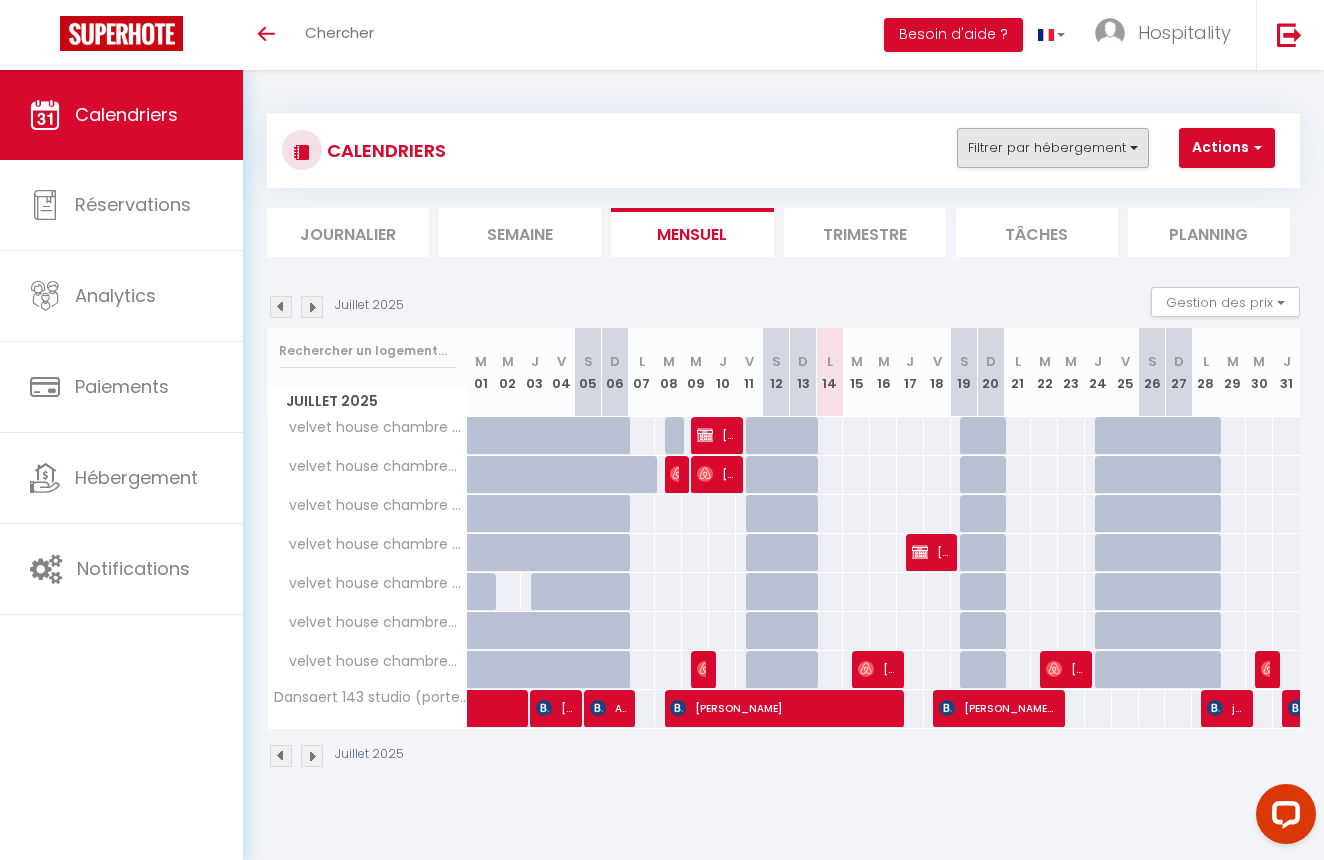 click on "Filtrer par hébergement" at bounding box center (1053, 148) 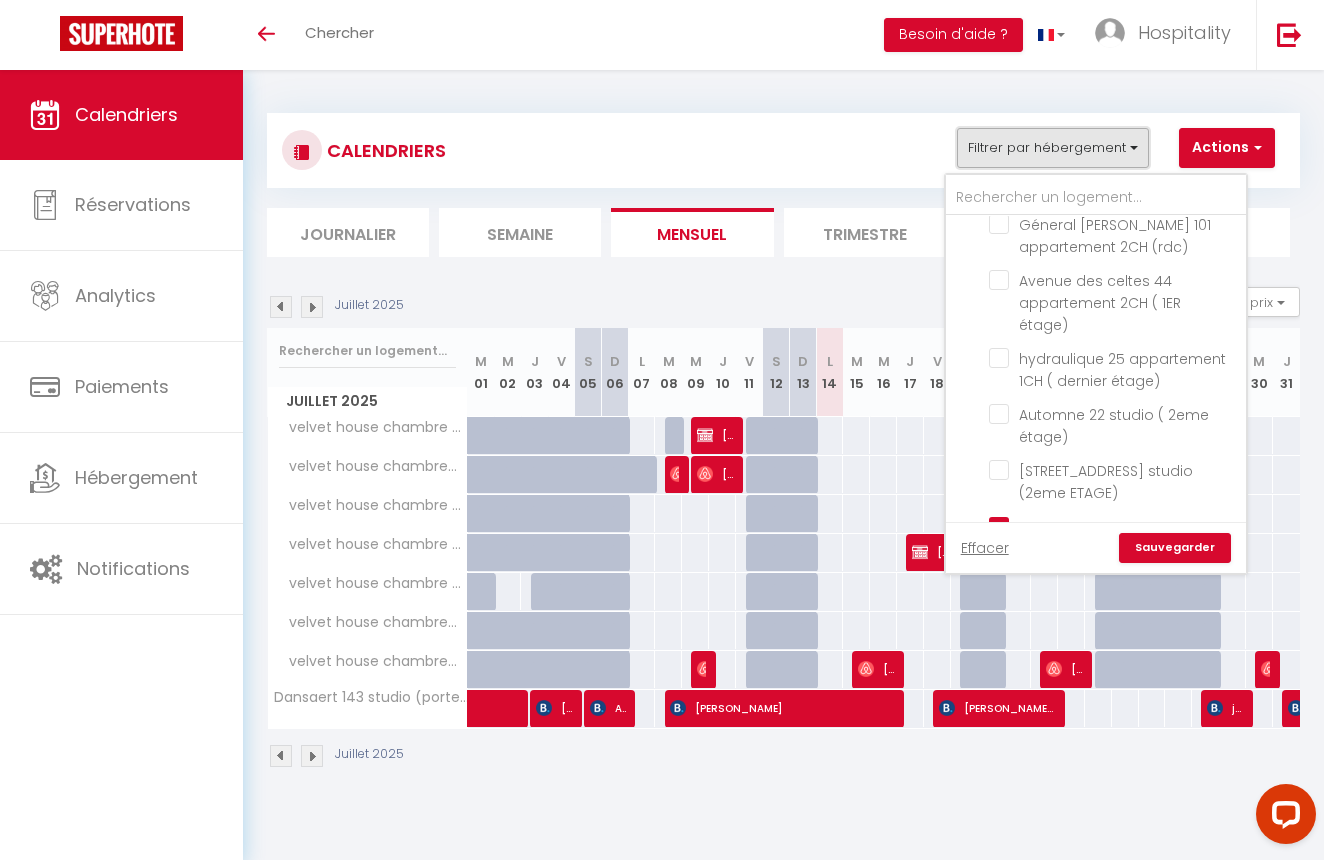 scroll, scrollTop: 2715, scrollLeft: 0, axis: vertical 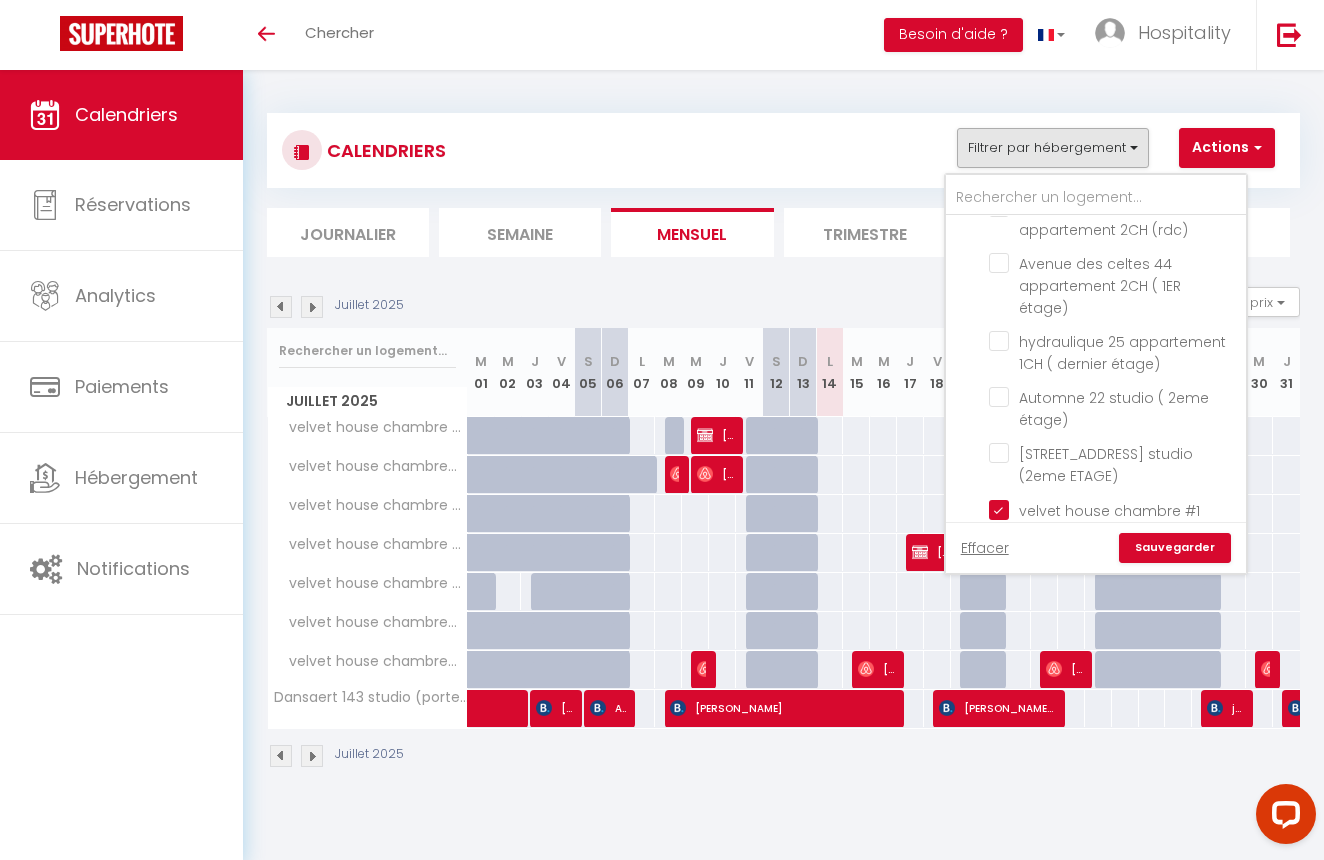 click on "GENIUS BNB       The Velvet House     Keyneveld 34 studio (RDC)     [PERSON_NAME] 16 appartement 2CH (1ER étage)     [PERSON_NAME] 200 appartement 1CH  (5D)     Sweet and [GEOGRAPHIC_DATA] of [STREET_ADDRESS][GEOGRAPHIC_DATA] ( 1ER étage)     Automne 22 appartement 1CH (1ER étage)     Géneral [PERSON_NAME] 101 appartement 2CH (rdc)     Avenue des celtes 44 appartement 2CH ( 1ER étage)     hydraulique 25 appartement 1CH ( dernier étage)     Automne 22 studio ( 2eme étage)     Keyenveld 34 studio  (2eme ETAGE)     velvet house chambre #1     velvet house chambre#2     velvet house chambre #3     velvet house chambre #4     velvet house chambre #5     velvet house  chambre#6     velvet house chambre# 7     Cosy studio terrace automne     [PERSON_NAME] 200  appartement 1CH (2D)     [PERSON_NAME] 143 studio  (porte #5)" at bounding box center (1096, 340) 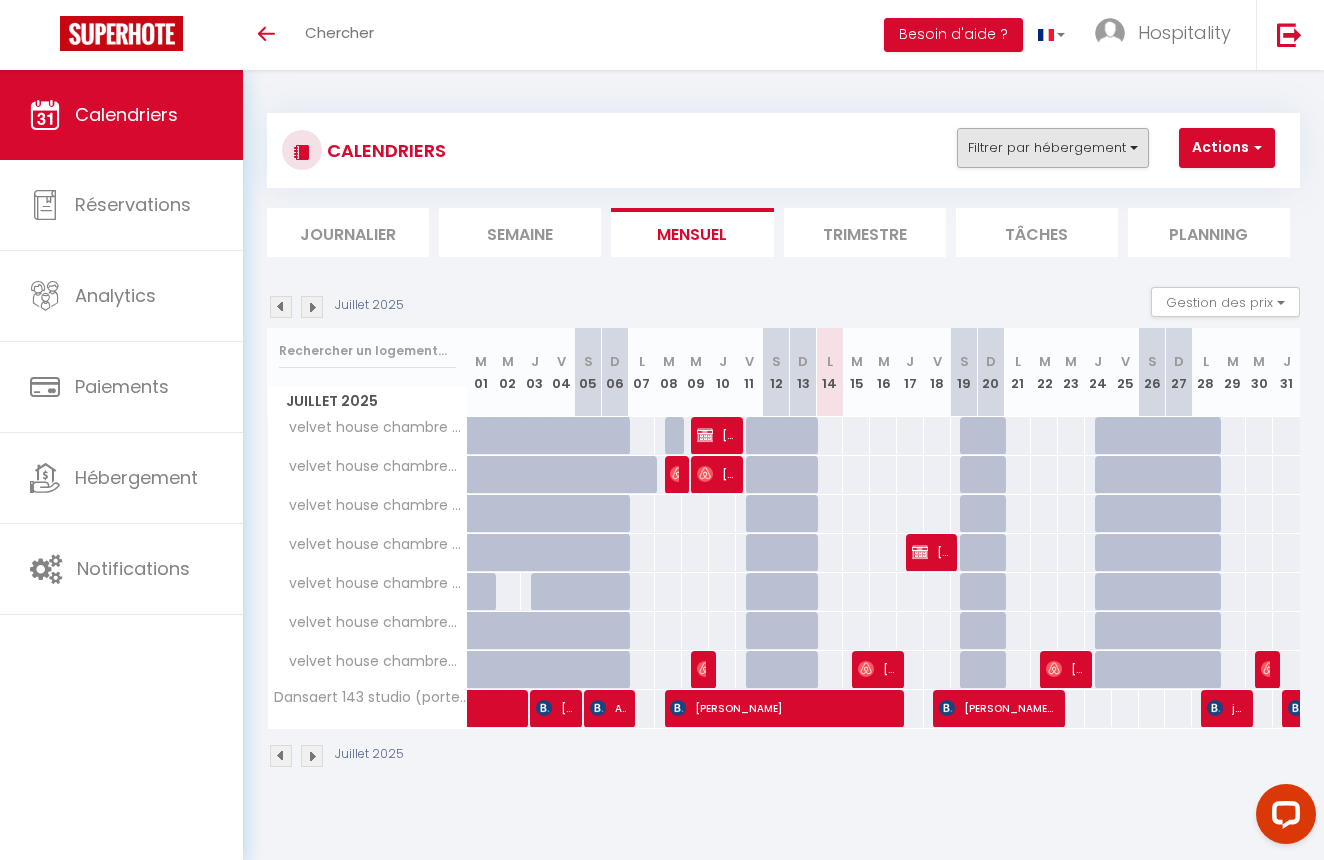 click on "Filtrer par hébergement" at bounding box center [1053, 148] 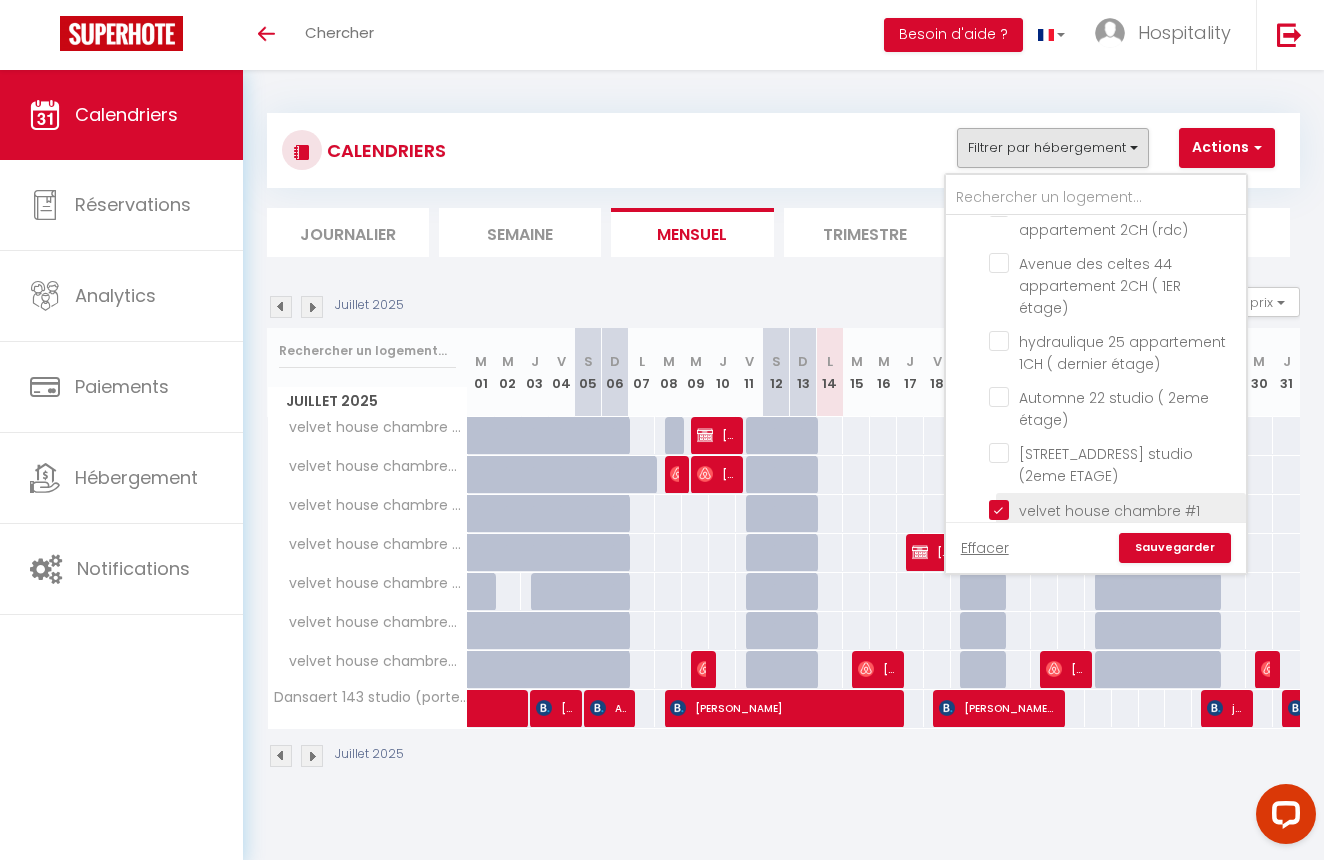 click on "velvet house chambre #1" at bounding box center [1114, 509] 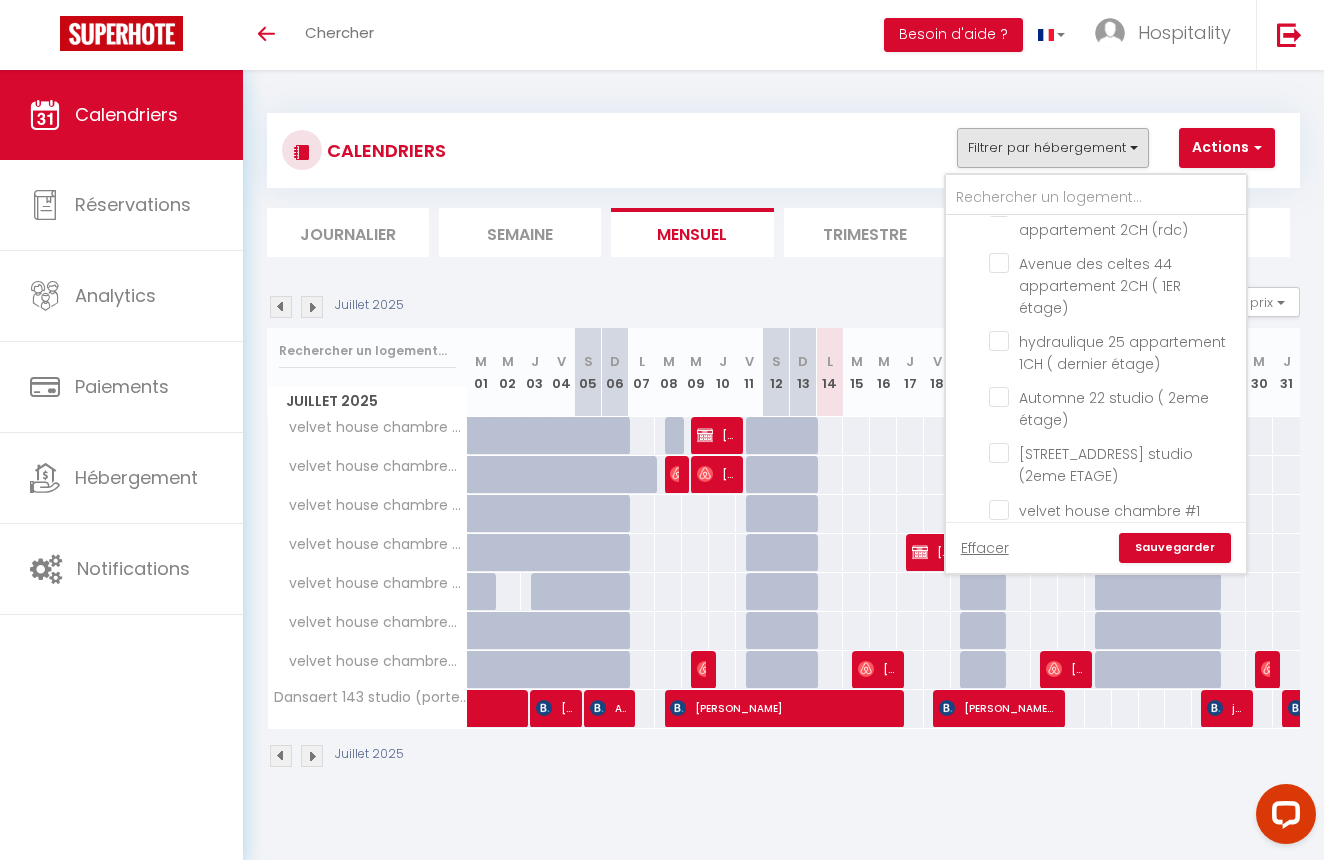 click on "velvet house chambre#2" at bounding box center [1114, 544] 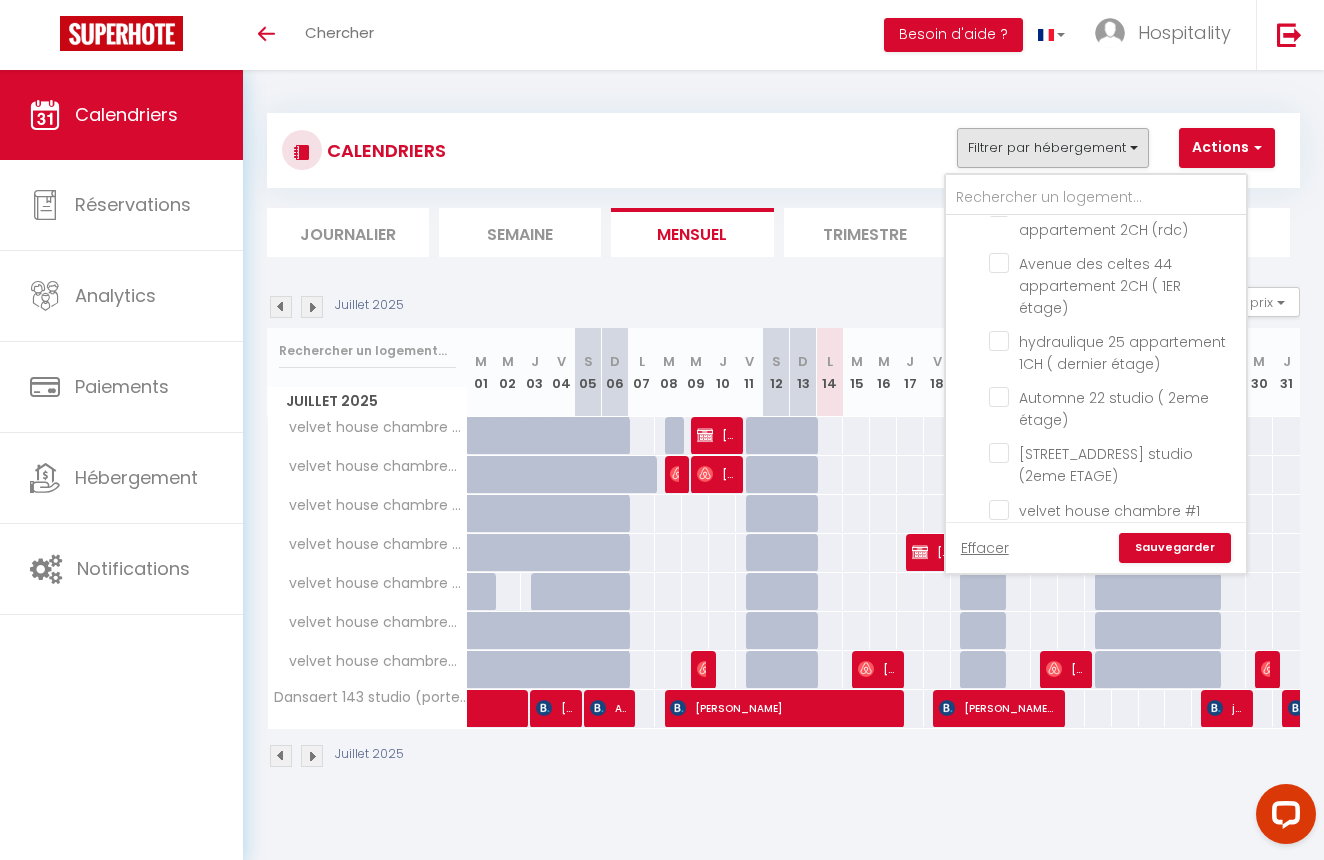 click on "velvet house chambre #4" at bounding box center [1114, 614] 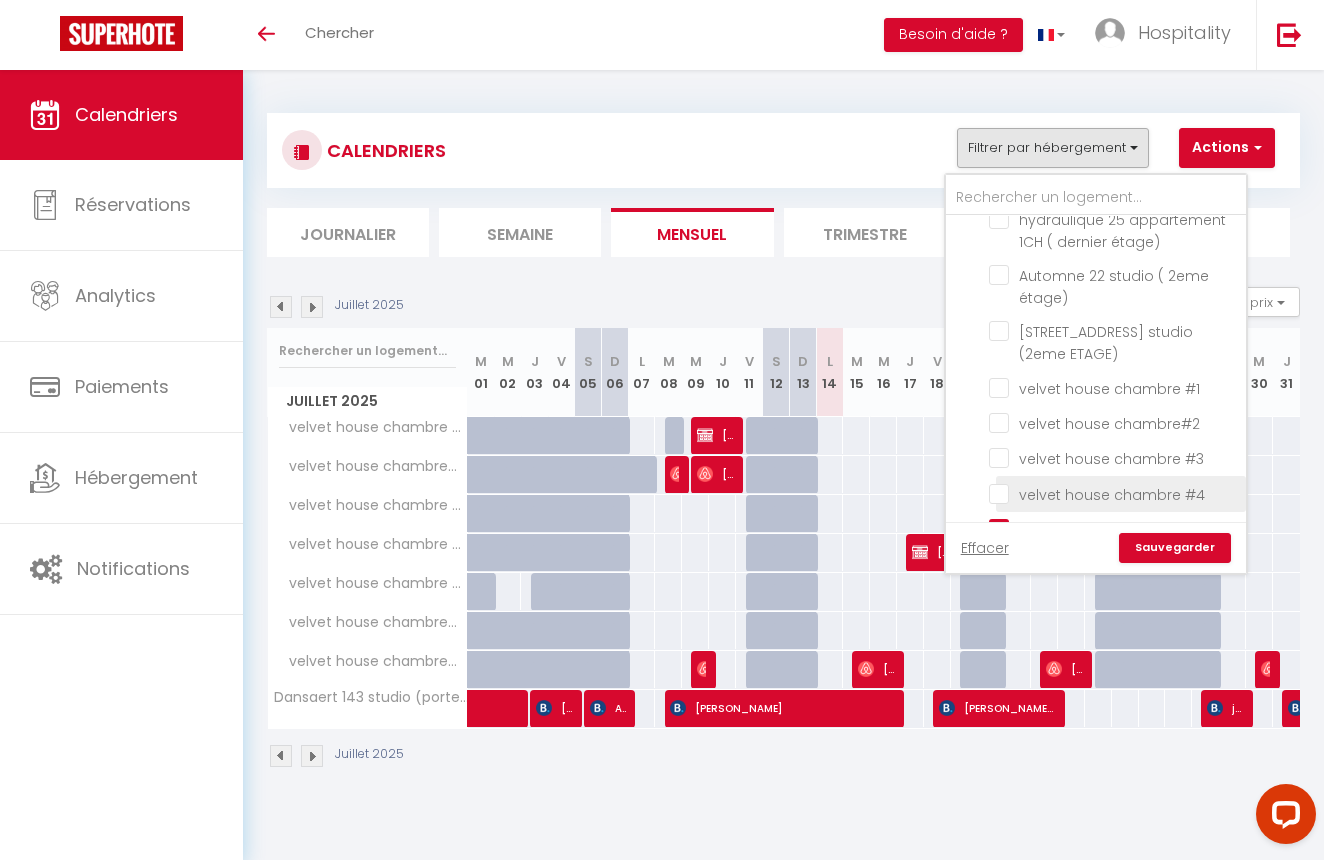 scroll, scrollTop: 2868, scrollLeft: 0, axis: vertical 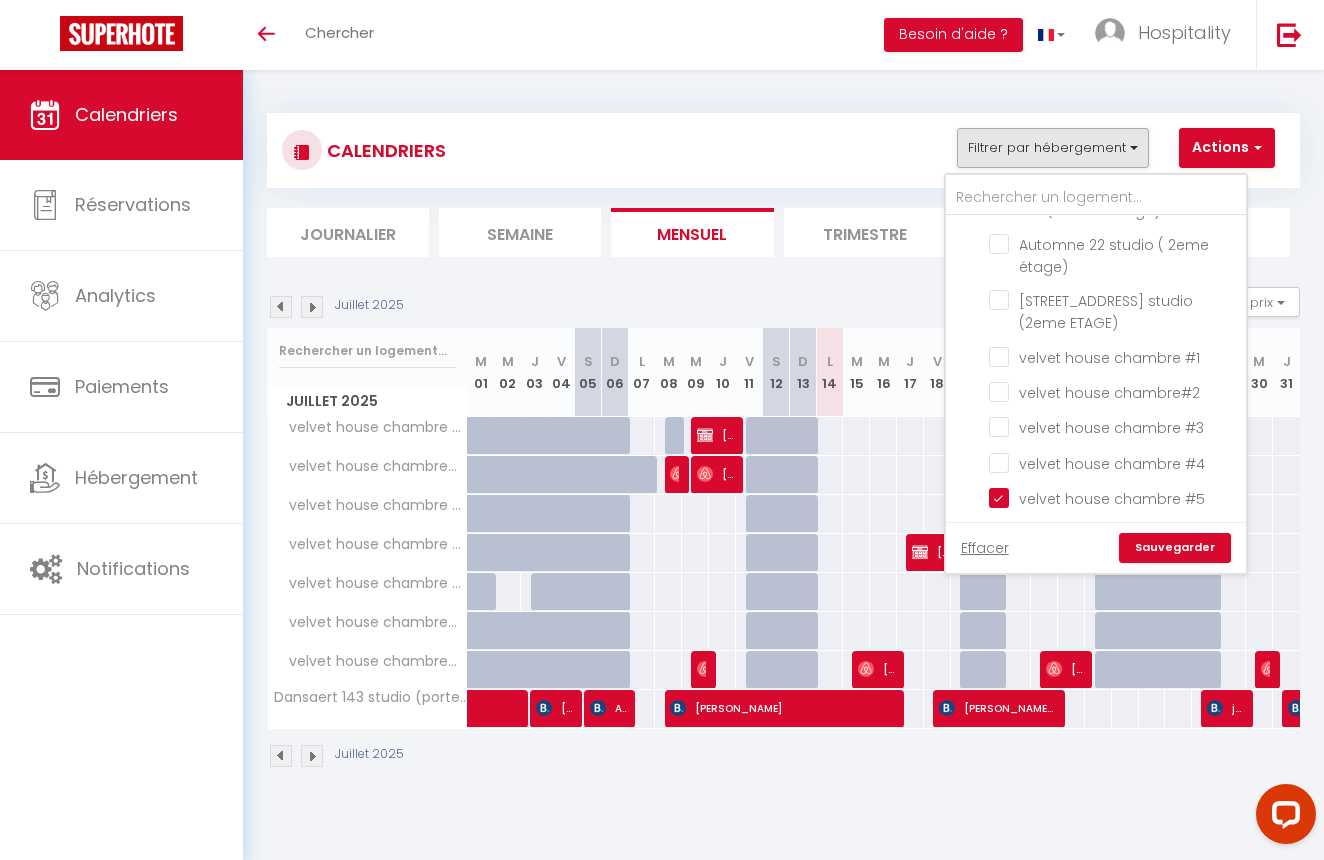 click on "velvet house chambre# 7" at bounding box center (1114, 567) 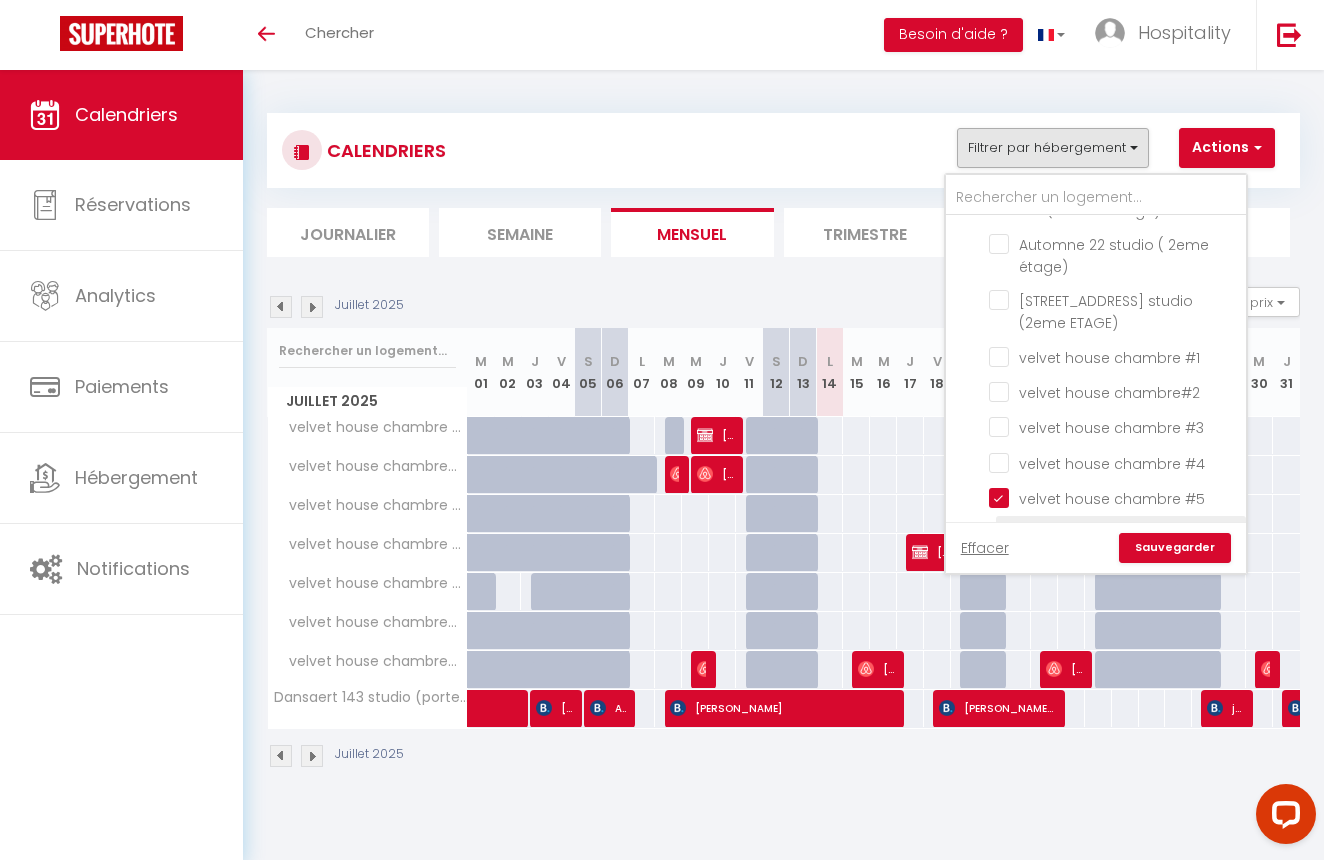click on "velvet house  chambre#6" at bounding box center [1114, 532] 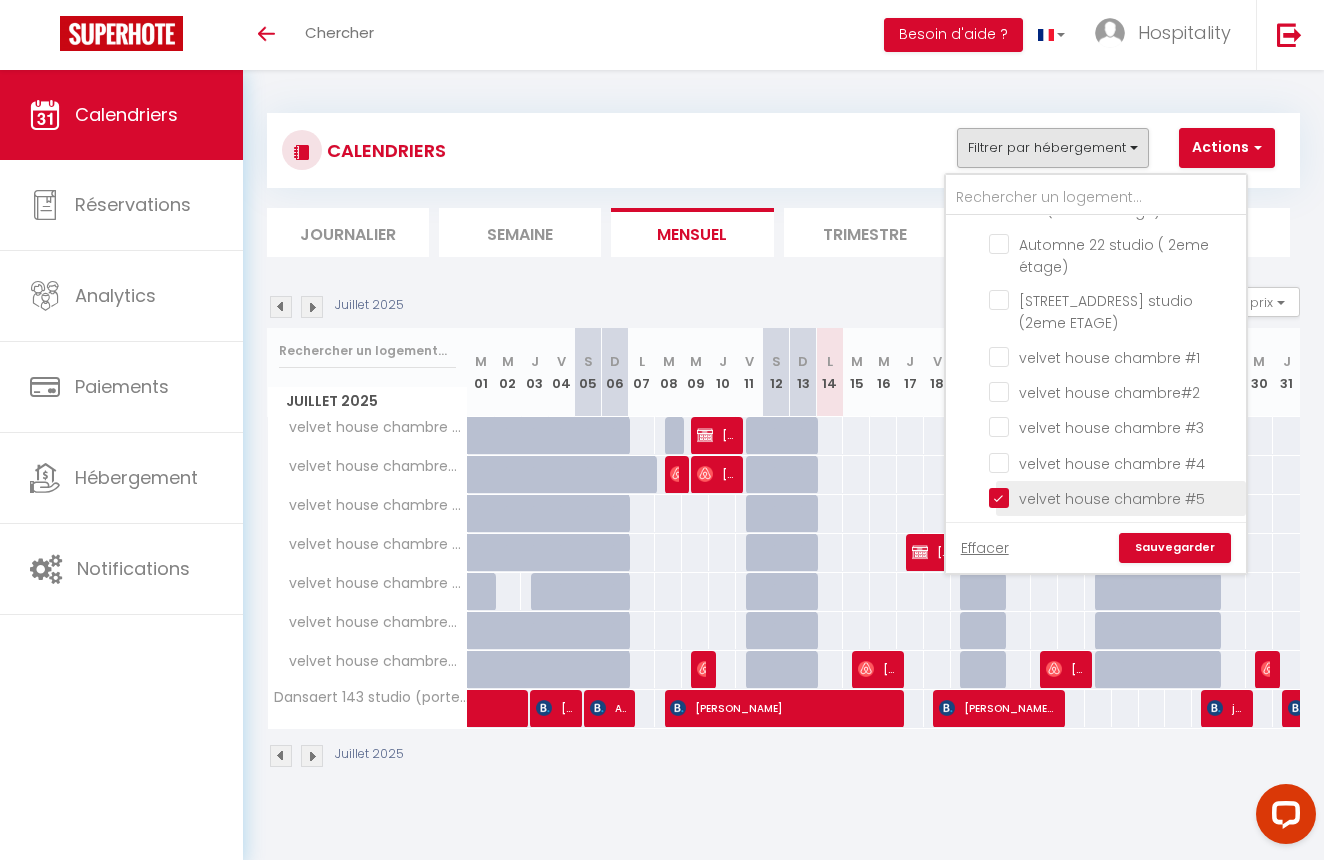 click on "velvet house chambre #5" at bounding box center [1114, 497] 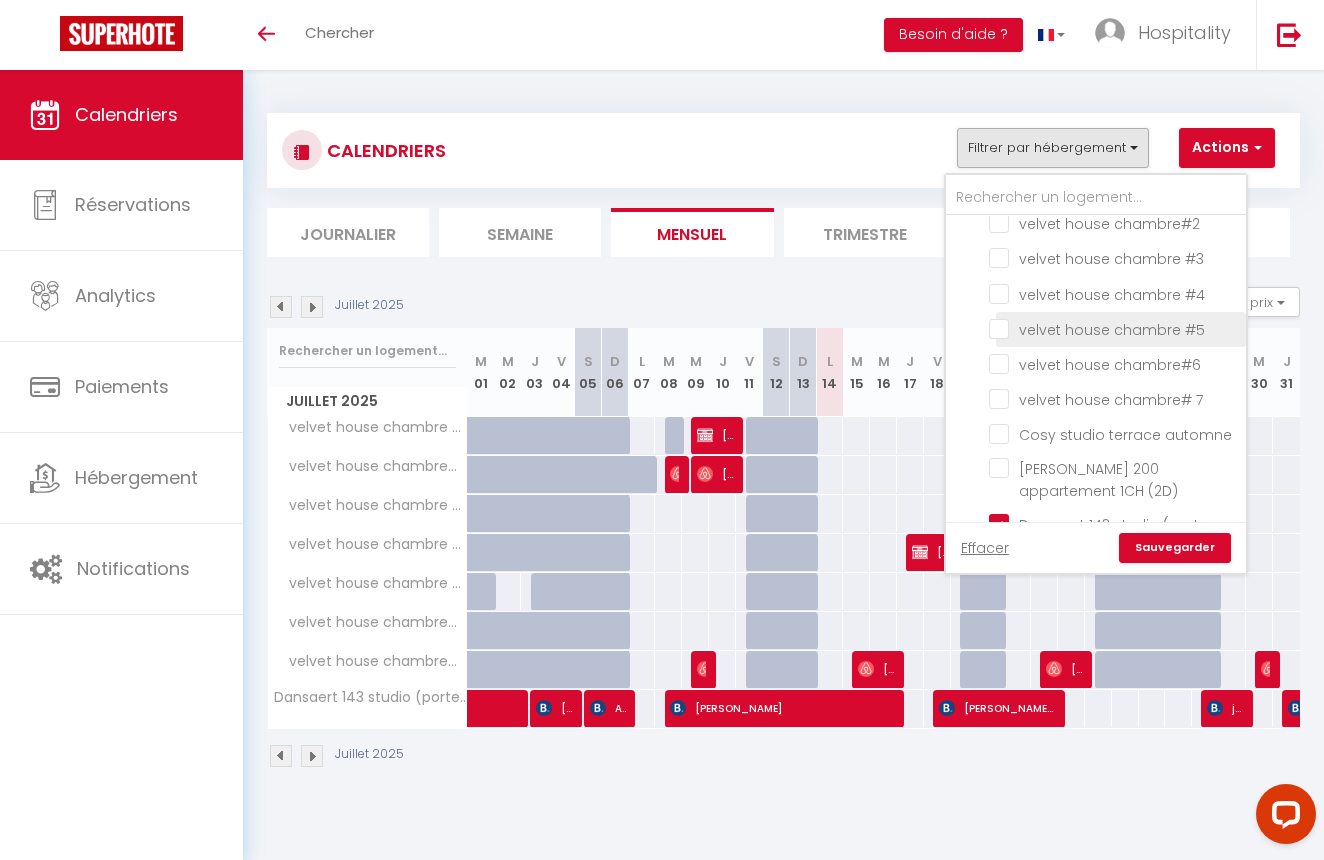 scroll, scrollTop: 3041, scrollLeft: 0, axis: vertical 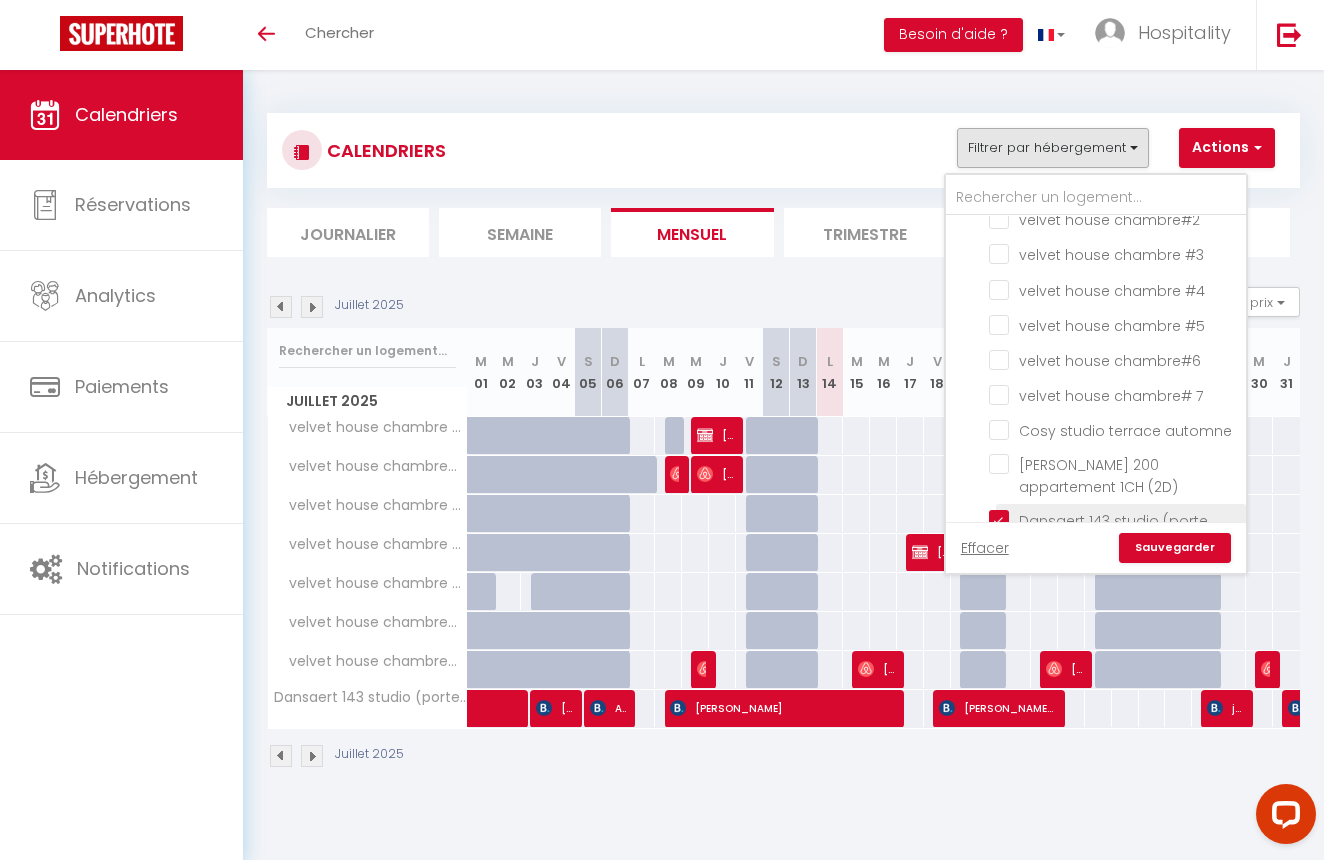 click on "Dansaert 143 studio  (porte #5)" at bounding box center (1114, 520) 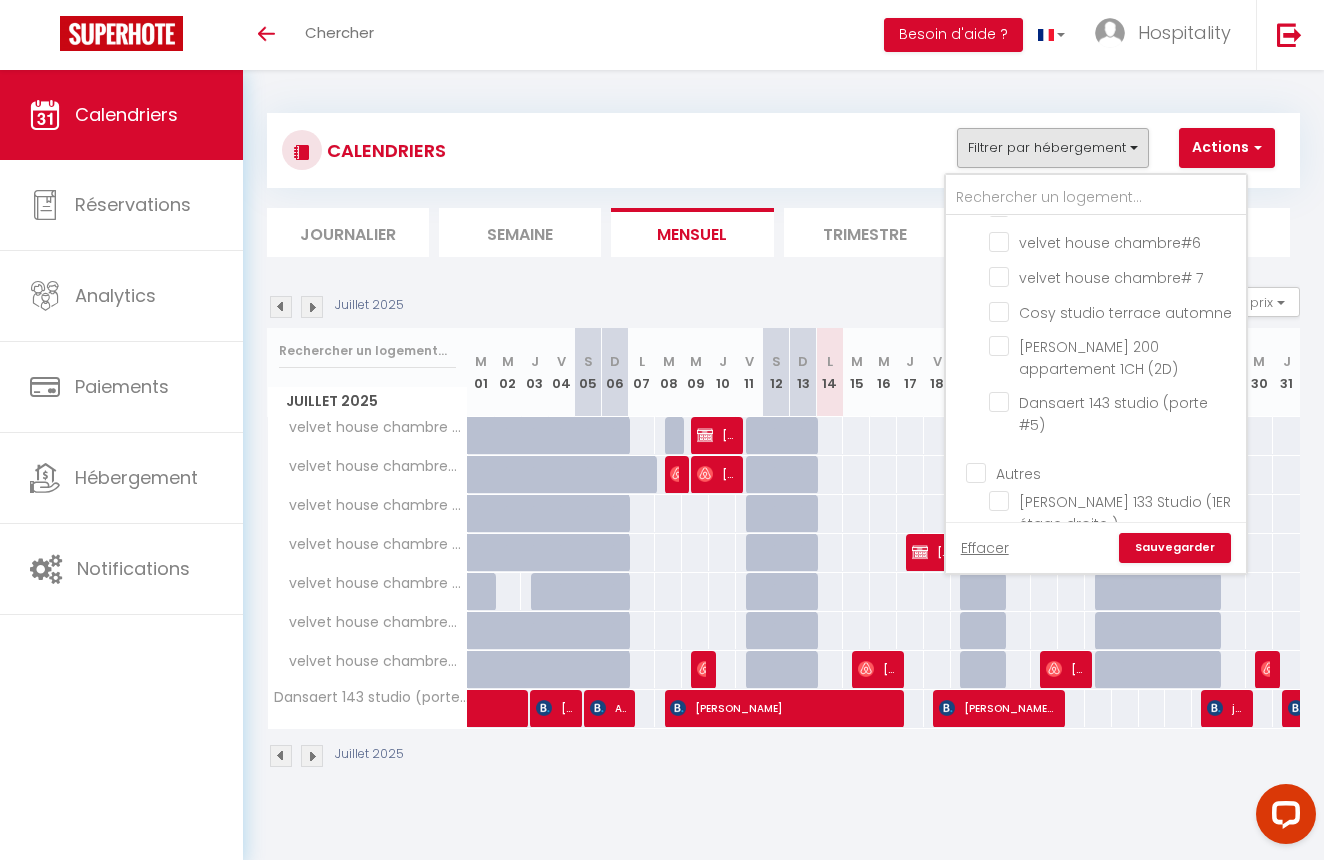 scroll, scrollTop: 3230, scrollLeft: 0, axis: vertical 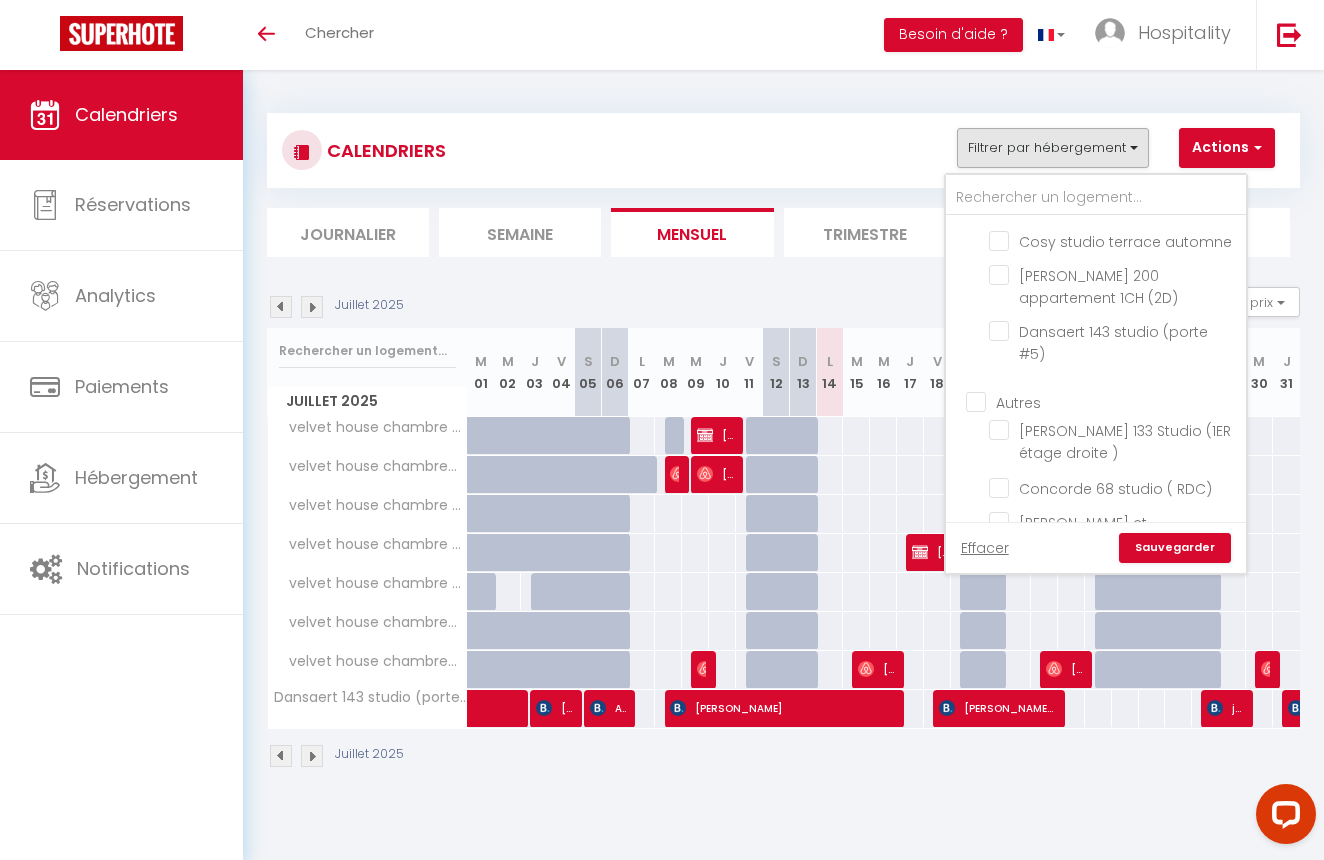 click on "[STREET_ADDRESS]( Appartement 2CH)" at bounding box center [1114, 600] 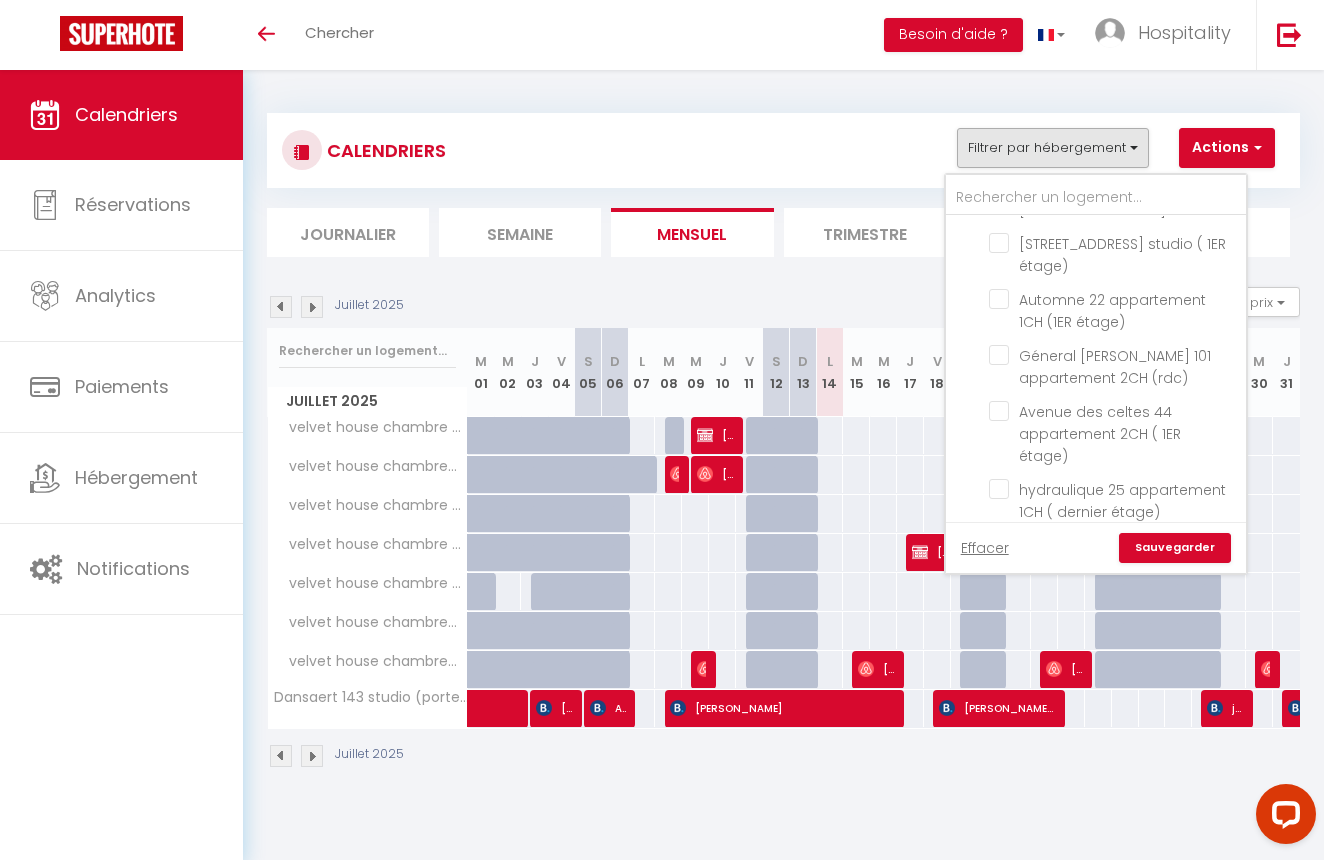 scroll, scrollTop: 2563, scrollLeft: 0, axis: vertical 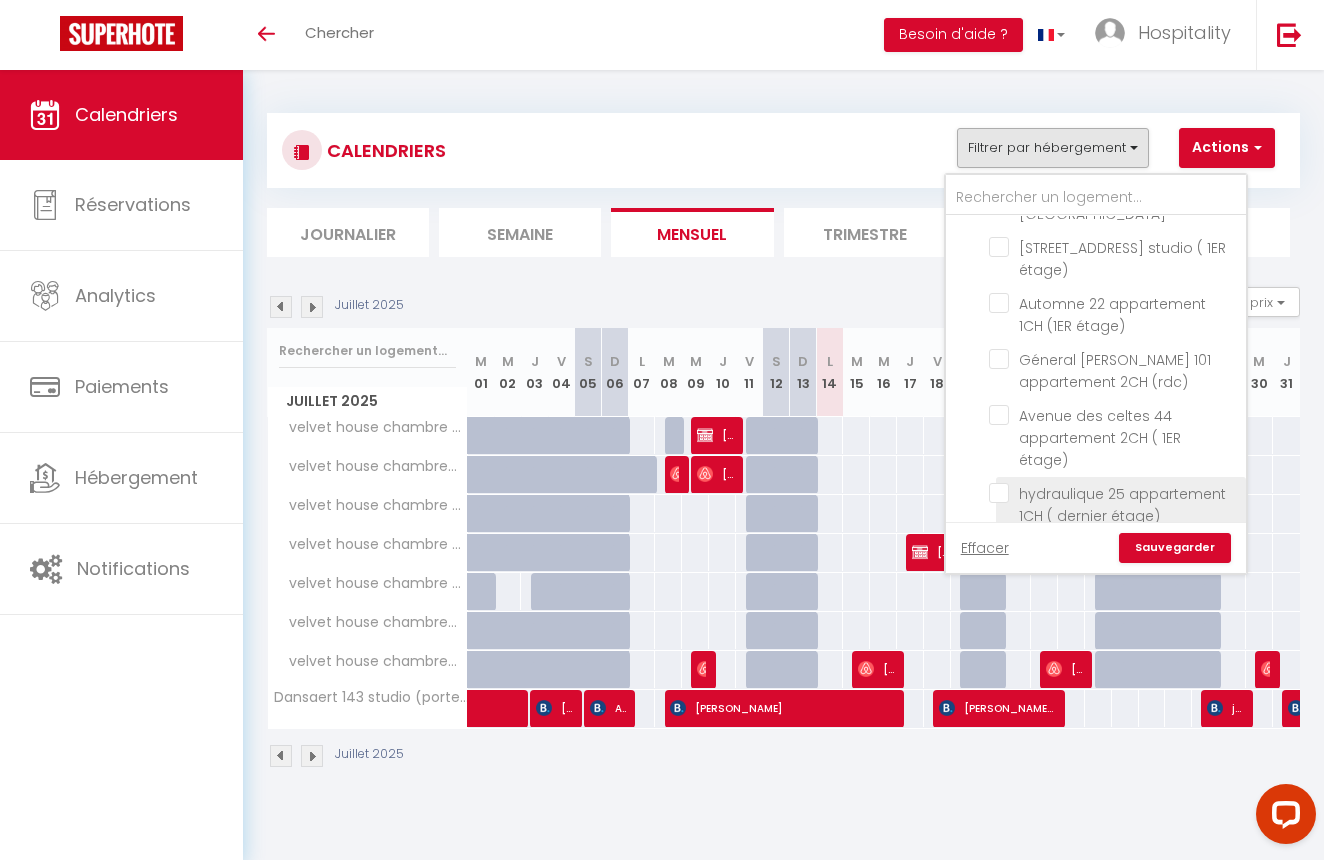 click on "hydraulique 25 appartement 1CH ( dernier étage)" at bounding box center [1114, 493] 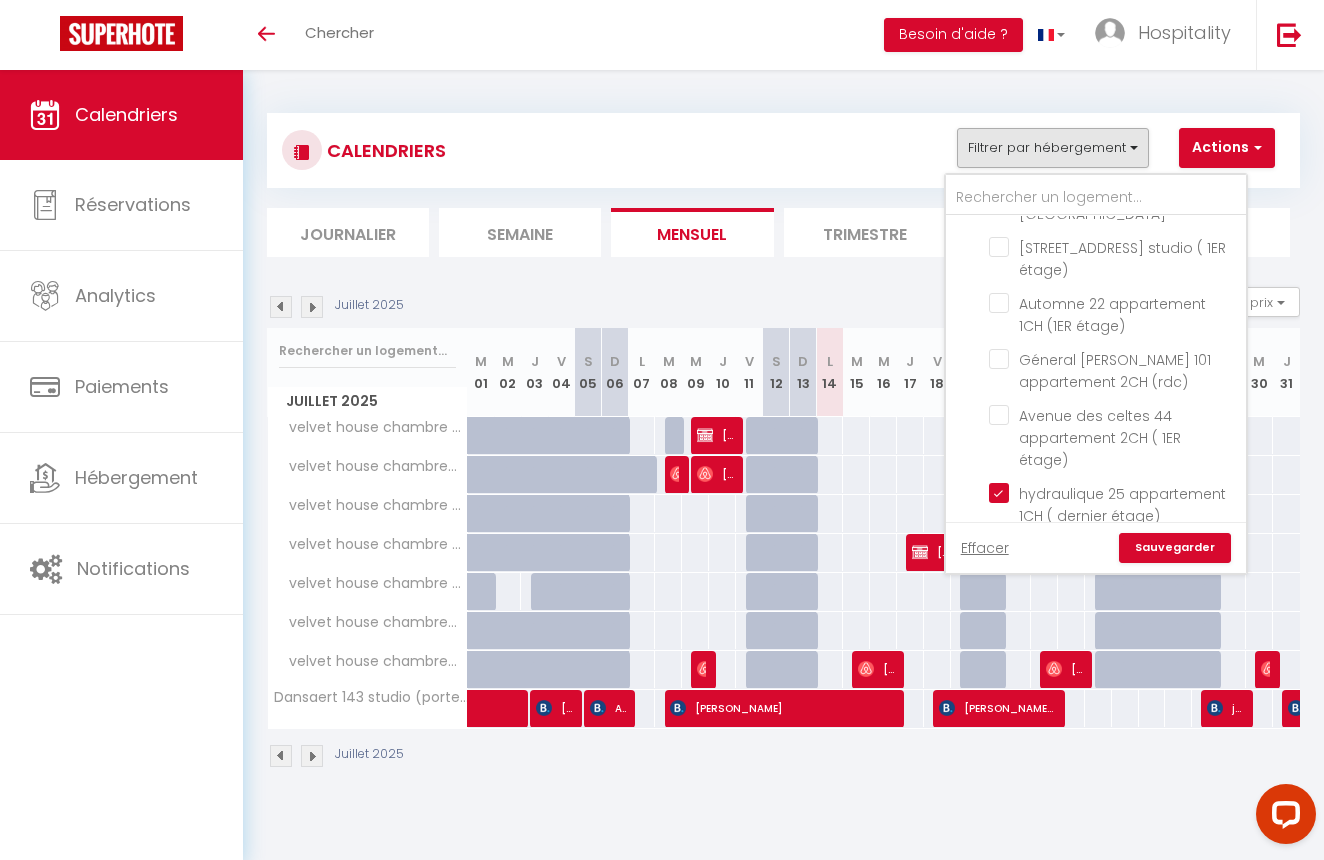 click on "Sauvegarder" at bounding box center (1175, 548) 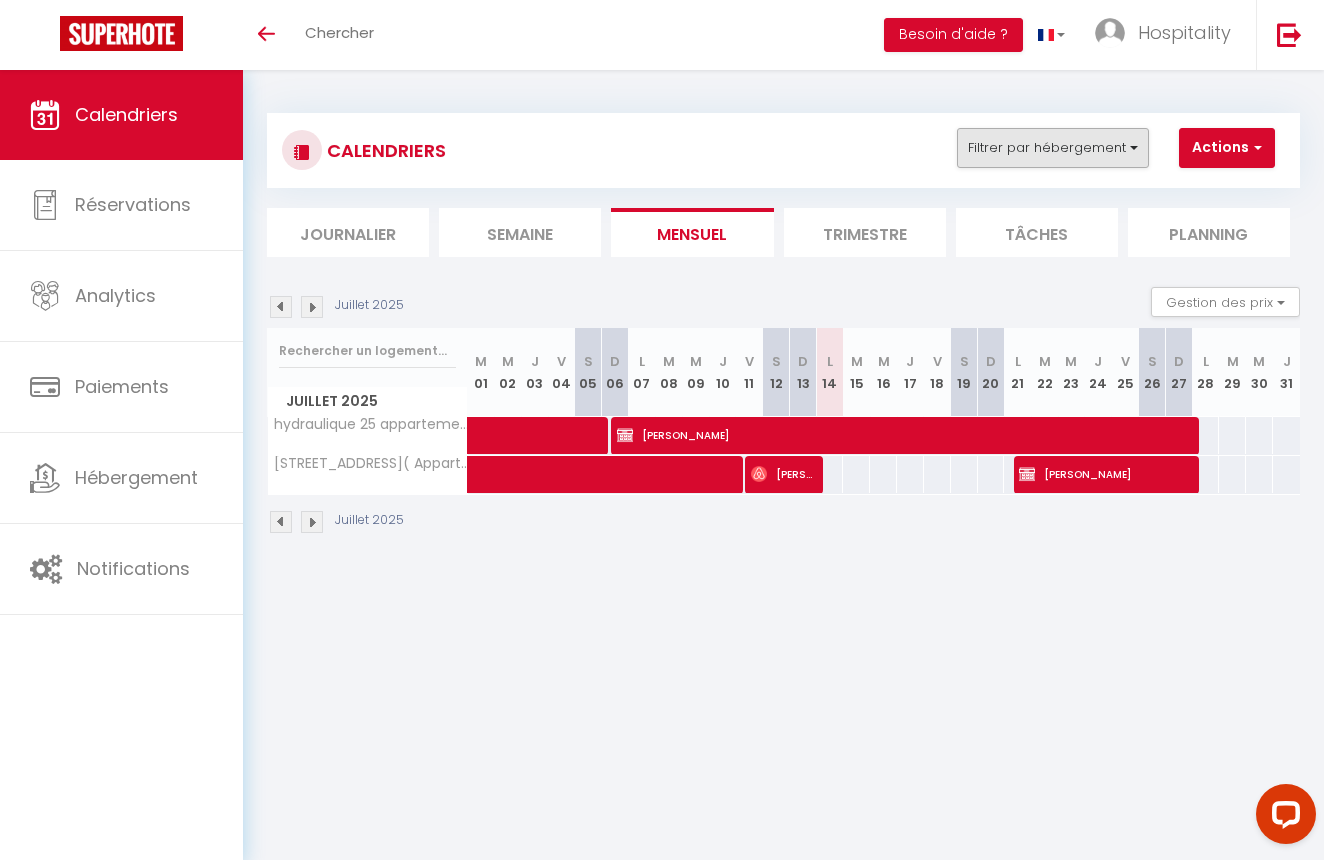 click on "Filtrer par hébergement" at bounding box center (1053, 148) 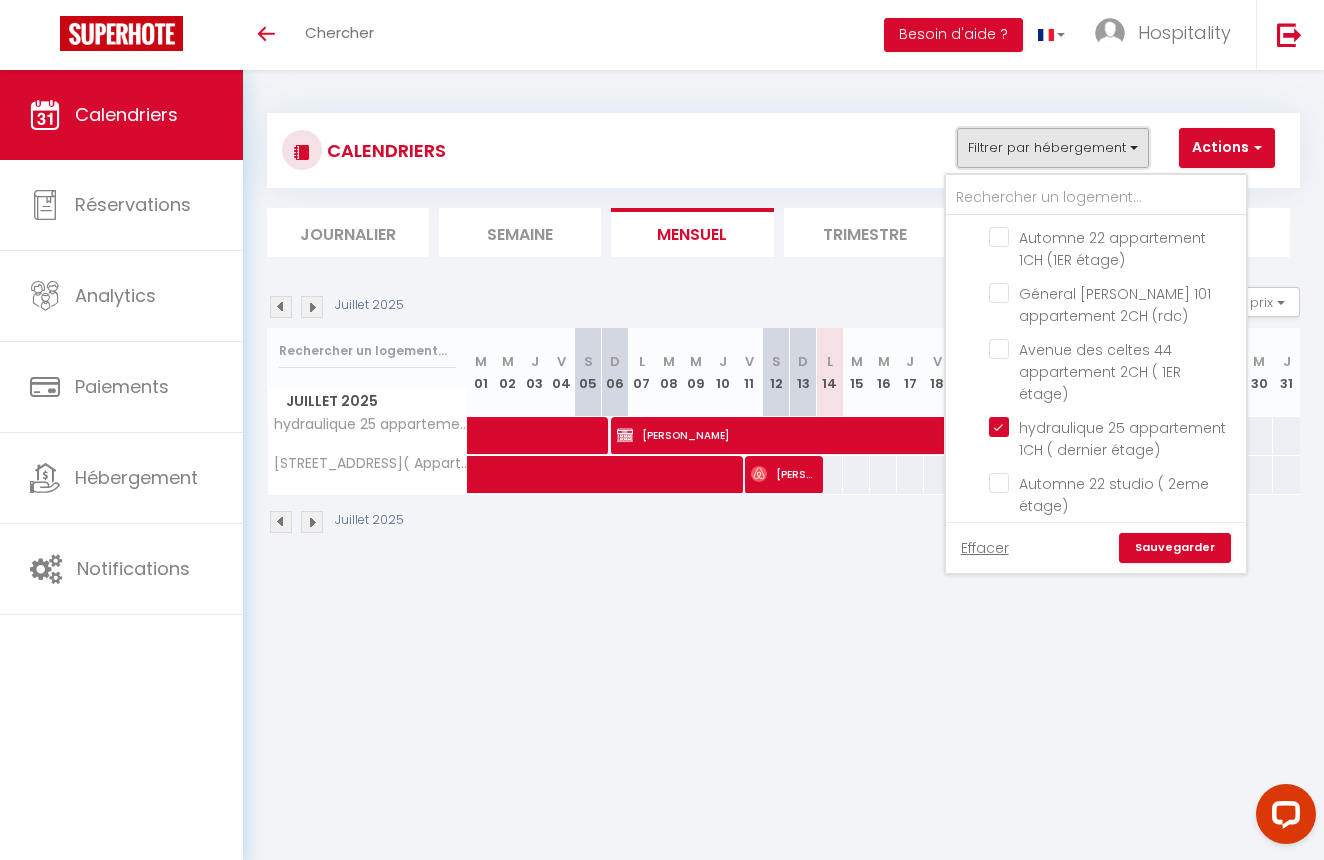 scroll, scrollTop: 2631, scrollLeft: 0, axis: vertical 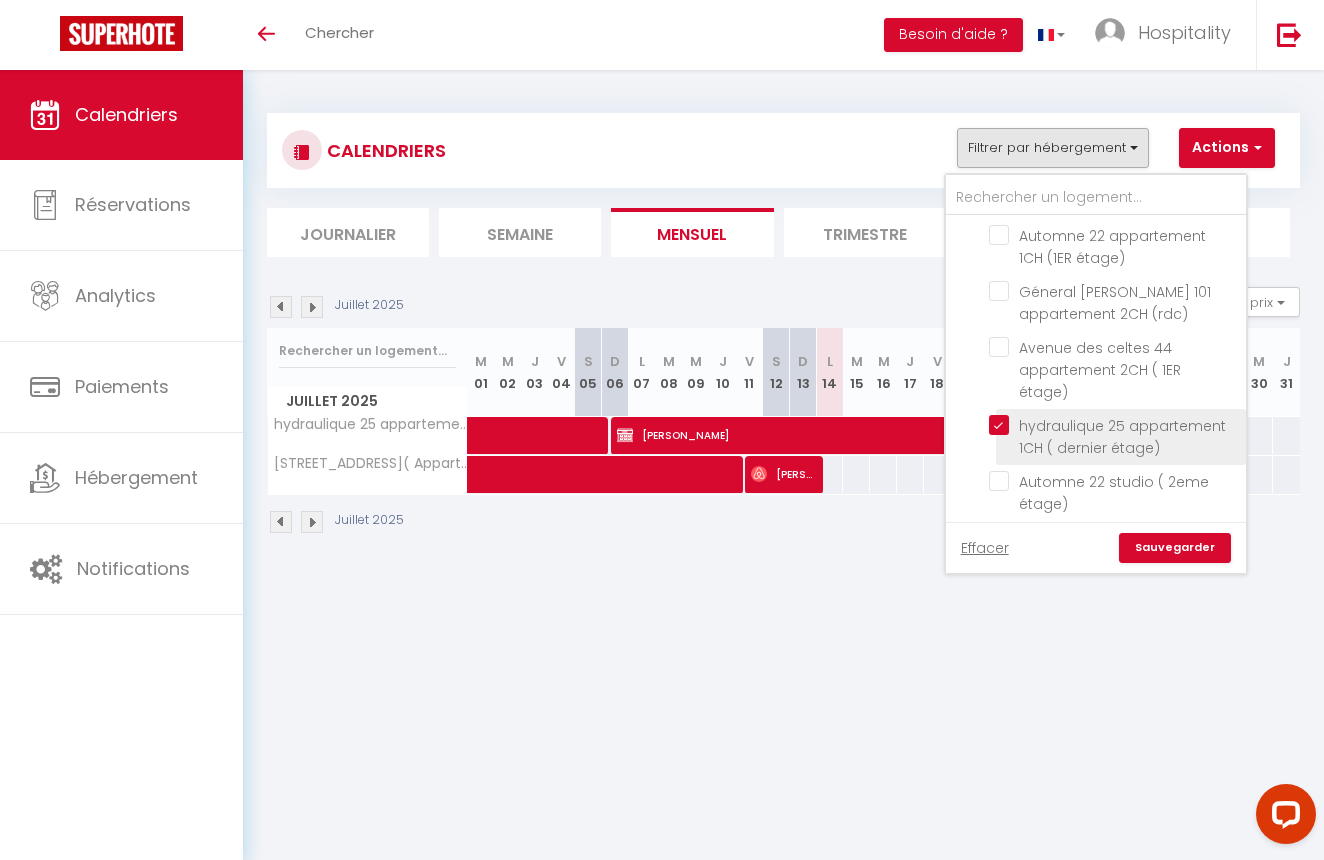 click on "hydraulique 25 appartement 1CH ( dernier étage)" at bounding box center (1114, 425) 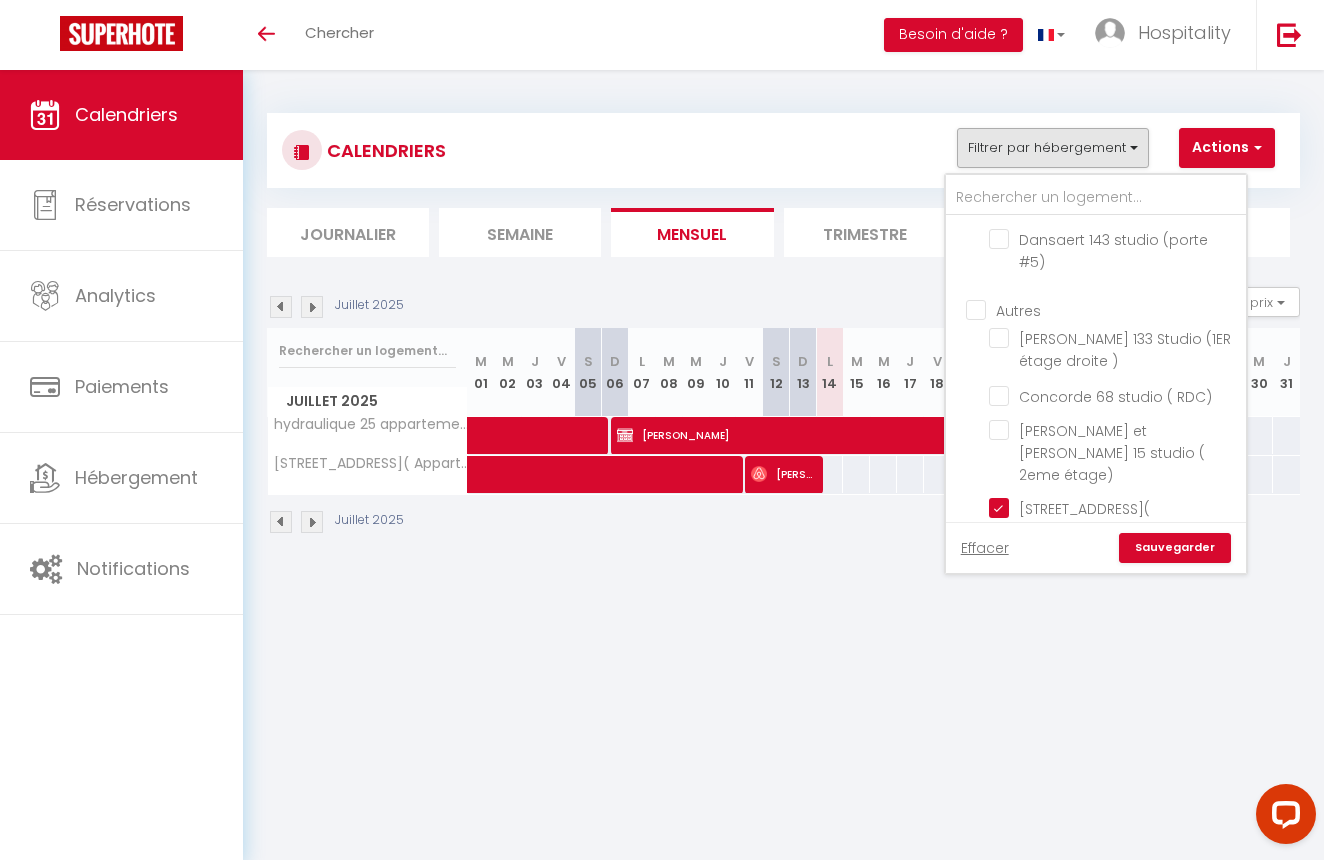 scroll, scrollTop: 3314, scrollLeft: 0, axis: vertical 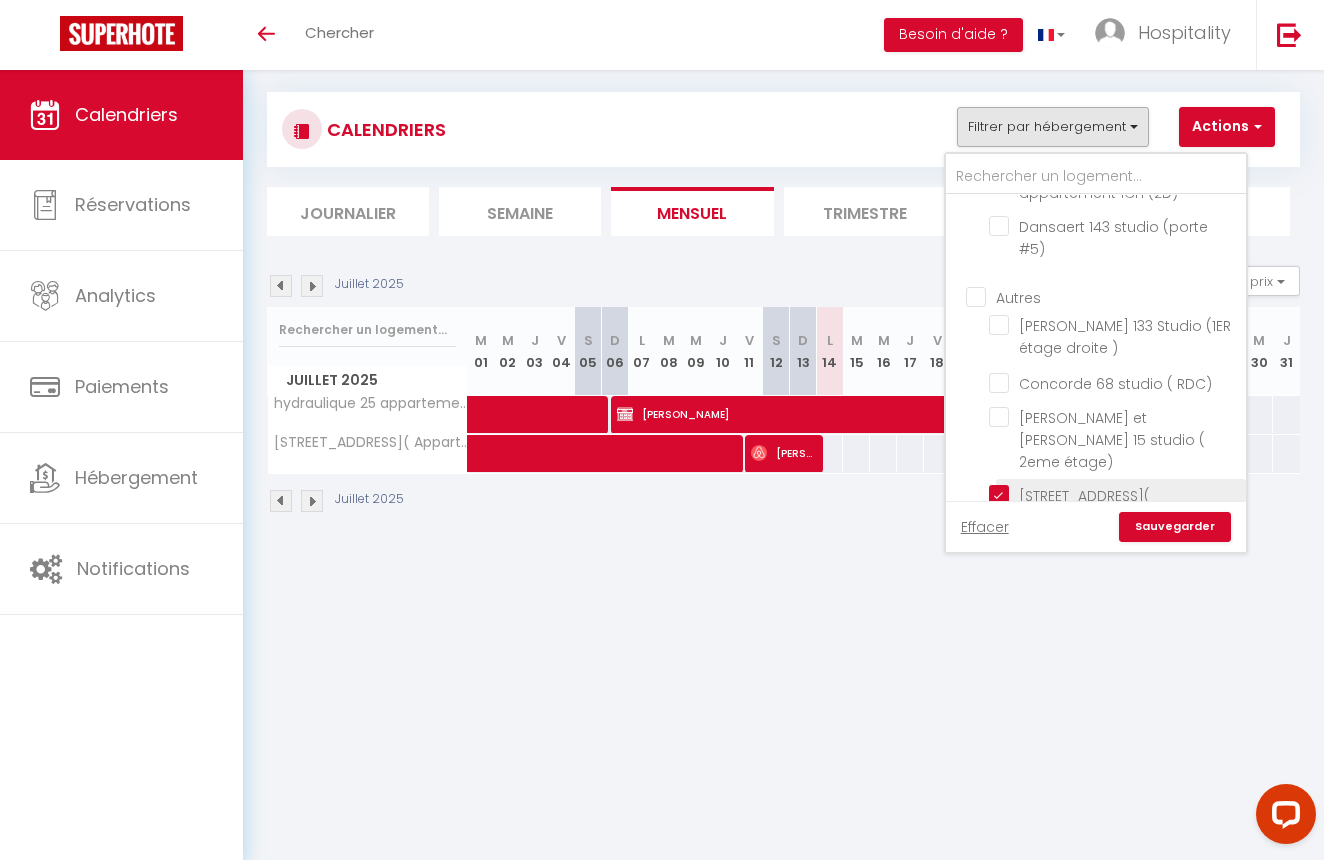 click on "[STREET_ADDRESS]( Appartement 2CH)" at bounding box center (1114, 495) 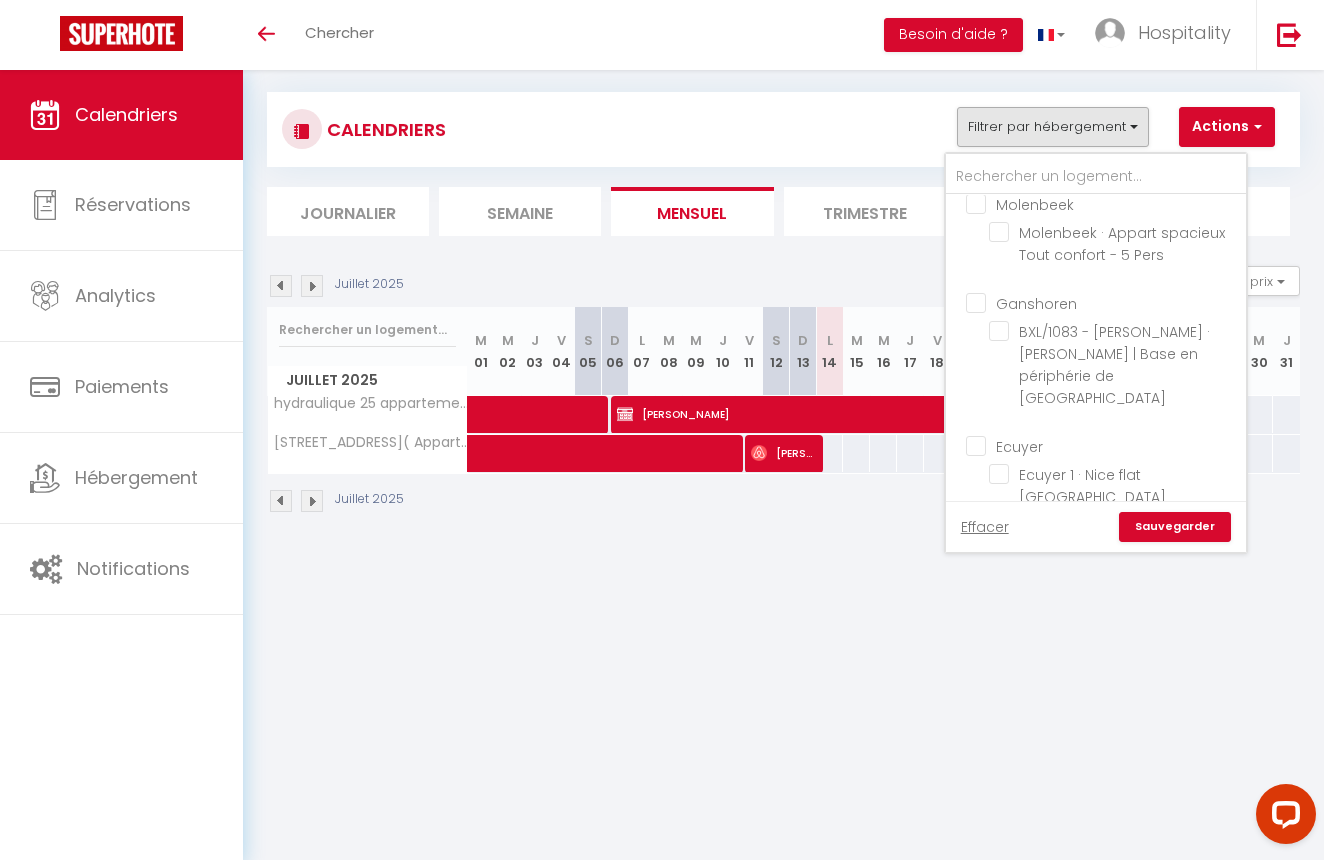 scroll, scrollTop: 1214, scrollLeft: 0, axis: vertical 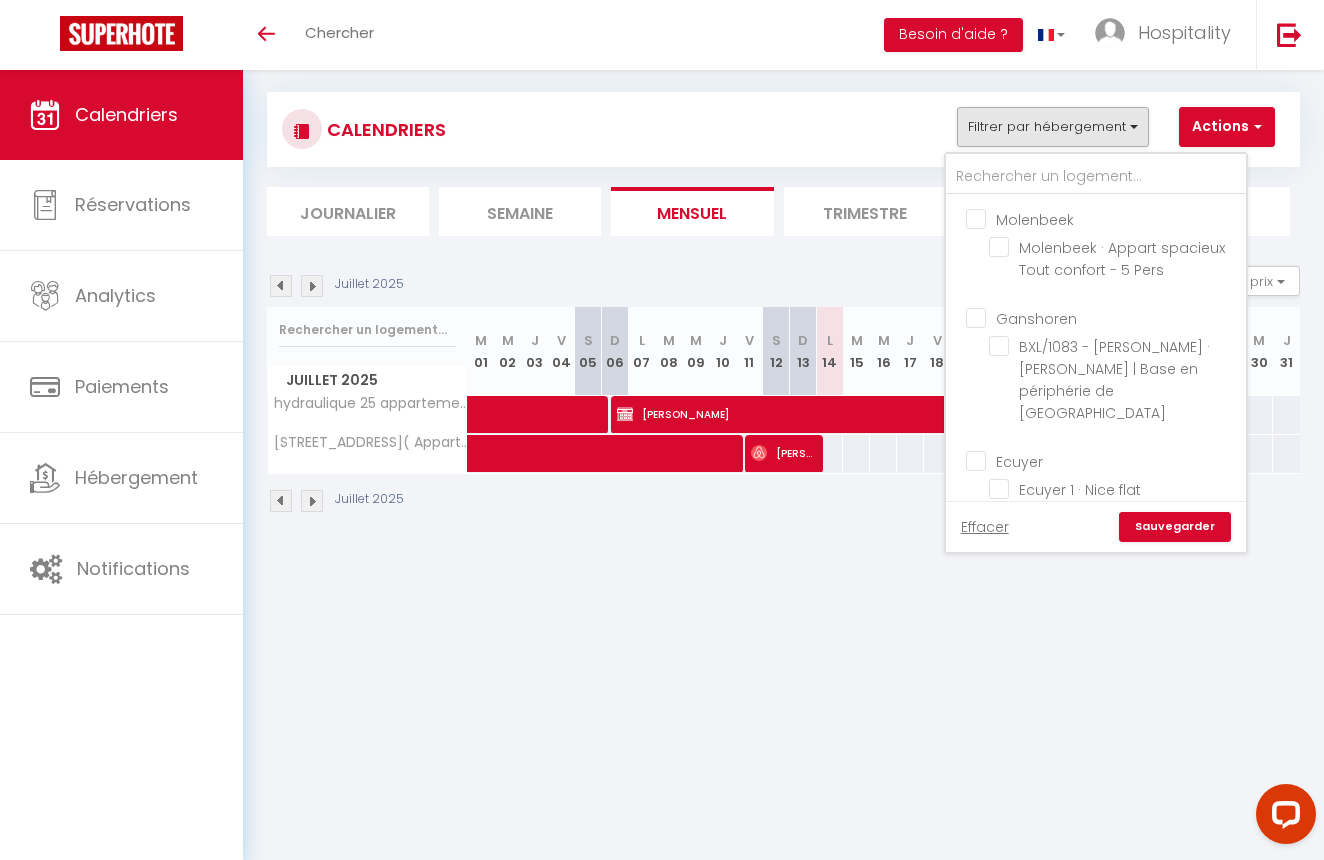click on "Ganshoren" at bounding box center [1116, 317] 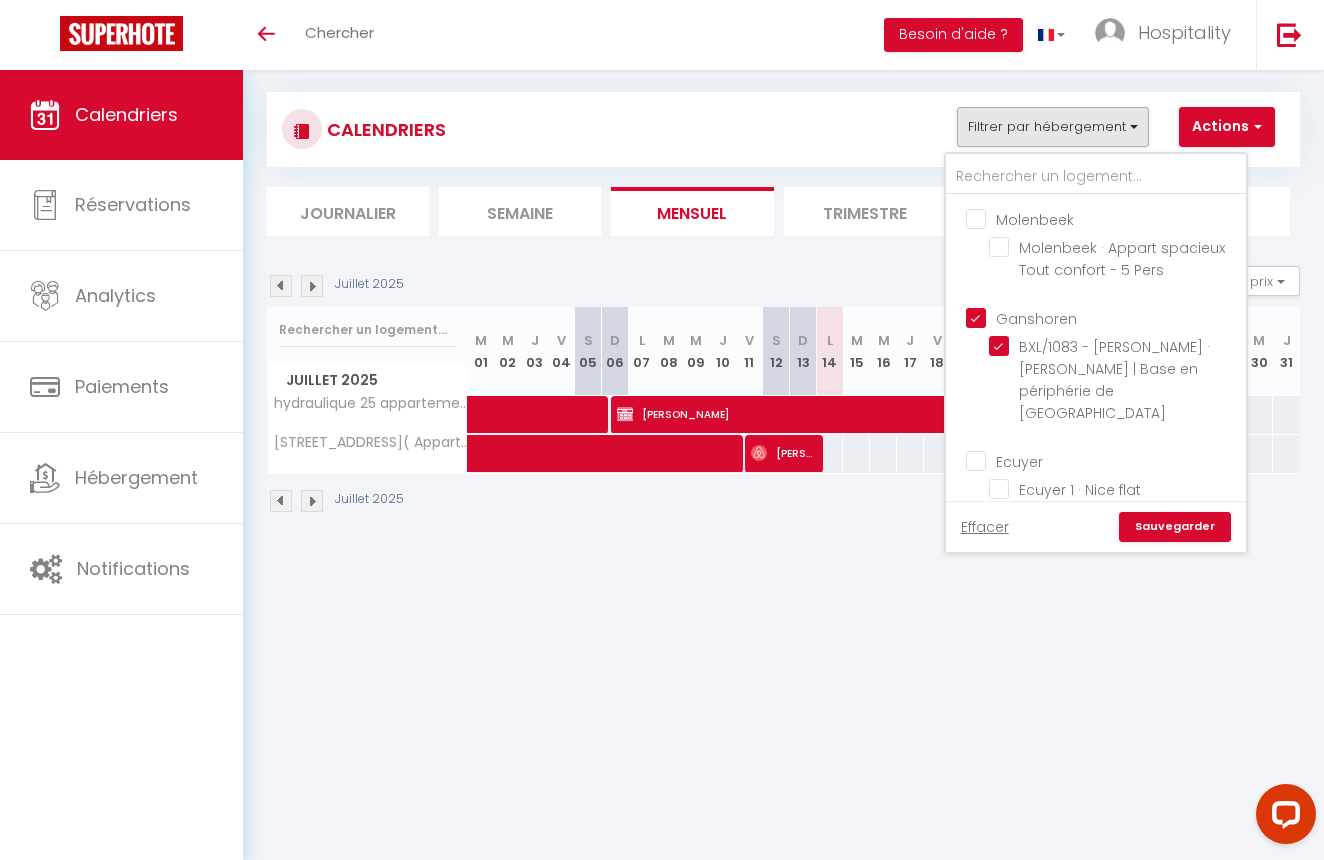 click on "Sauvegarder" at bounding box center (1175, 527) 